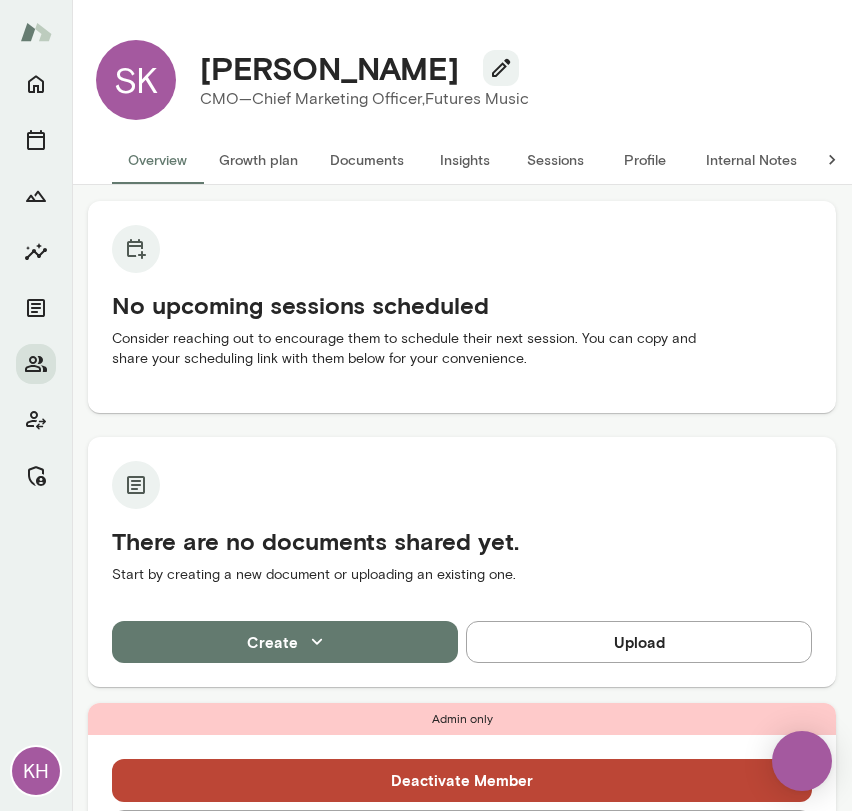 scroll, scrollTop: 0, scrollLeft: 0, axis: both 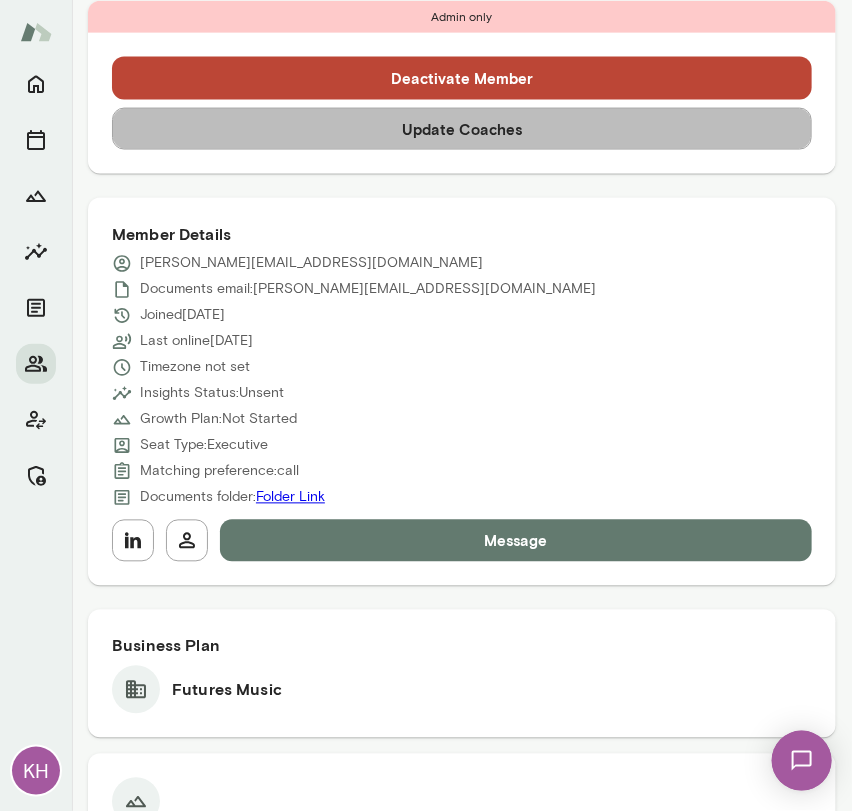 click on "Update Coaches" at bounding box center [462, 129] 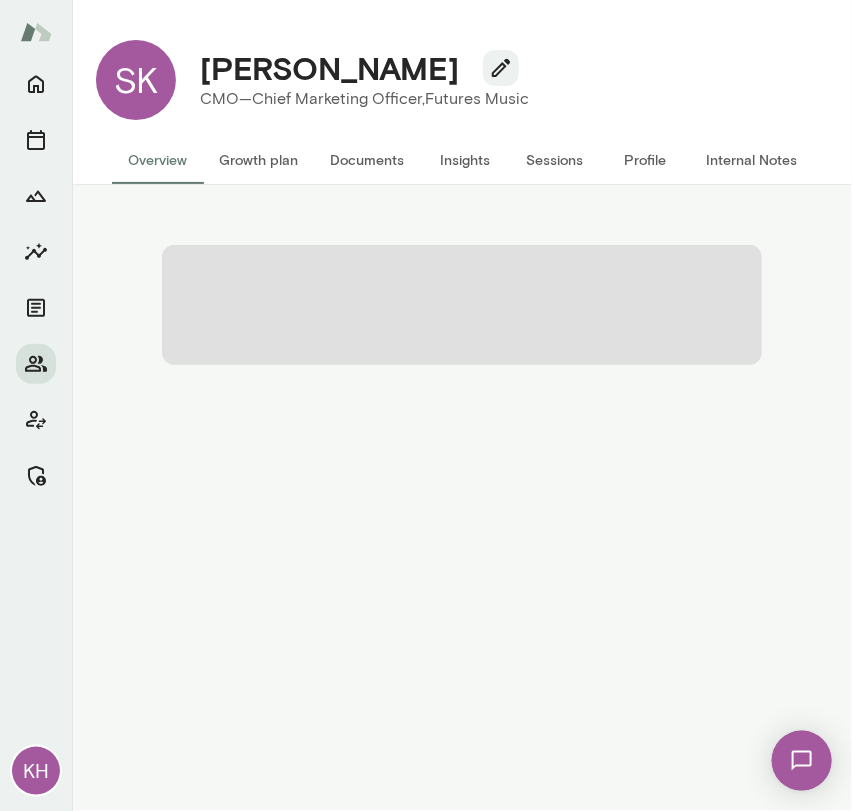 scroll, scrollTop: 0, scrollLeft: 0, axis: both 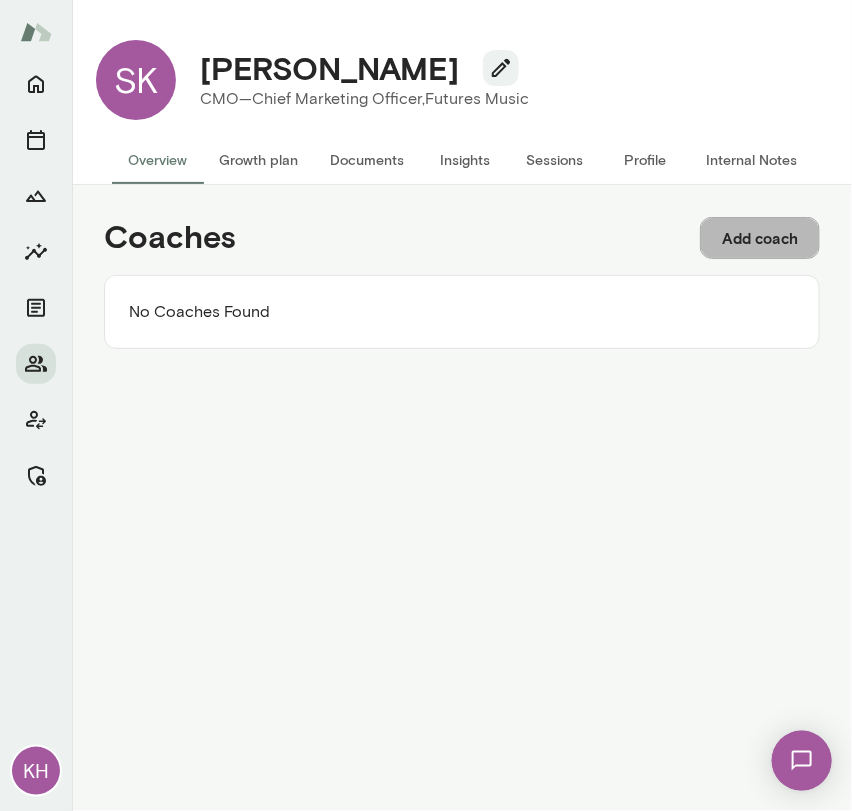 click on "Add coach" at bounding box center [760, 238] 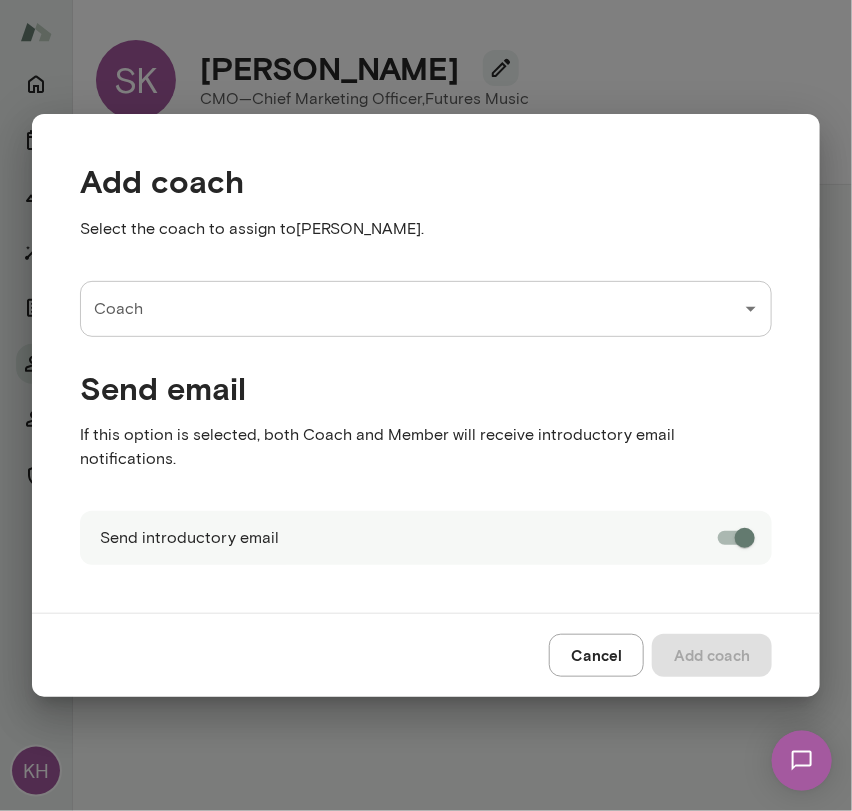 click on "Coach" at bounding box center [411, 309] 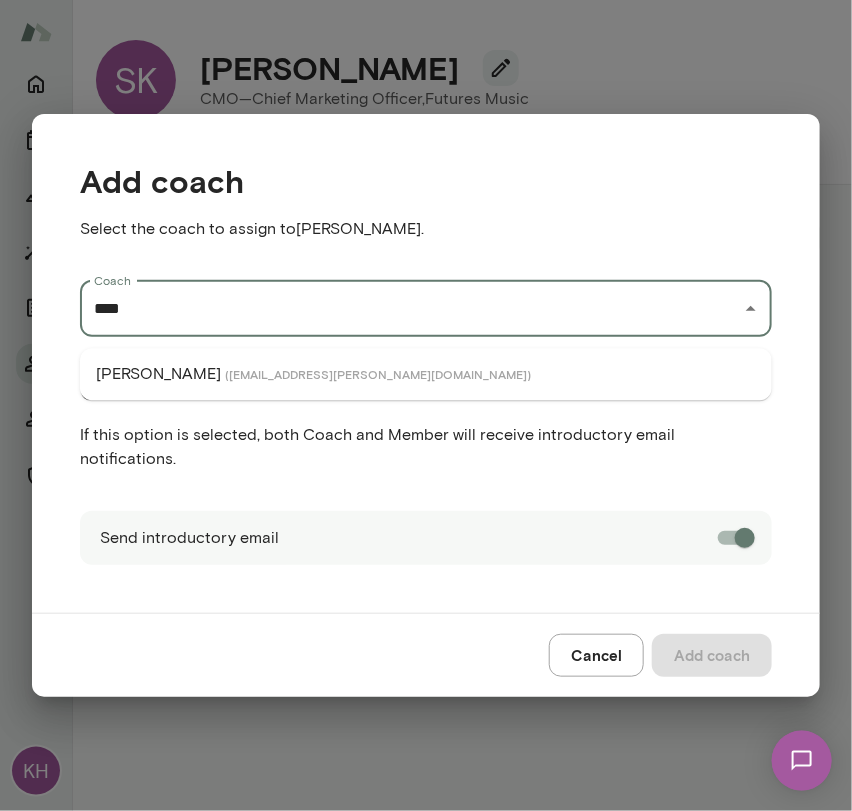 click on "Ming Chen ( mingchen@mento.co )" at bounding box center [426, 374] 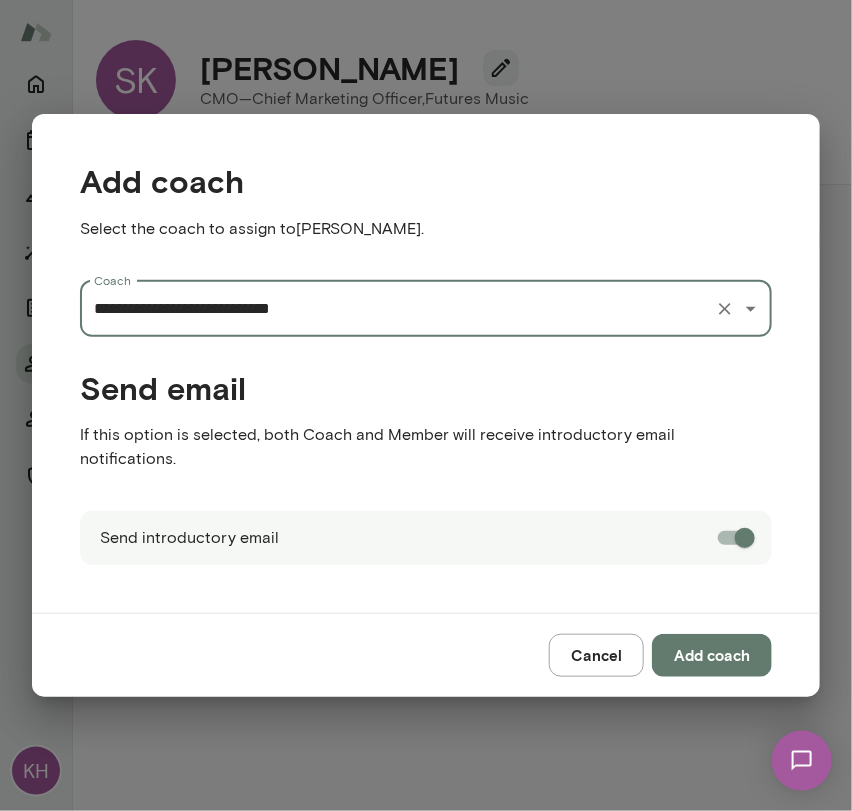 type on "**********" 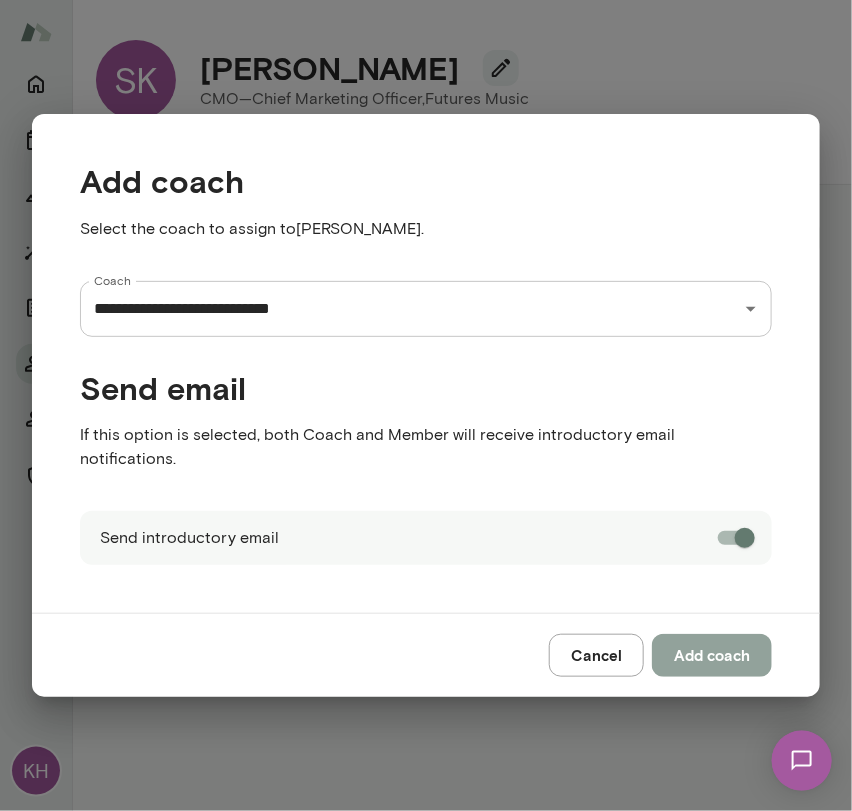 click on "Add coach" at bounding box center (712, 655) 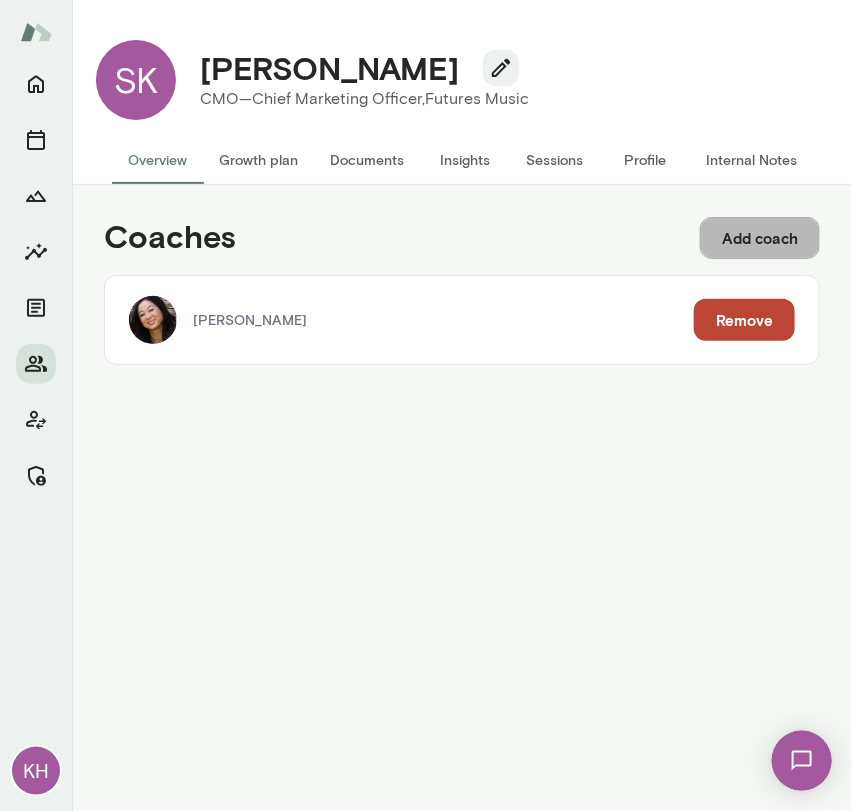 click on "Add coach" at bounding box center [760, 238] 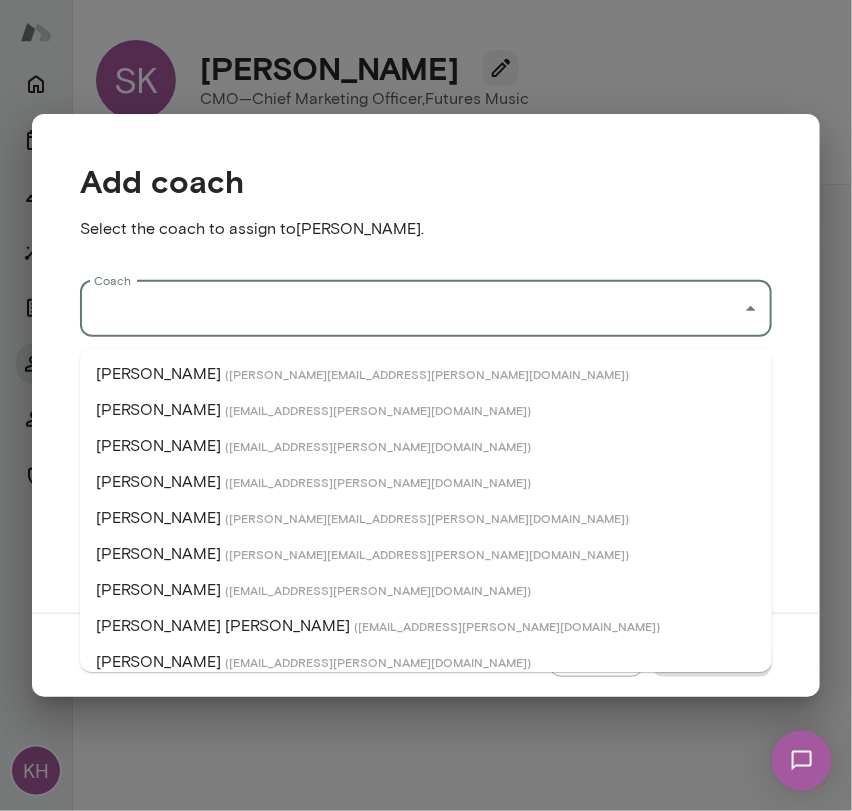 click on "Coach" at bounding box center (411, 309) 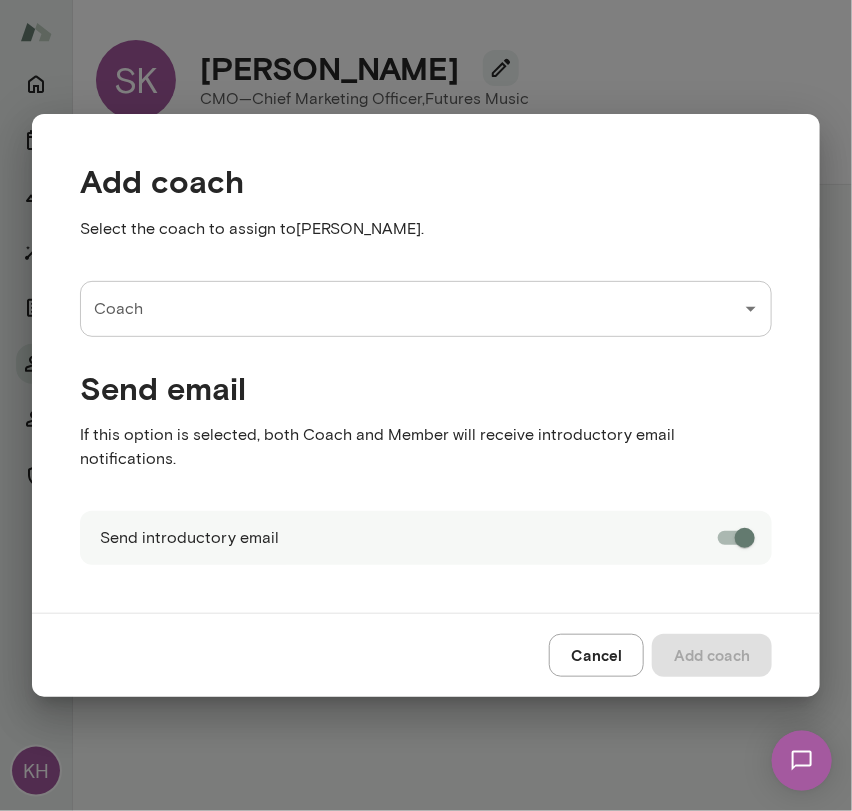 click on "Add coach Select the coach to assign to  Sarah Kesselman . Coach Coach Send email If this option is selected, both Coach and Member will receive introductory email notifications.   Send introductory email Cancel Add coach" at bounding box center [426, 405] 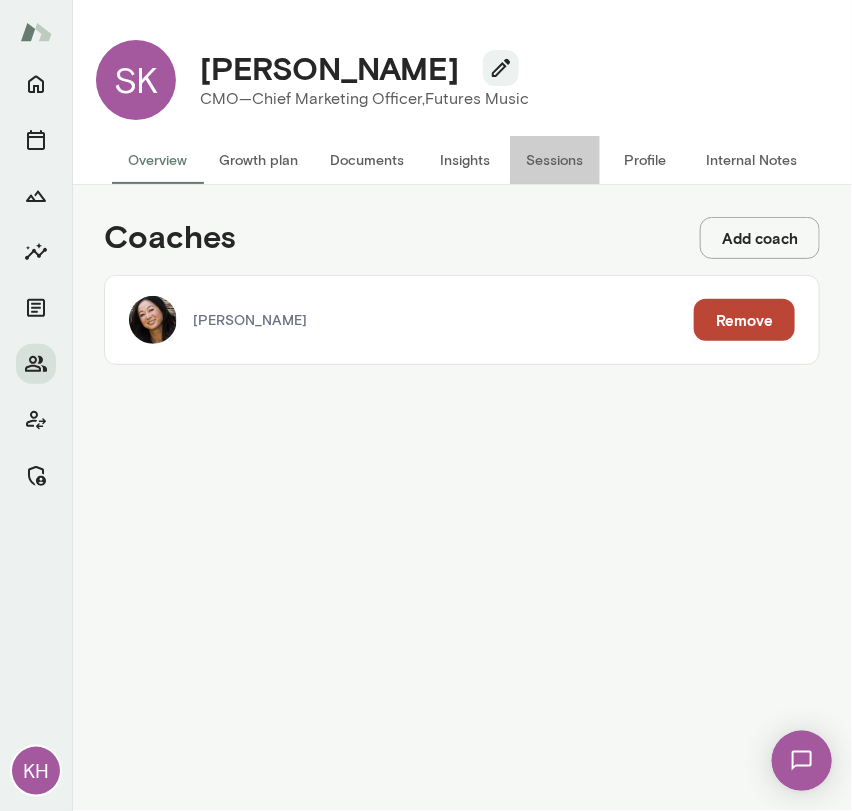click on "Sessions" at bounding box center (555, 160) 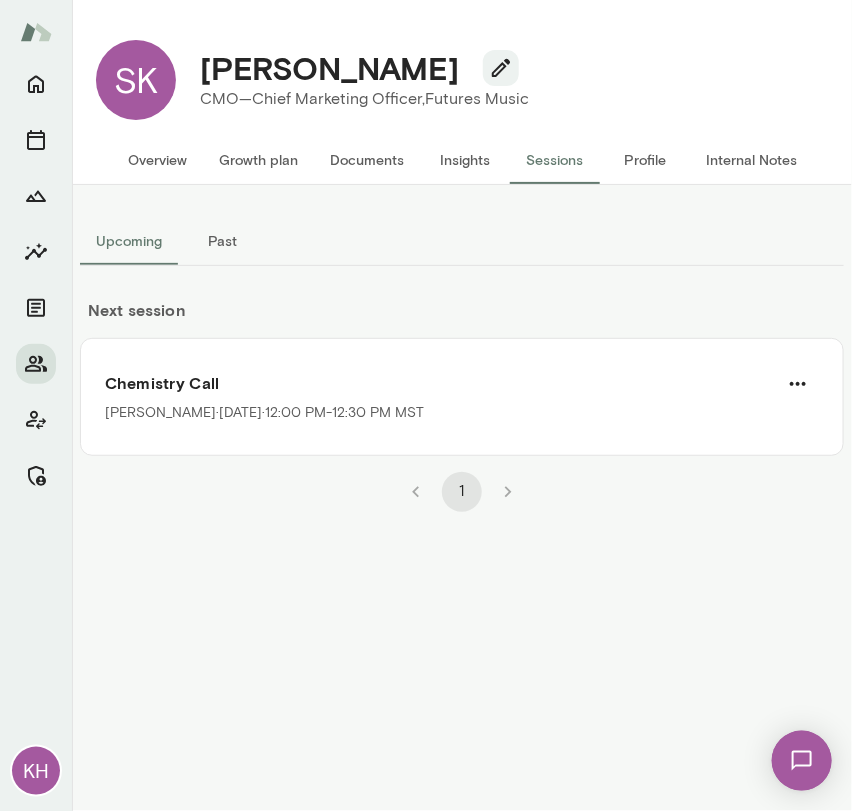 click on "Overview" at bounding box center (157, 160) 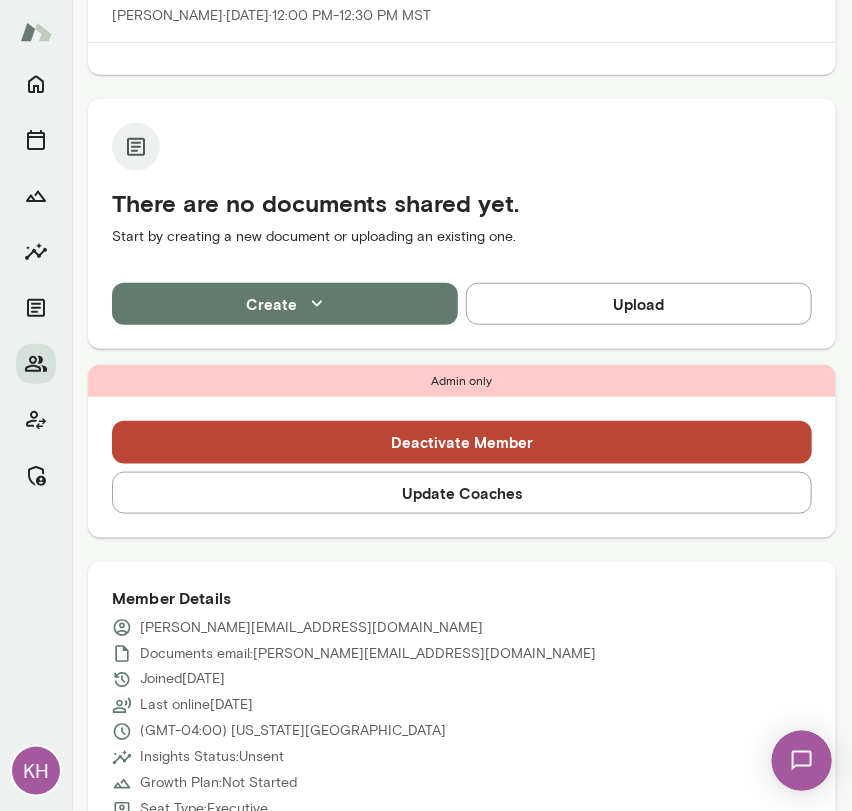 scroll, scrollTop: 288, scrollLeft: 0, axis: vertical 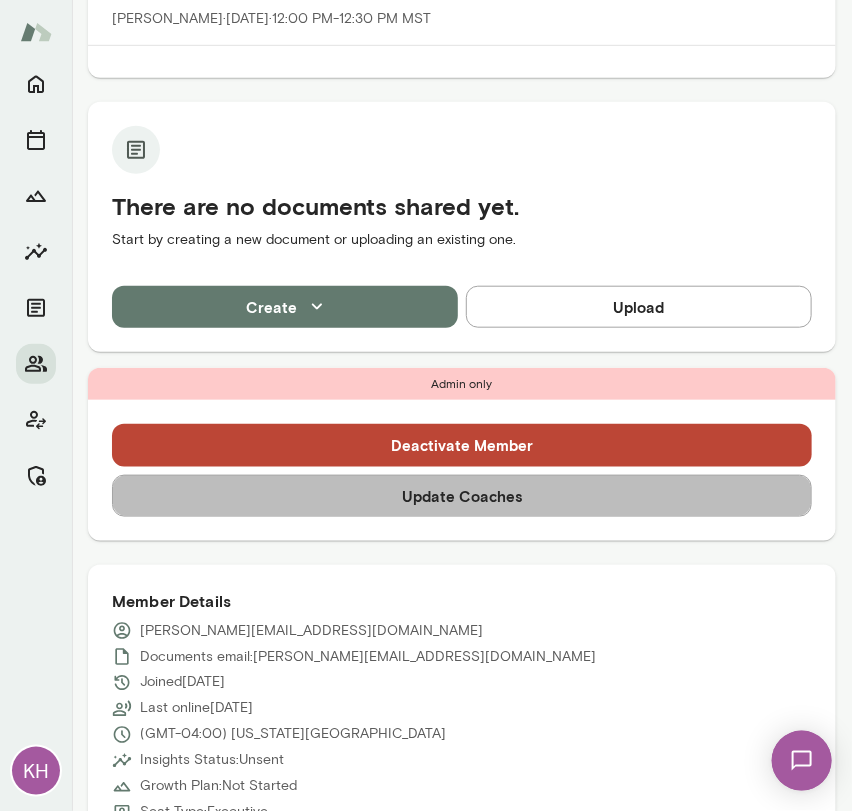 click on "Update Coaches" at bounding box center [462, 496] 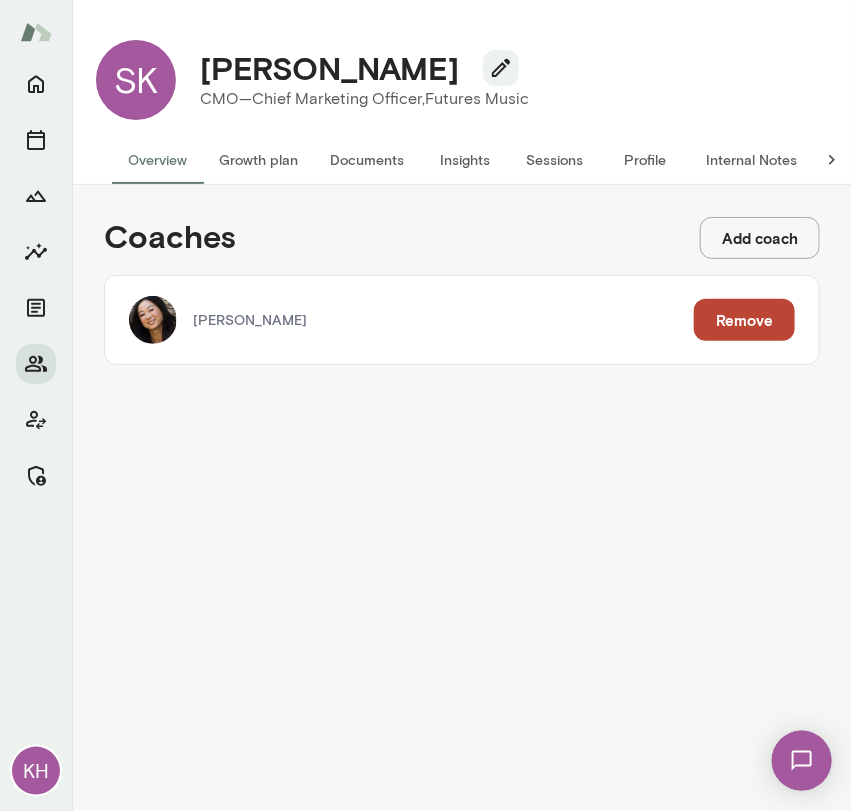 scroll, scrollTop: 0, scrollLeft: 0, axis: both 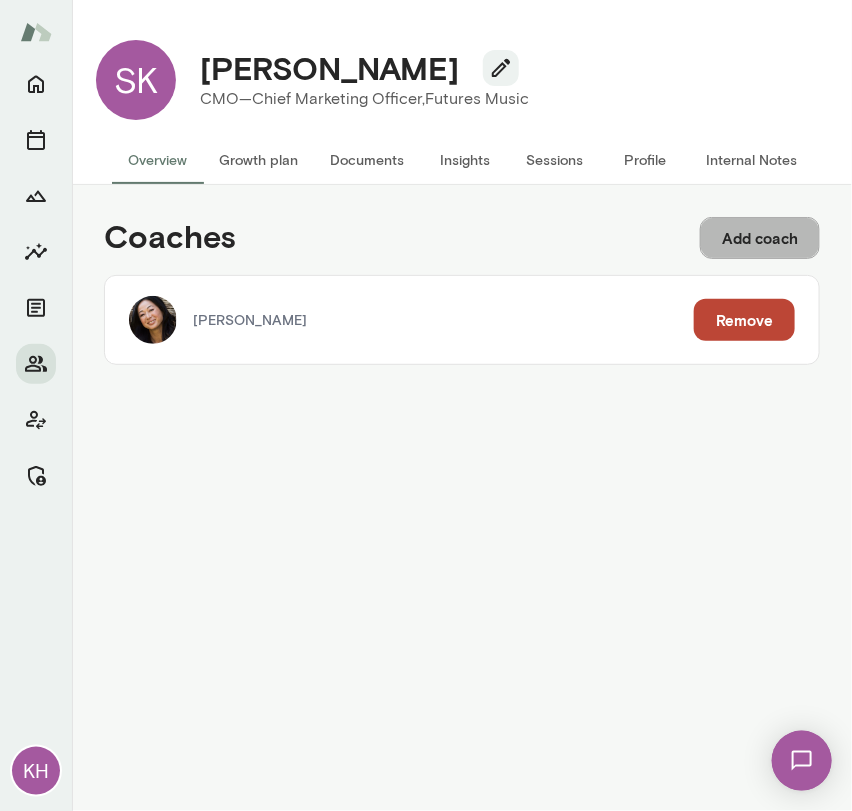 click on "Add coach" at bounding box center [760, 238] 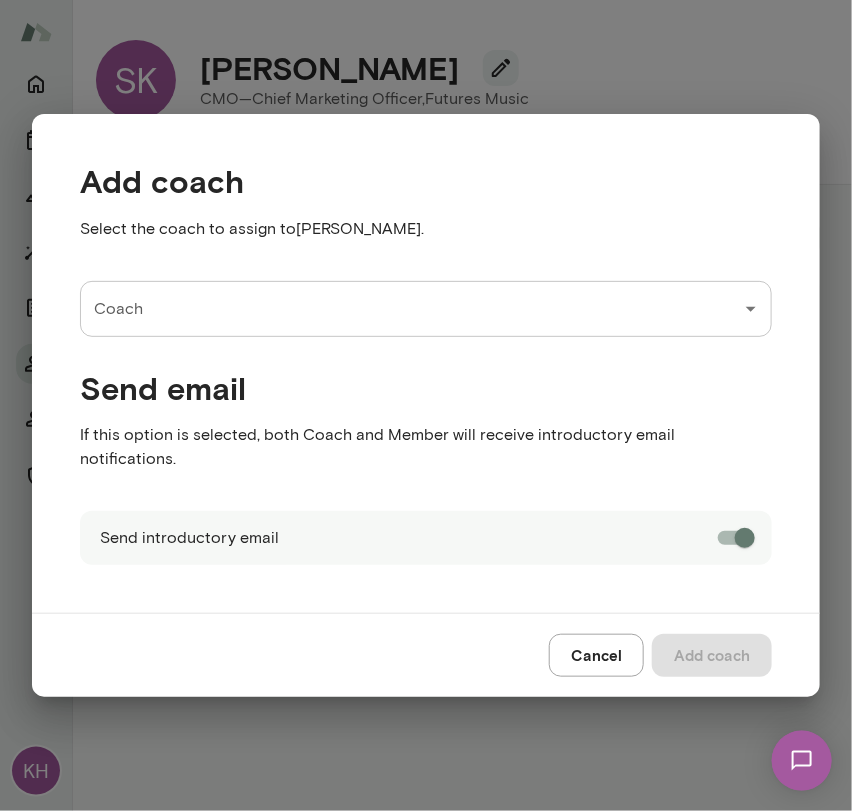 click on "Coach" at bounding box center (426, 309) 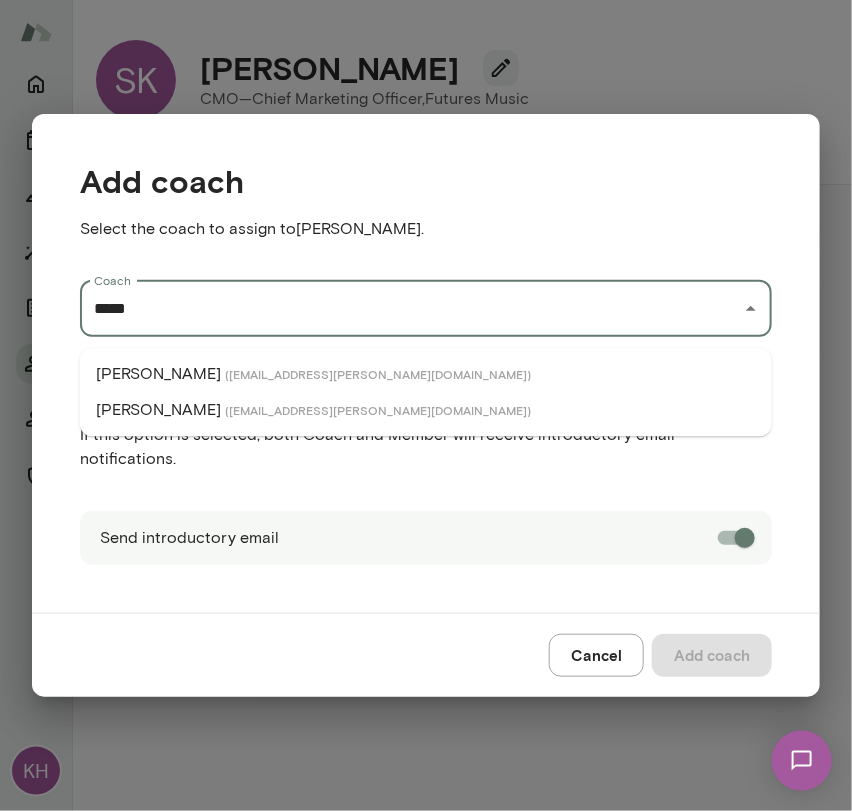 click on "Michael Alden ( michaelalden@mento.co )" at bounding box center [426, 374] 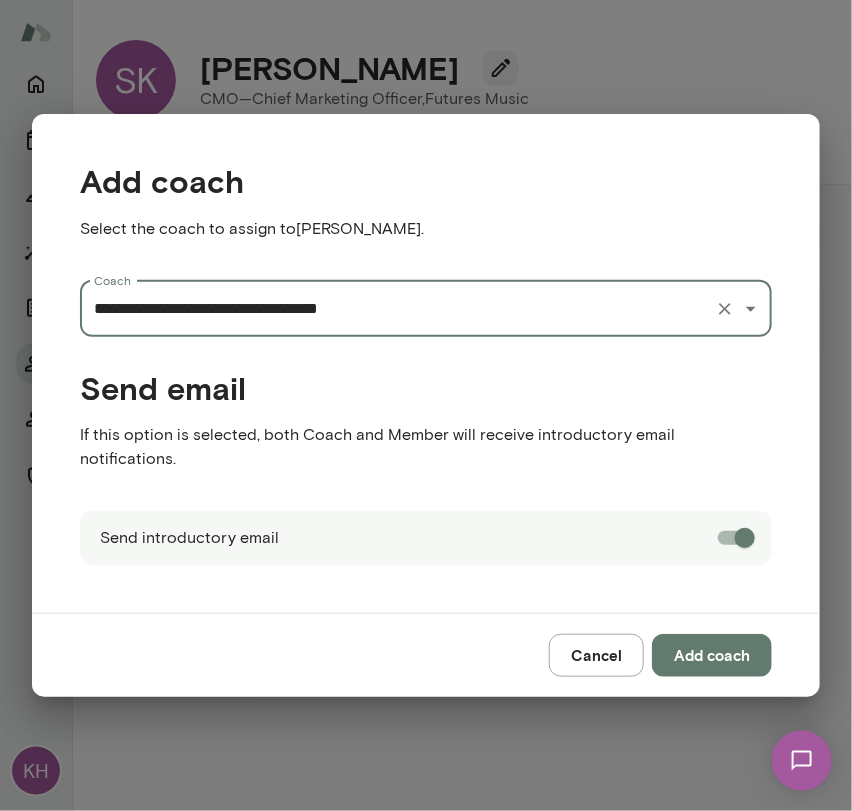type on "**********" 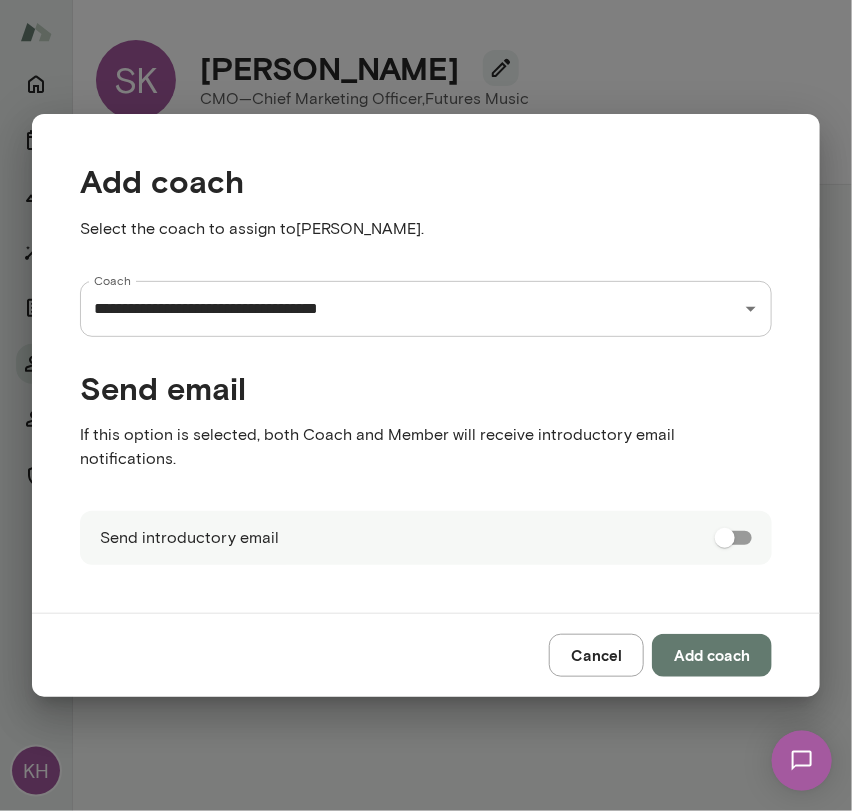 click on "Add coach" at bounding box center (712, 655) 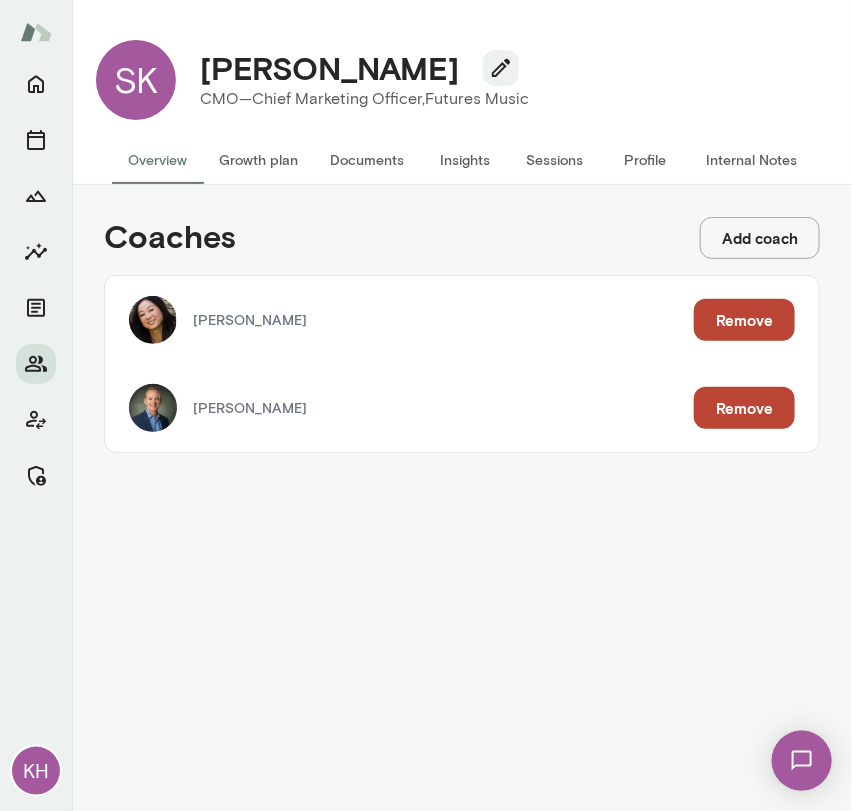 click on "Add coach" at bounding box center [760, 238] 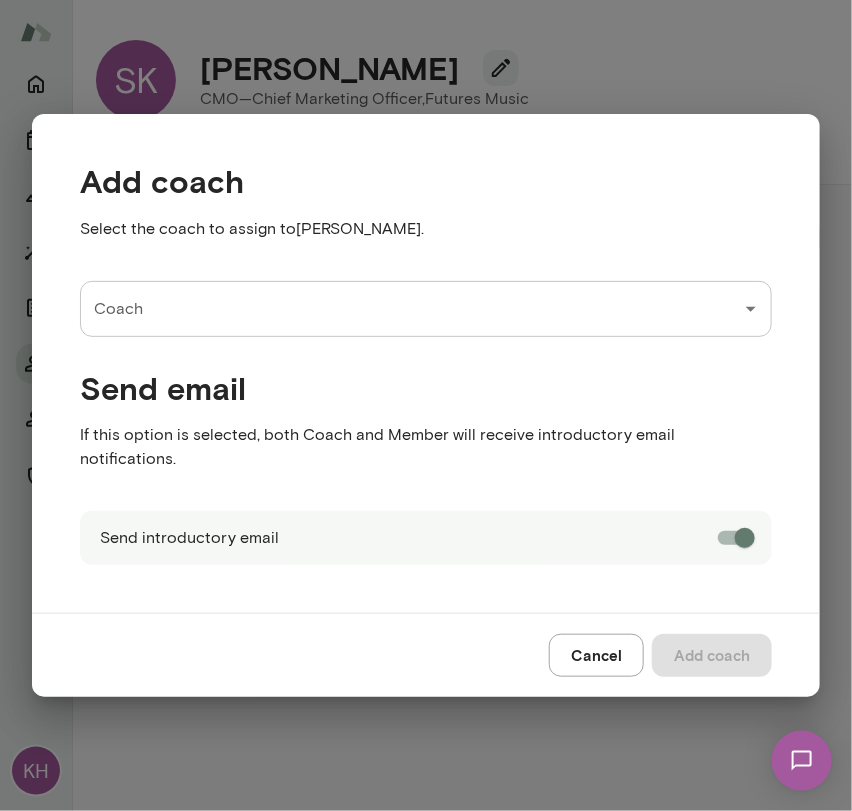 click on "Coach" at bounding box center (411, 309) 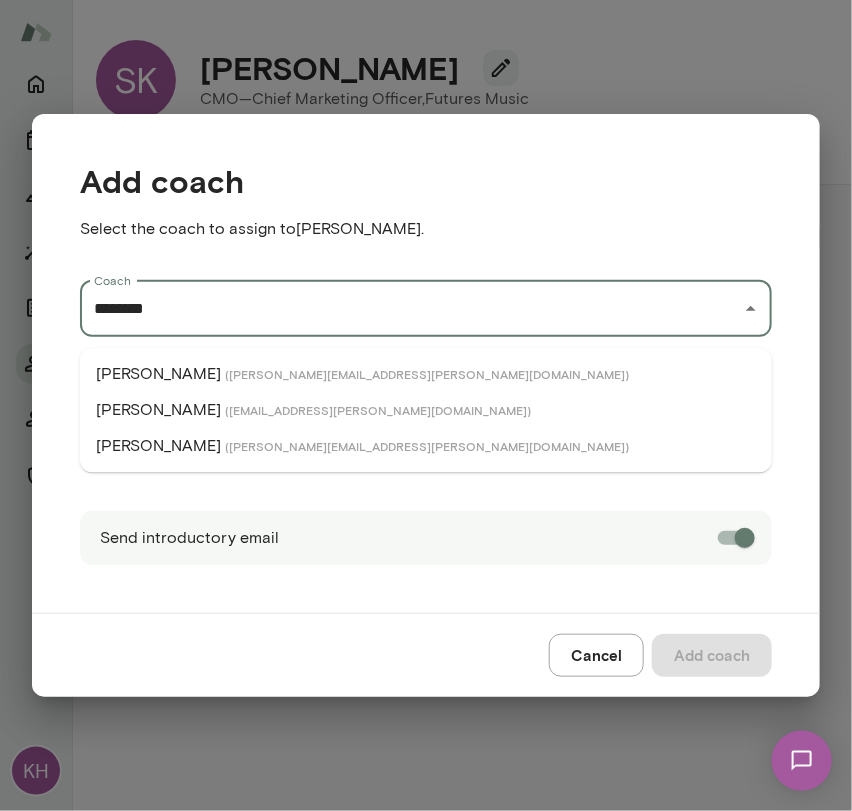 click on "Jennifer Alvarez ( jenniferalvarez@mento.co )" at bounding box center (426, 410) 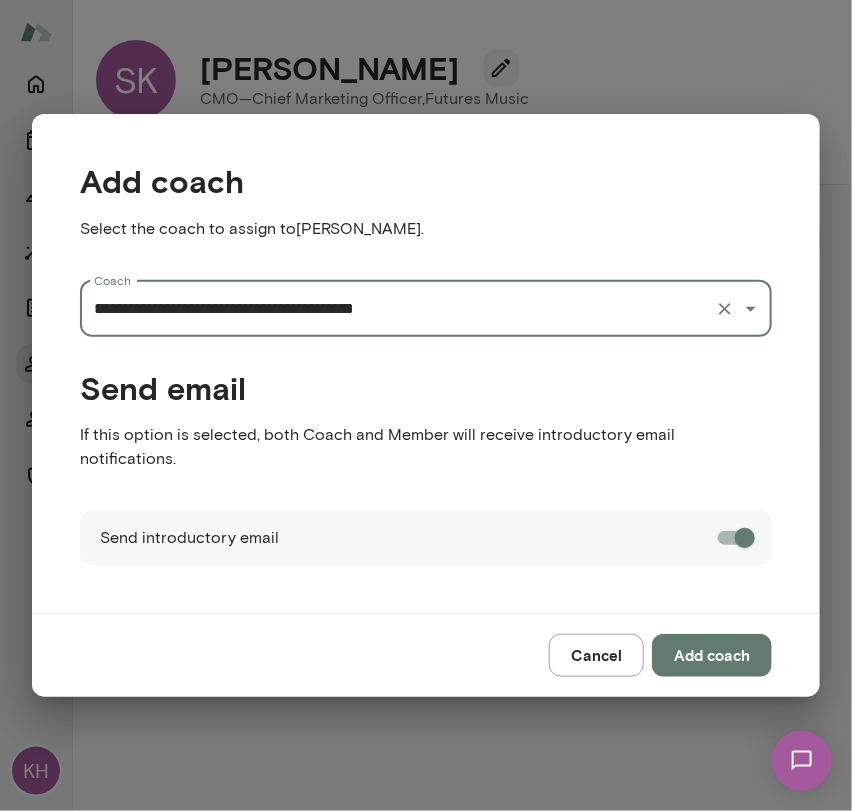 type on "**********" 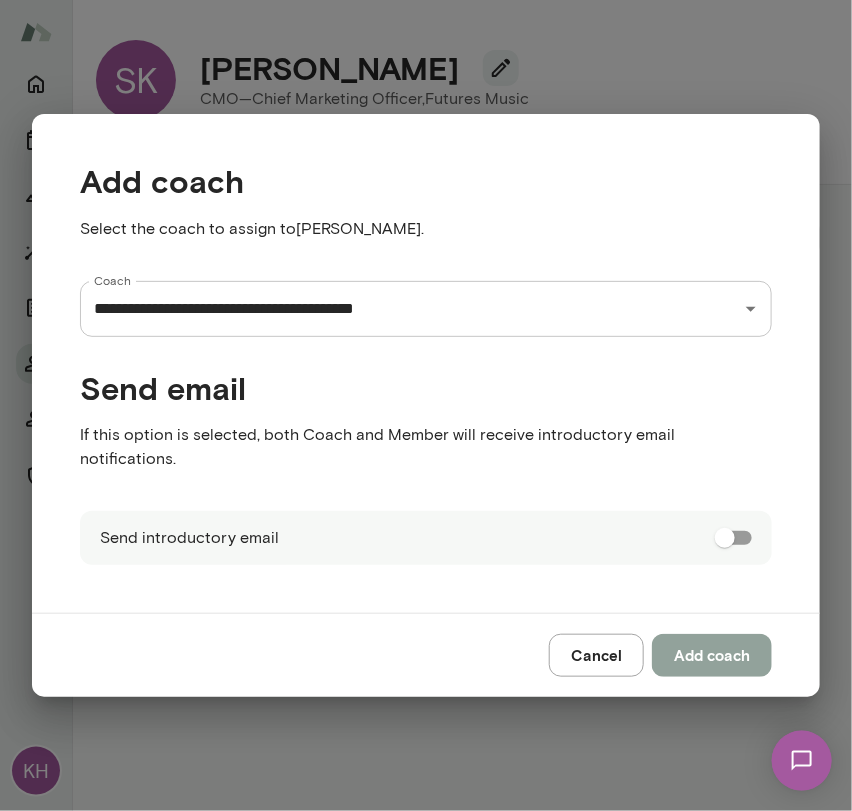 click on "Add coach" at bounding box center (712, 655) 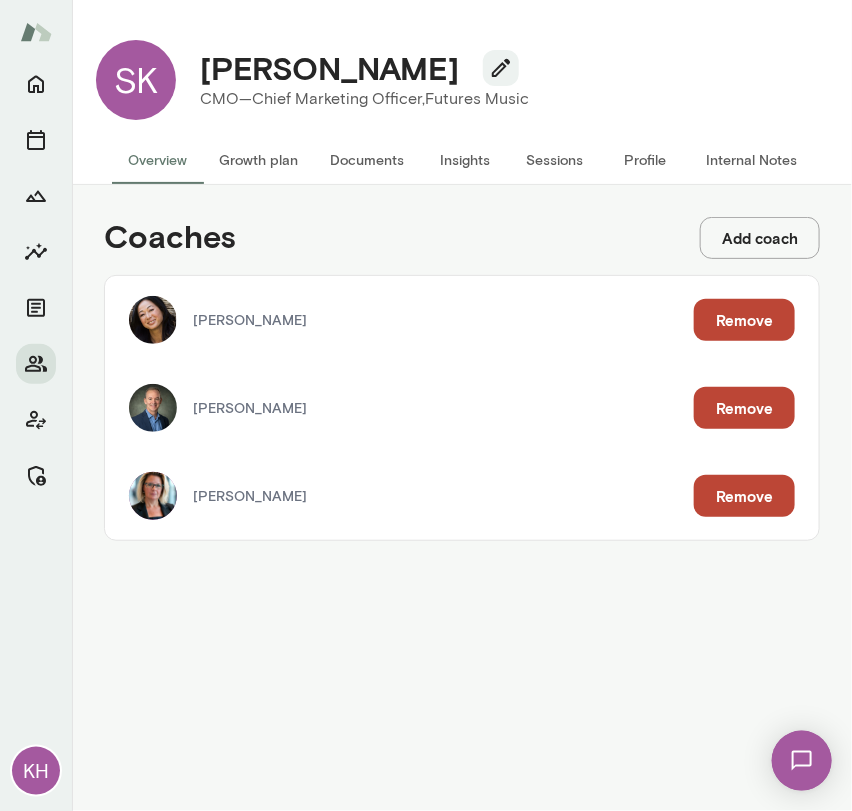 click on "Sessions" at bounding box center [555, 160] 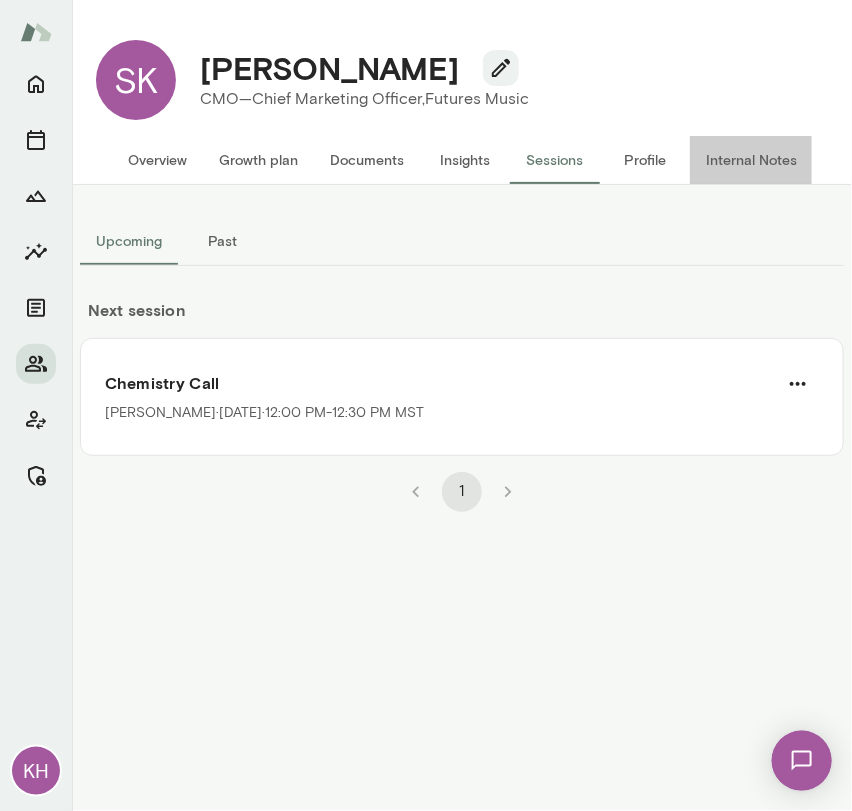 click on "Internal Notes" at bounding box center (751, 160) 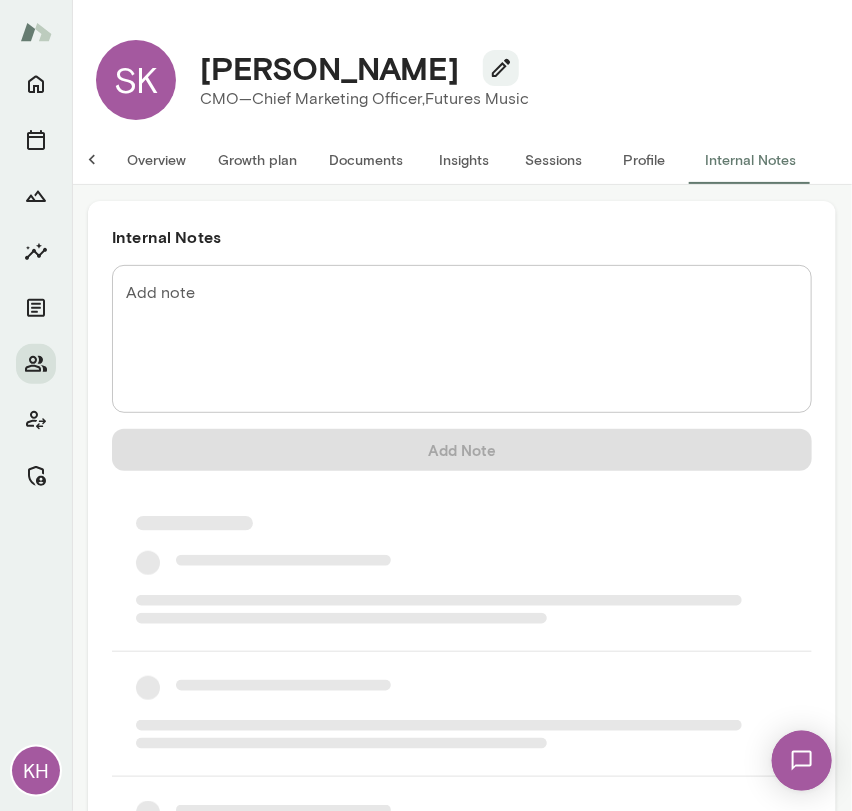 scroll, scrollTop: 0, scrollLeft: 0, axis: both 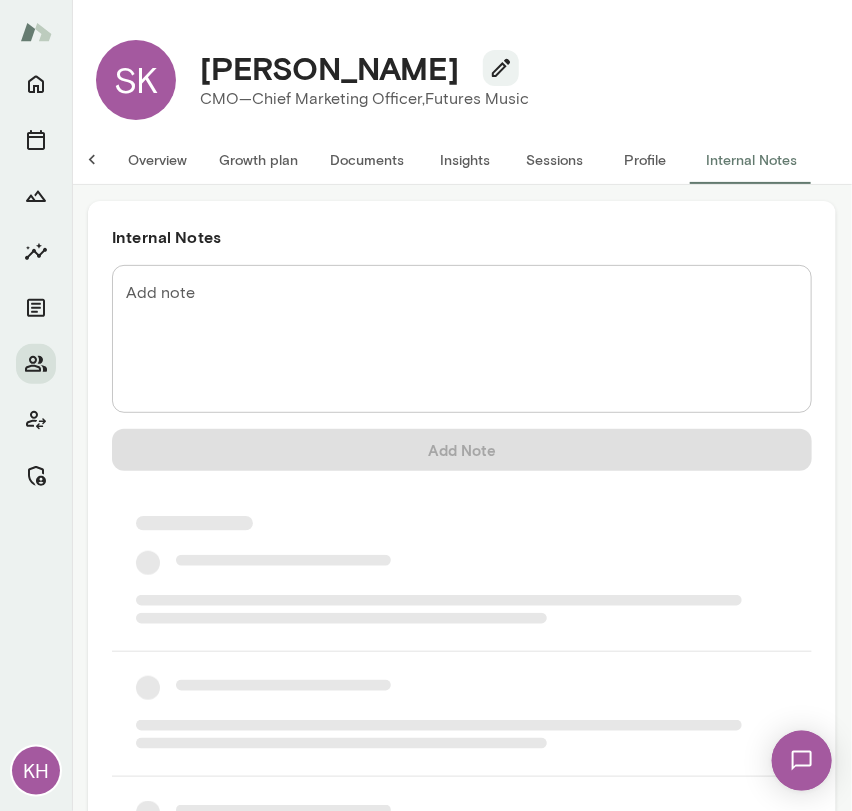 click on "Add note" at bounding box center (462, 339) 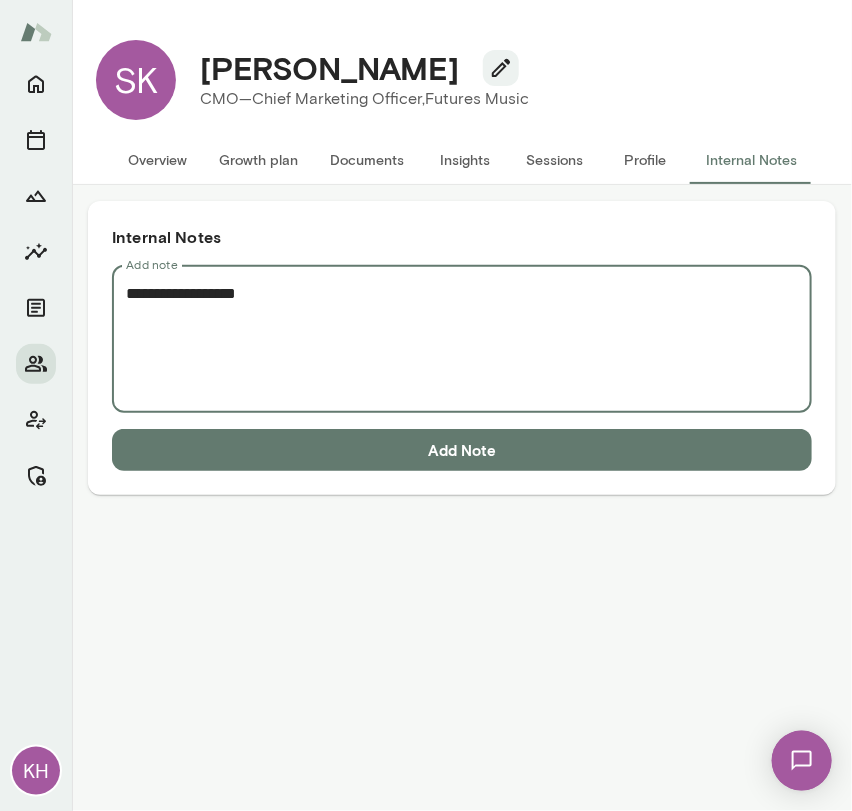 click on "**********" at bounding box center [462, 339] 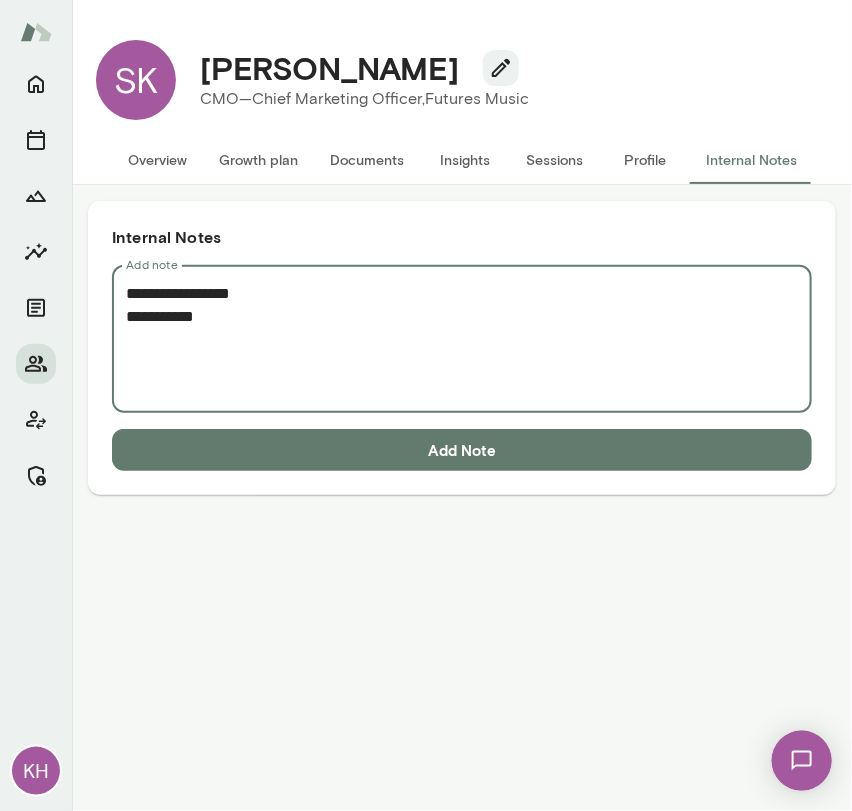click on "**********" at bounding box center (462, 339) 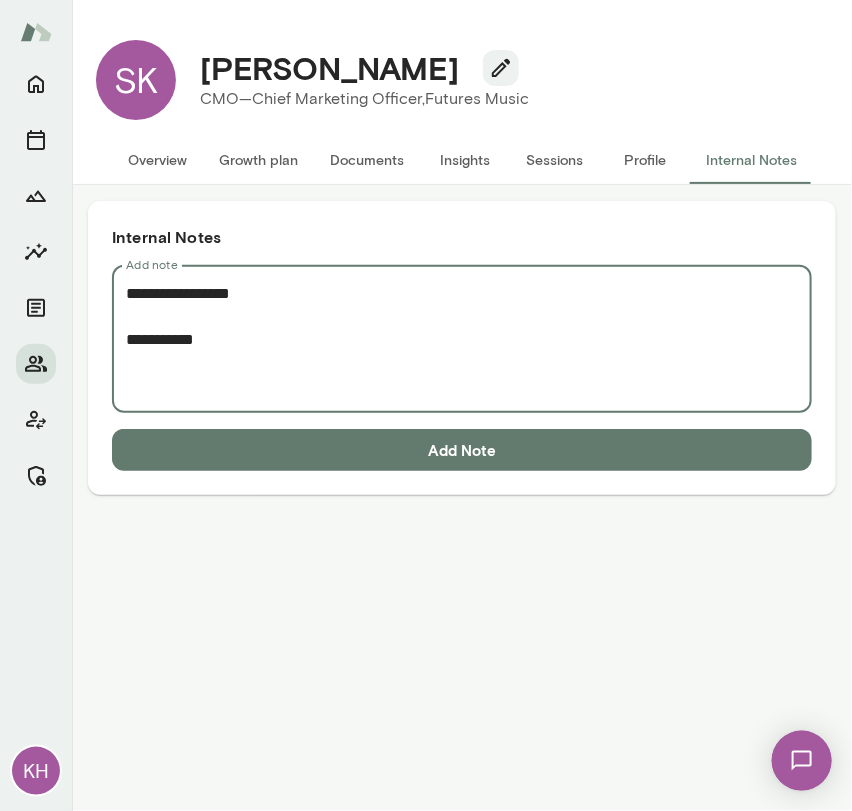 click on "**********" at bounding box center (462, 339) 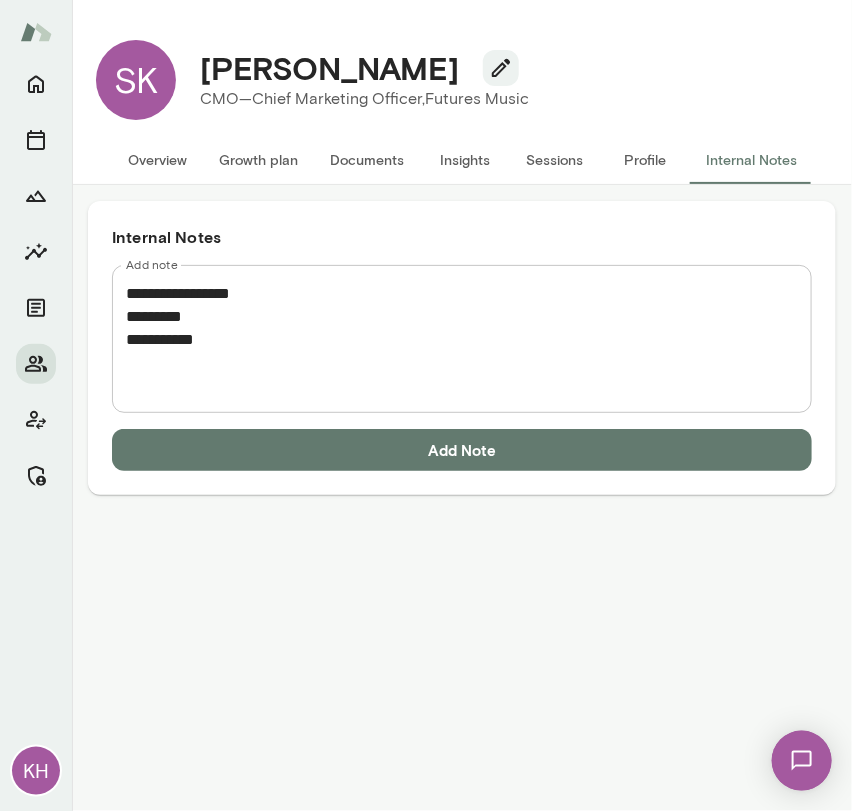 click on "**********" at bounding box center (462, 339) 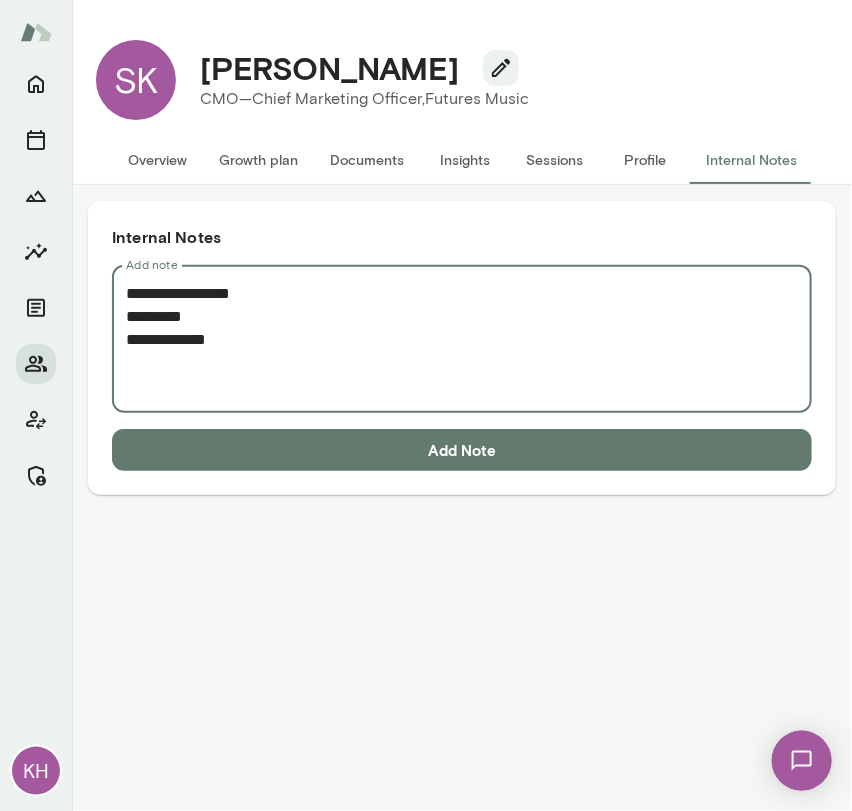 paste on "**********" 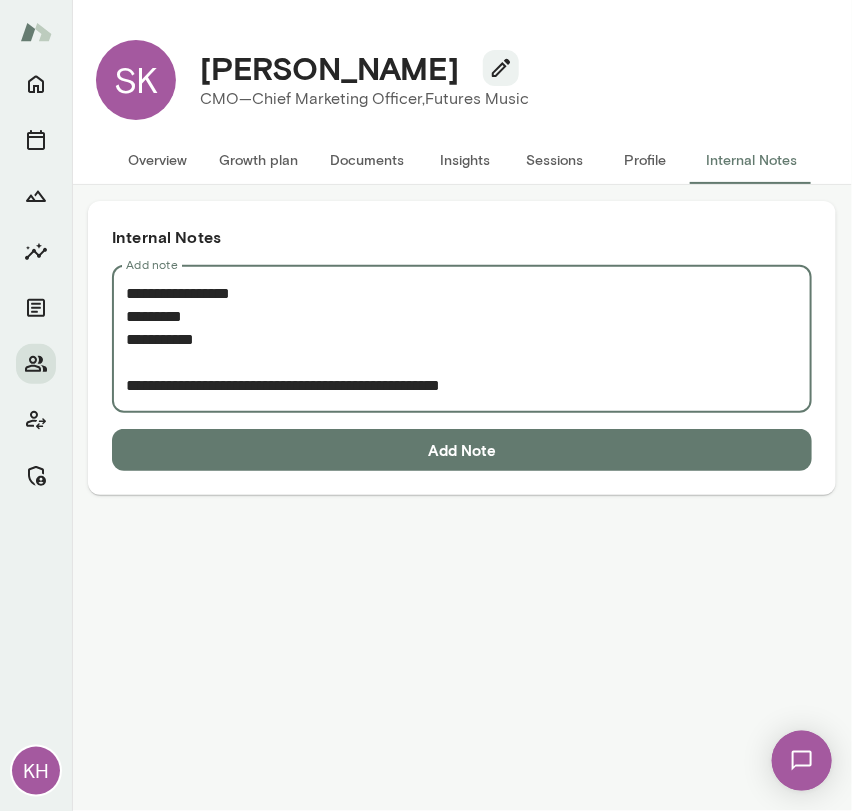 scroll, scrollTop: 112, scrollLeft: 0, axis: vertical 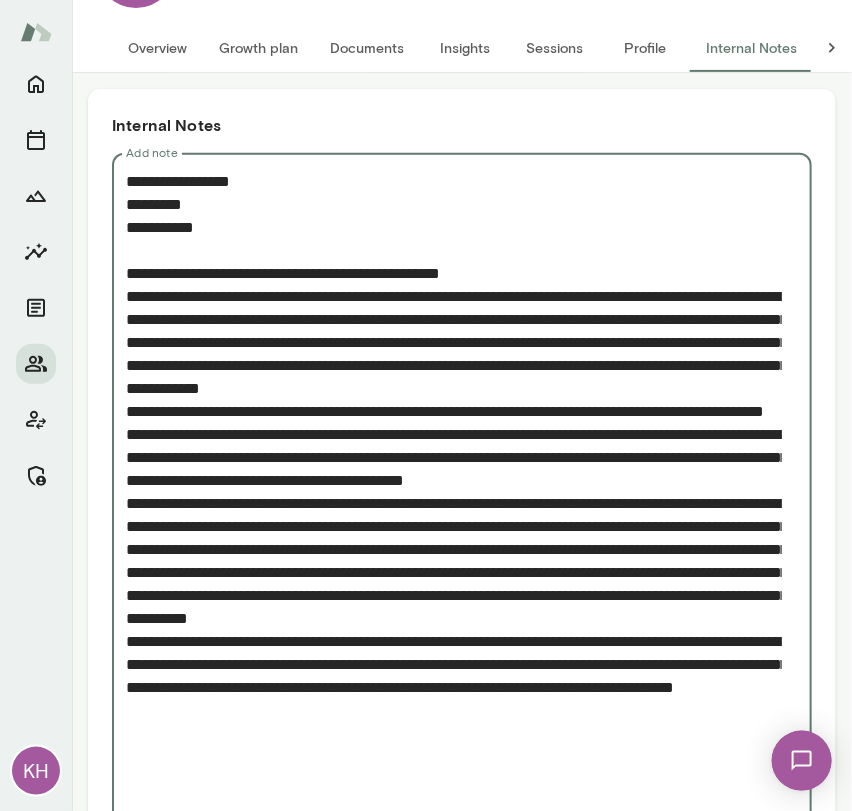 click on "Add note" at bounding box center [454, 492] 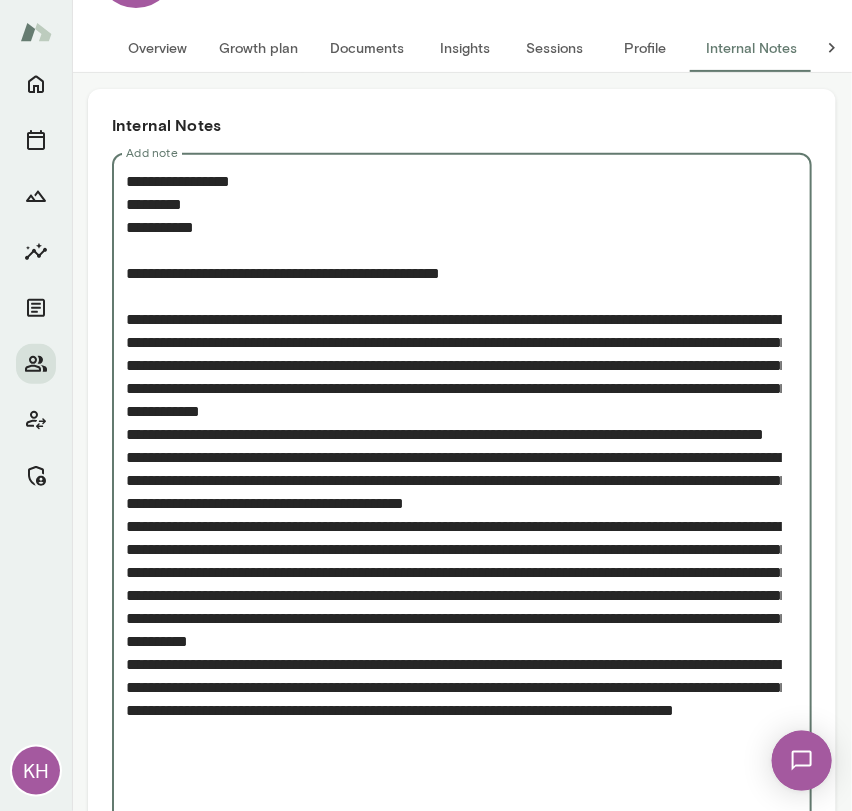 click on "Add note" at bounding box center [454, 503] 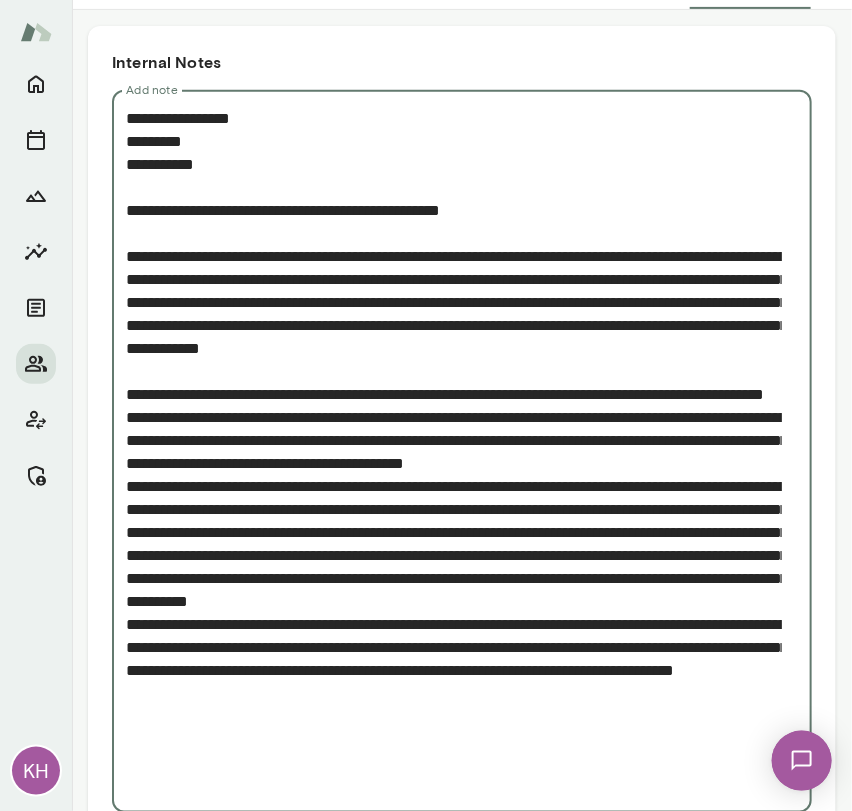 scroll, scrollTop: 176, scrollLeft: 0, axis: vertical 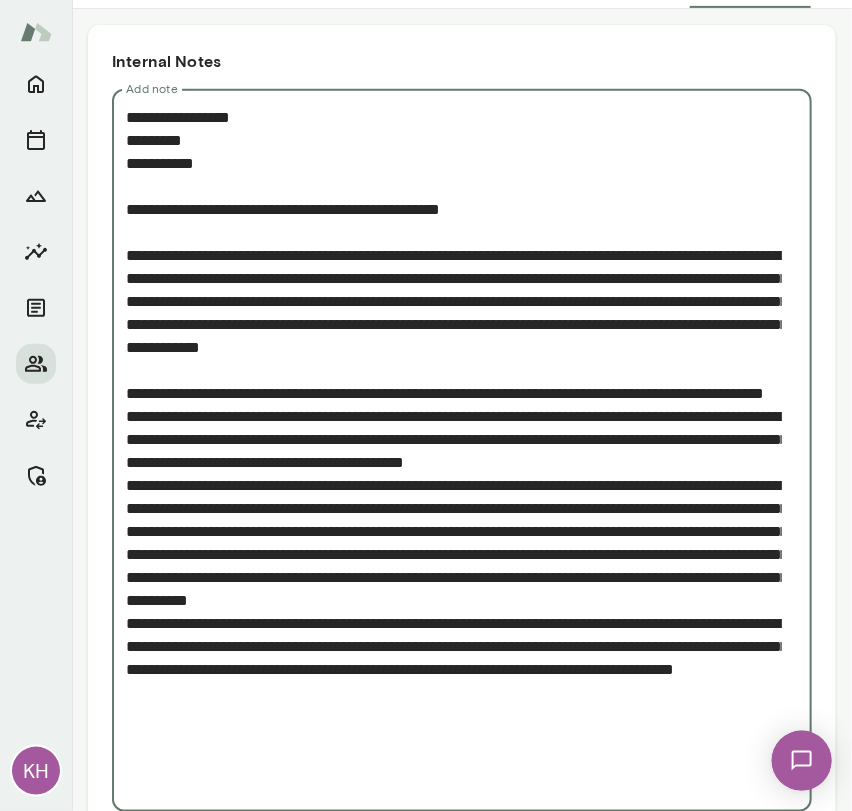 click on "Add note" at bounding box center [454, 451] 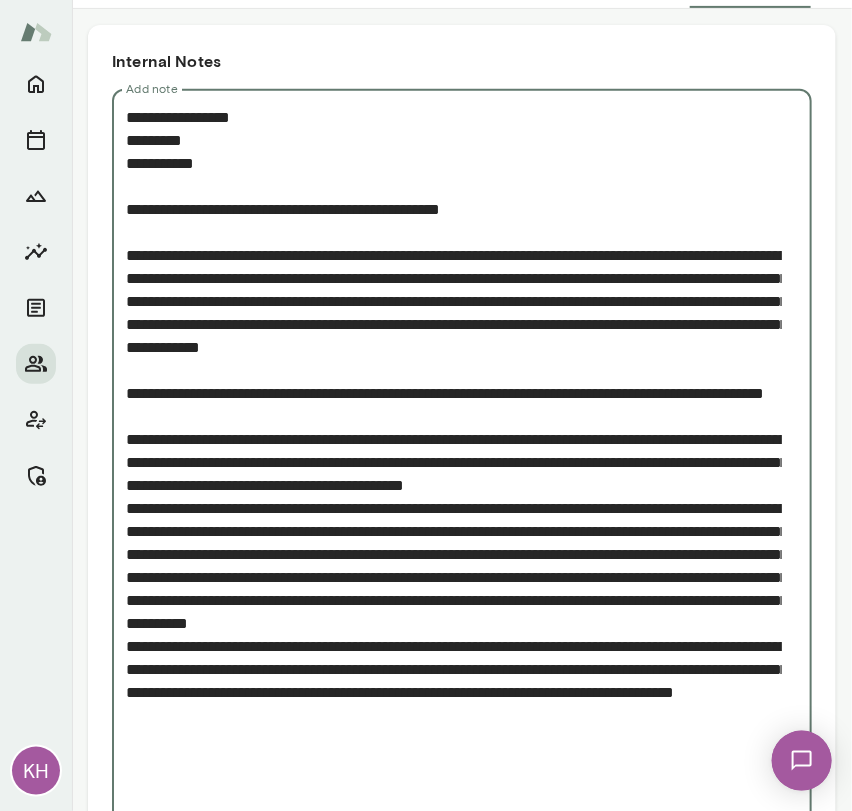 drag, startPoint x: 273, startPoint y: 441, endPoint x: 90, endPoint y: 412, distance: 185.28357 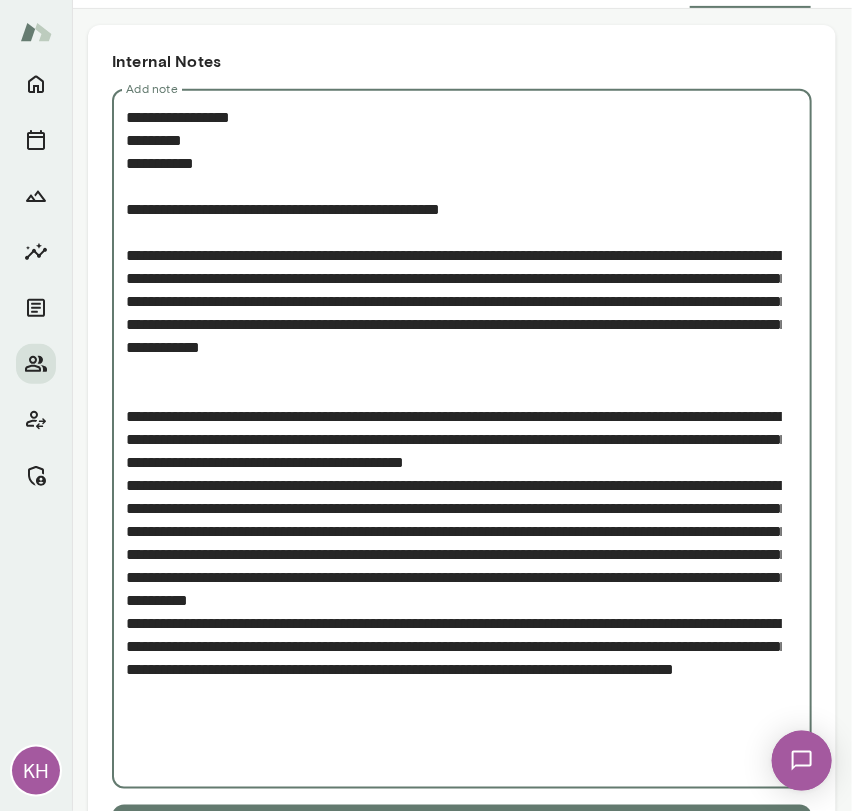 click on "Add note" at bounding box center [454, 439] 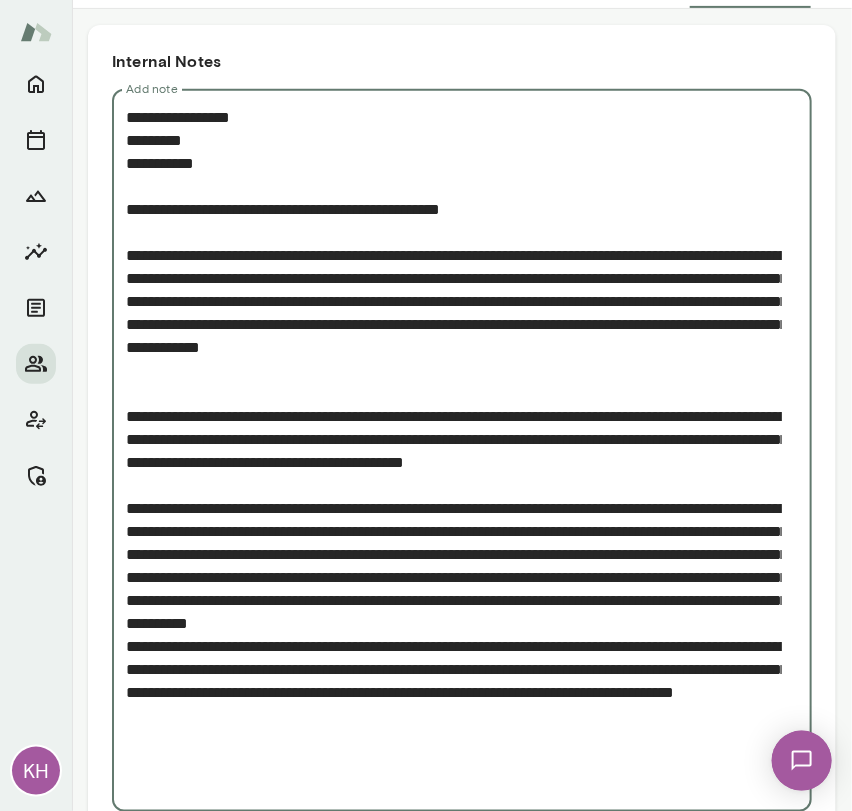 scroll, scrollTop: 201, scrollLeft: 0, axis: vertical 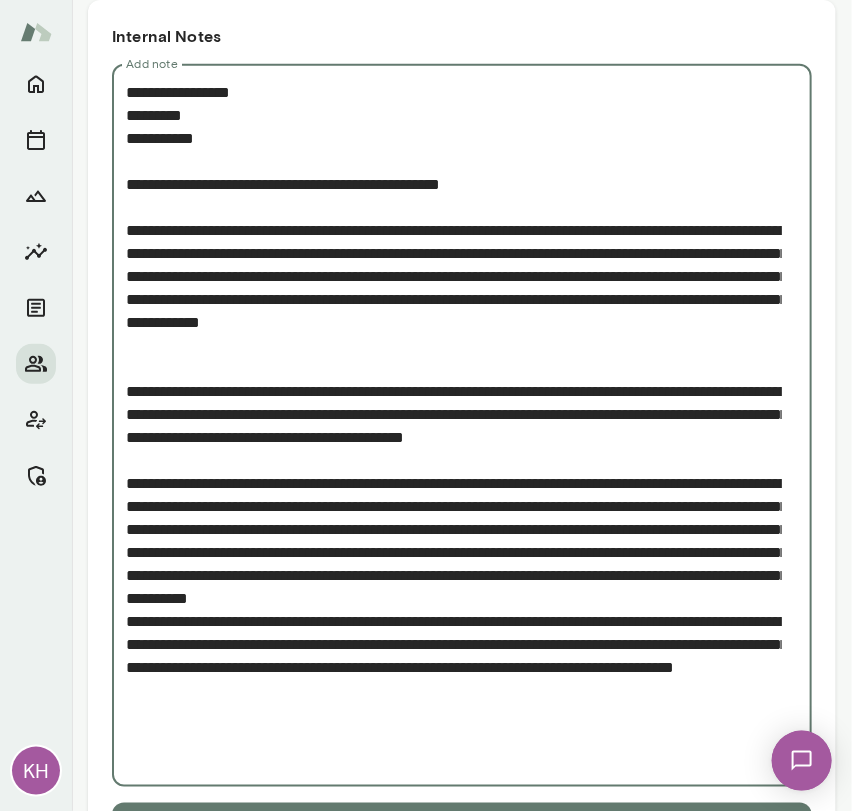 click on "Add note" at bounding box center (454, 426) 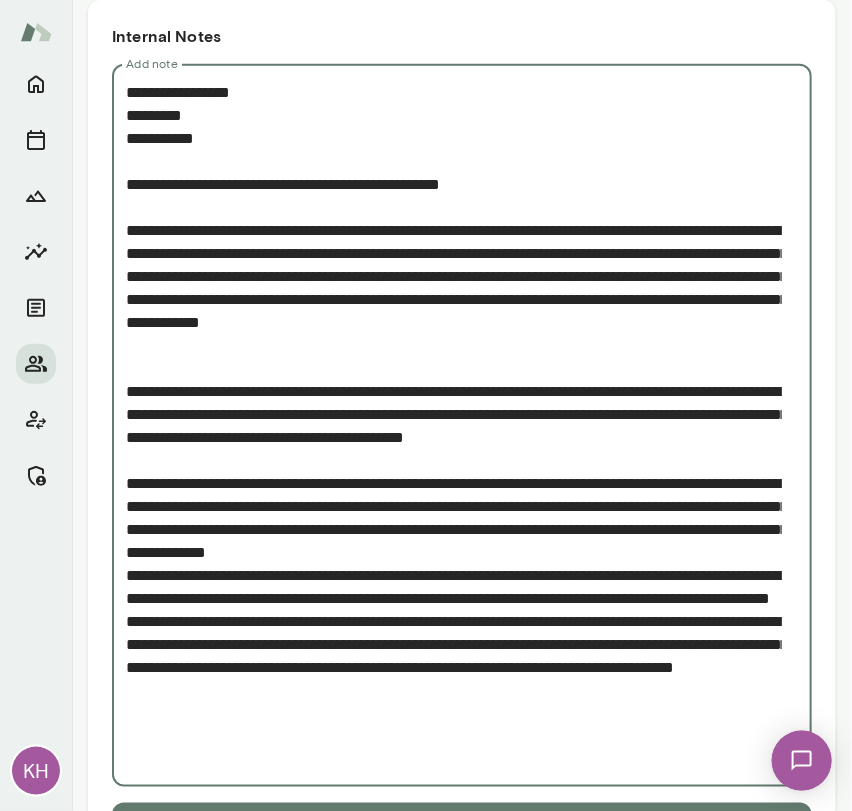 click on "Add note" at bounding box center [454, 426] 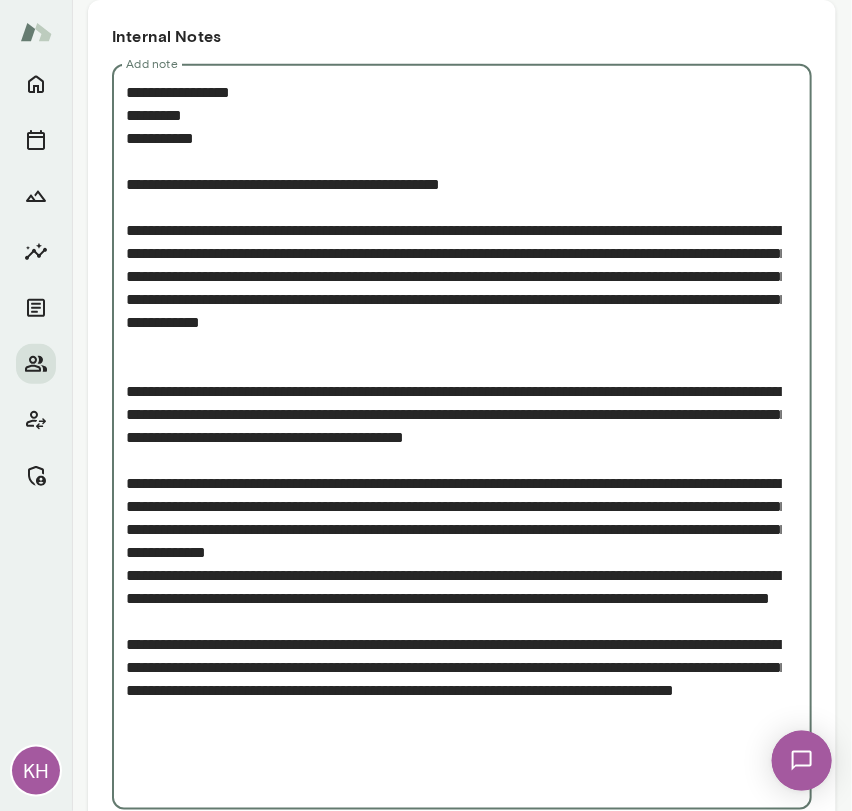 scroll, scrollTop: 298, scrollLeft: 0, axis: vertical 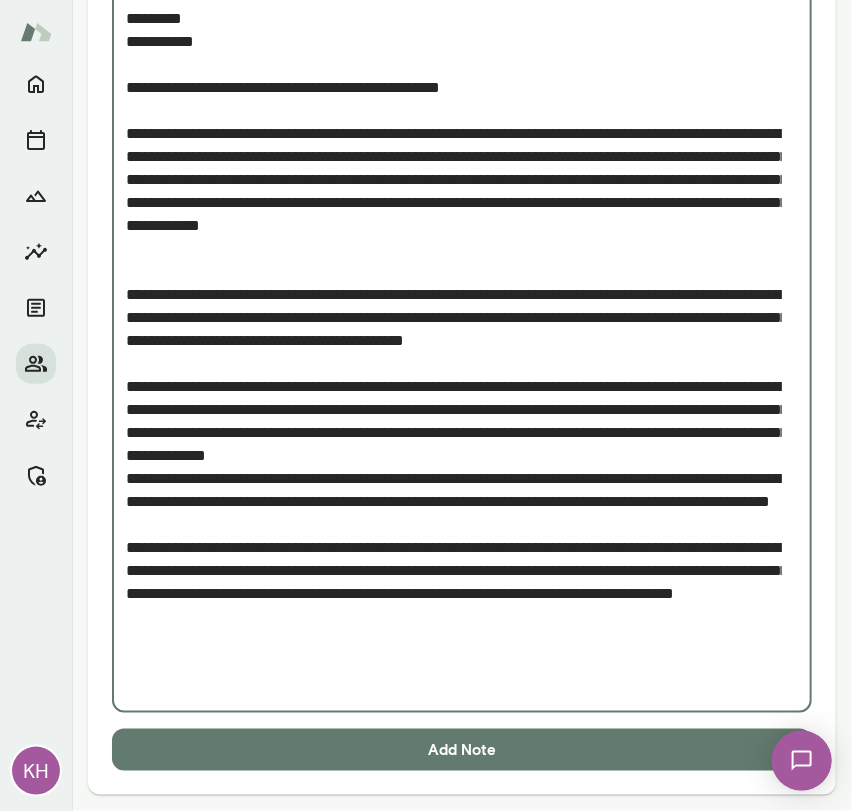 type on "**********" 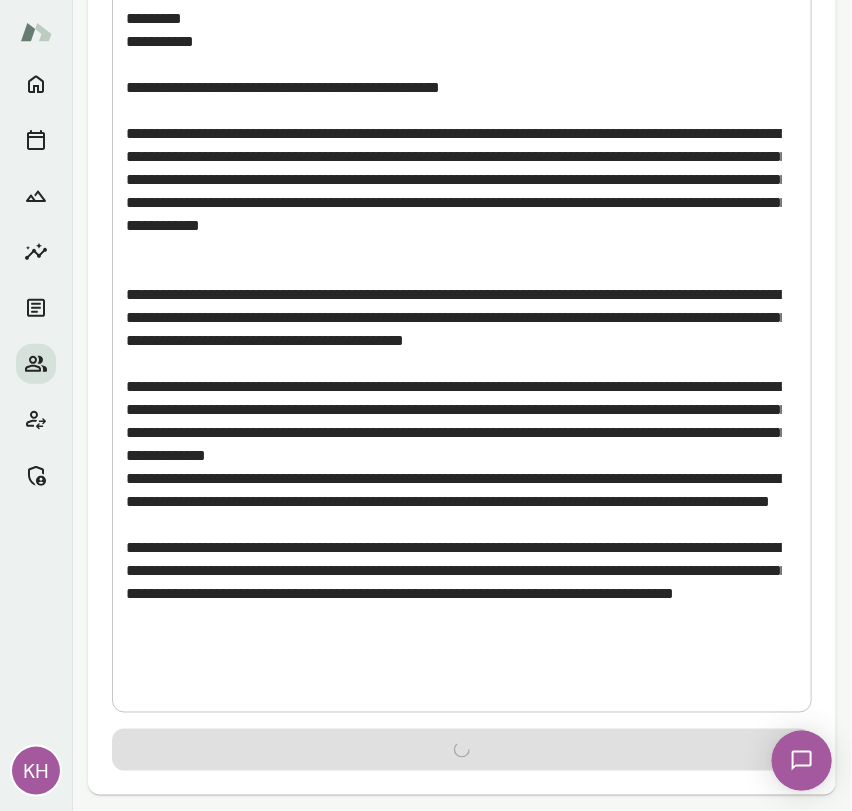 type 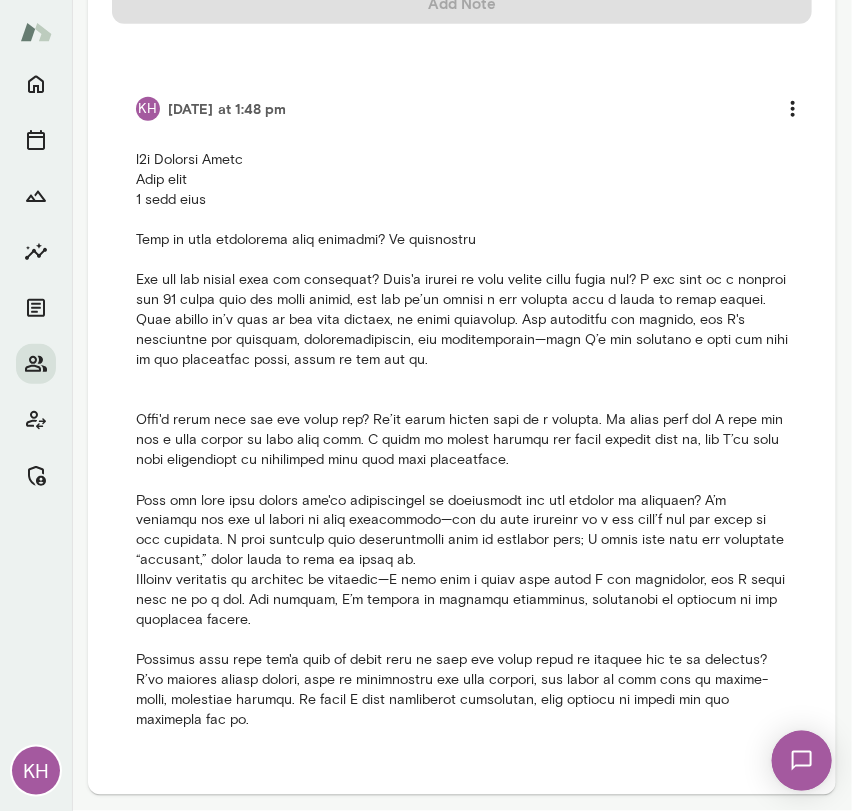 scroll, scrollTop: 0, scrollLeft: 0, axis: both 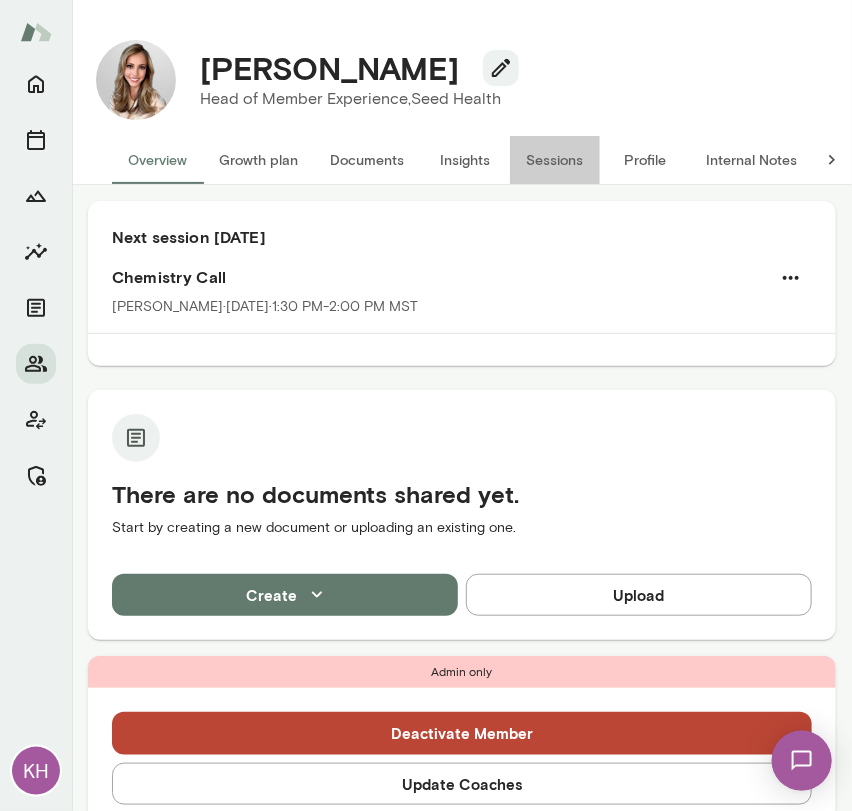 click on "Sessions" at bounding box center (555, 160) 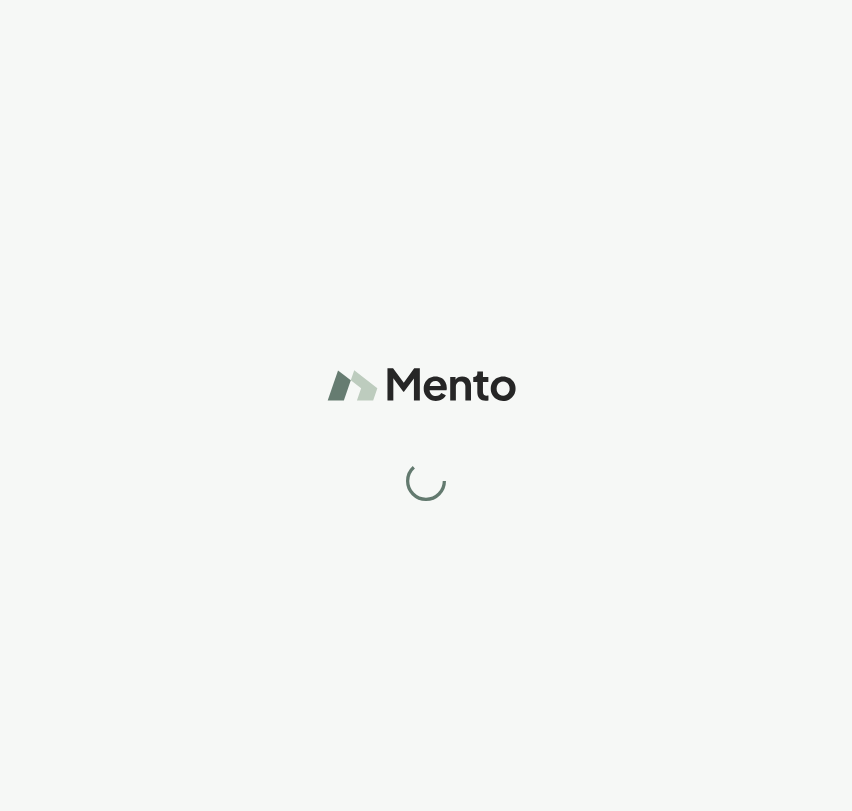 scroll, scrollTop: 0, scrollLeft: 0, axis: both 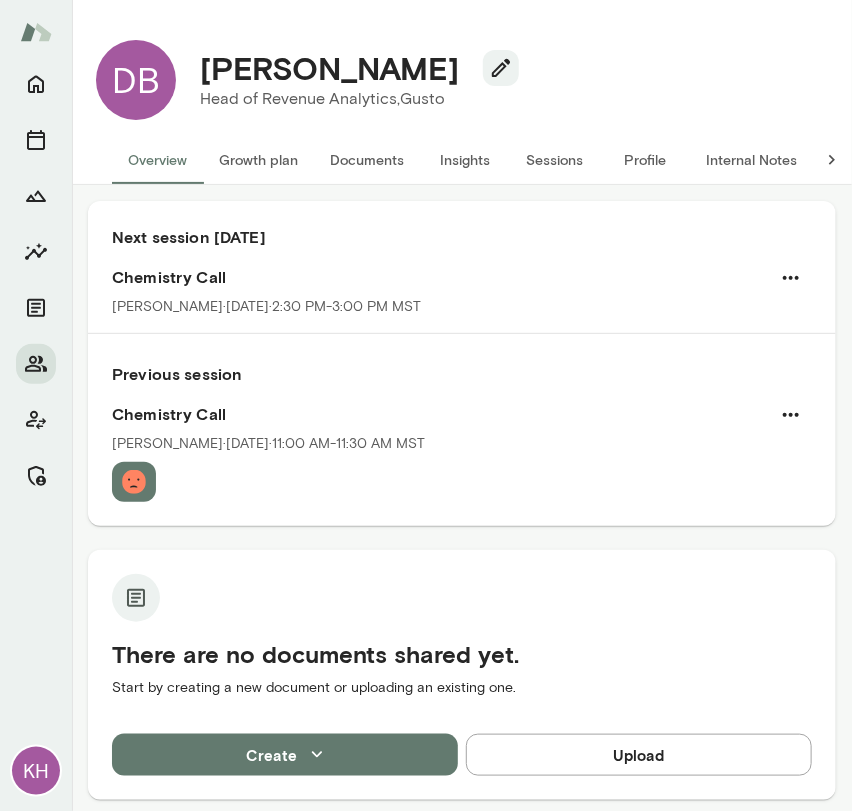 click on "Internal Notes" at bounding box center (751, 160) 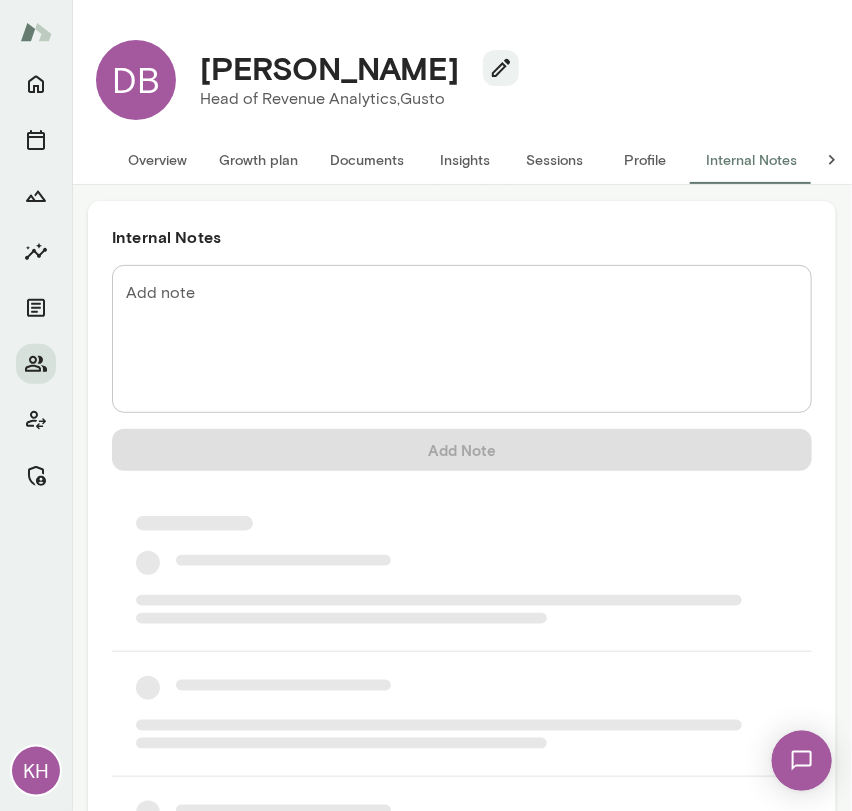 scroll, scrollTop: 0, scrollLeft: 0, axis: both 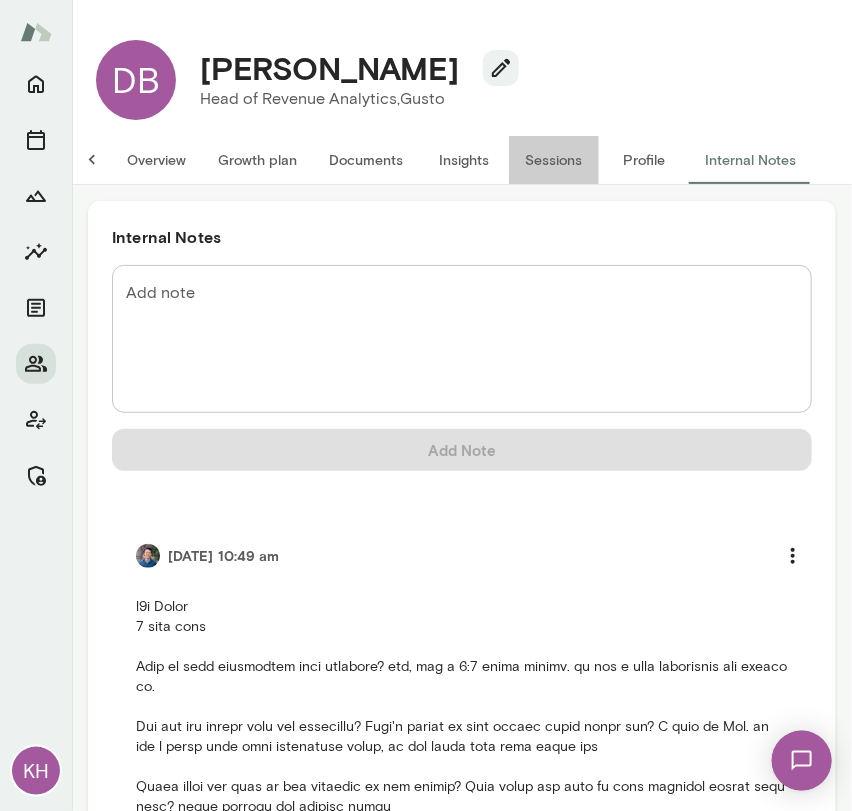 click on "Sessions" at bounding box center [554, 160] 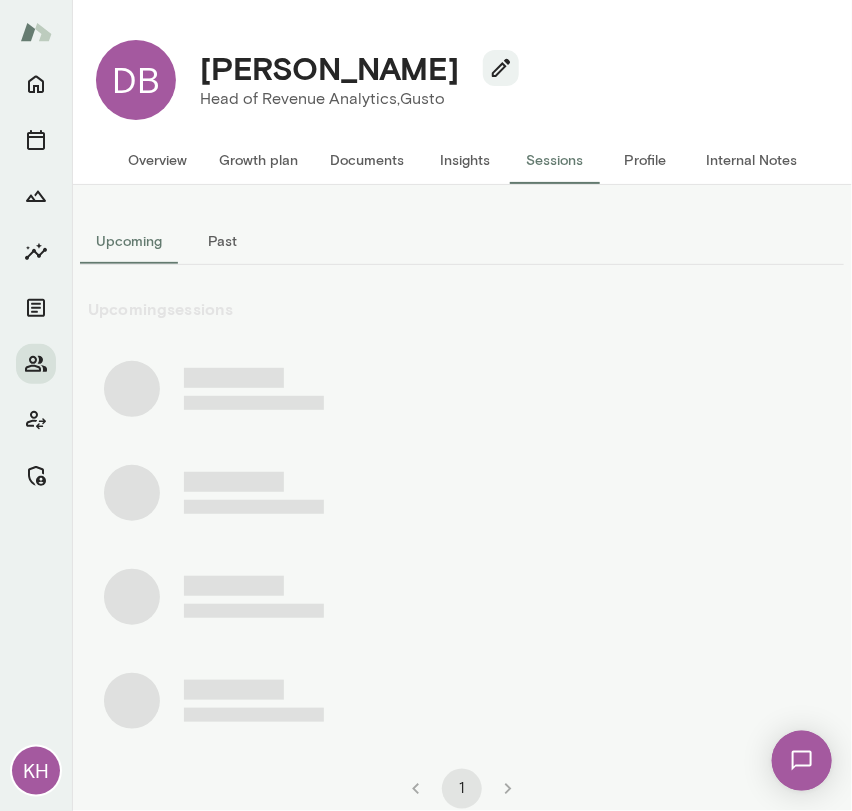 click on "Past" at bounding box center [223, 241] 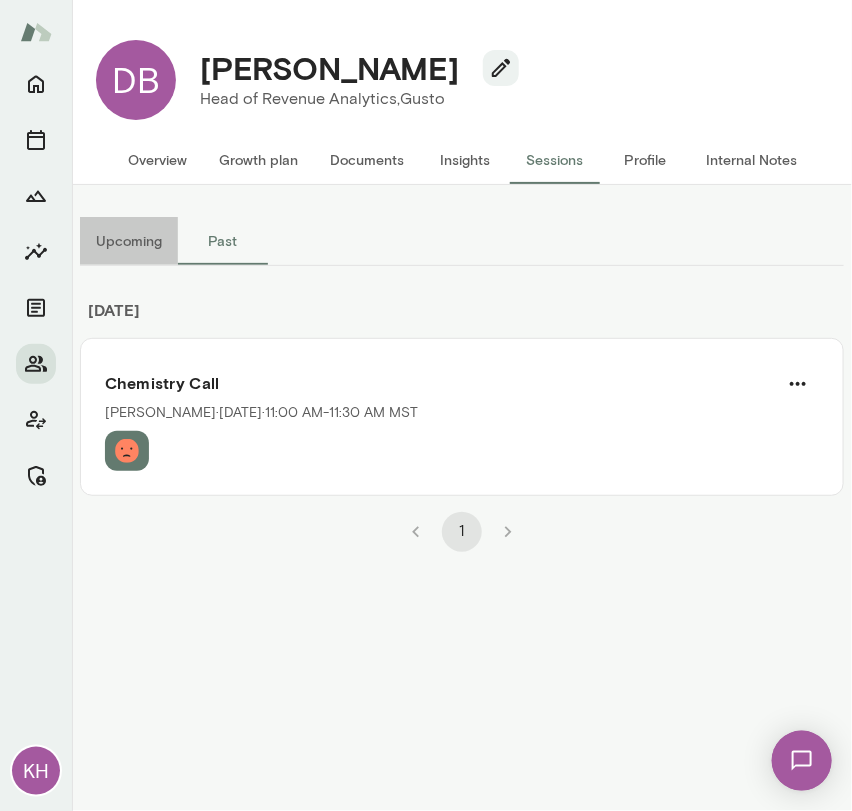 click on "Upcoming" at bounding box center (129, 241) 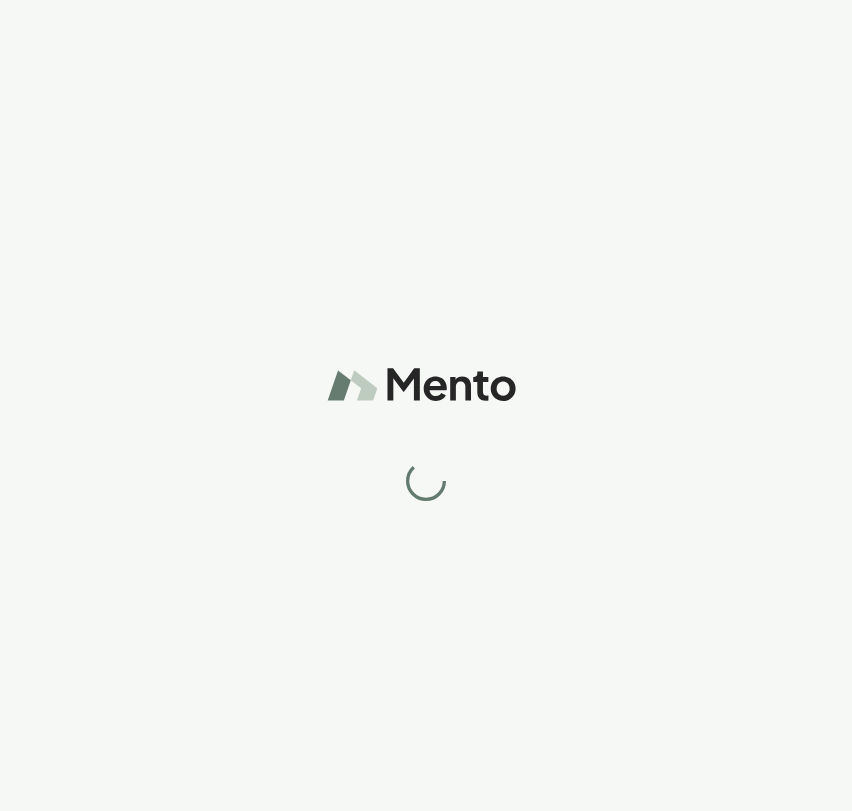 scroll, scrollTop: 0, scrollLeft: 0, axis: both 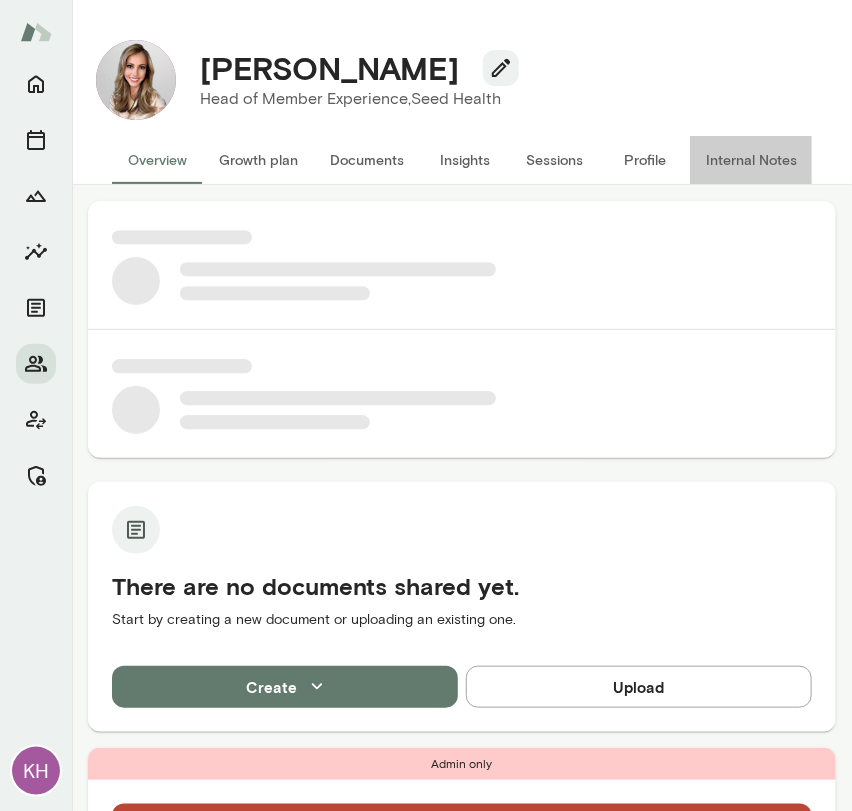 click on "Internal Notes" at bounding box center [751, 160] 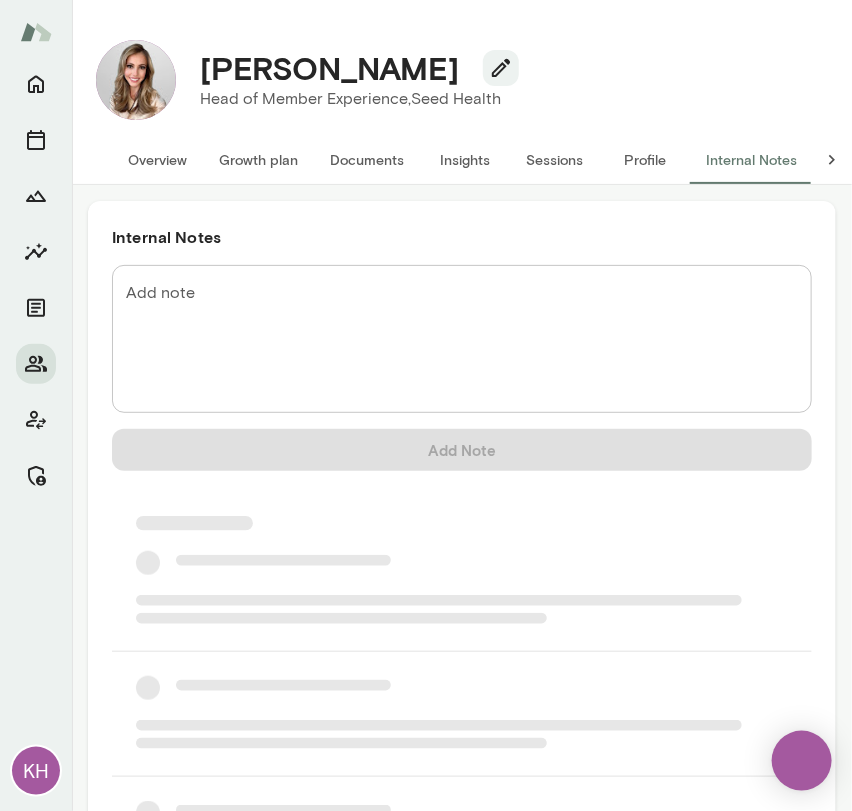scroll, scrollTop: 0, scrollLeft: 14, axis: horizontal 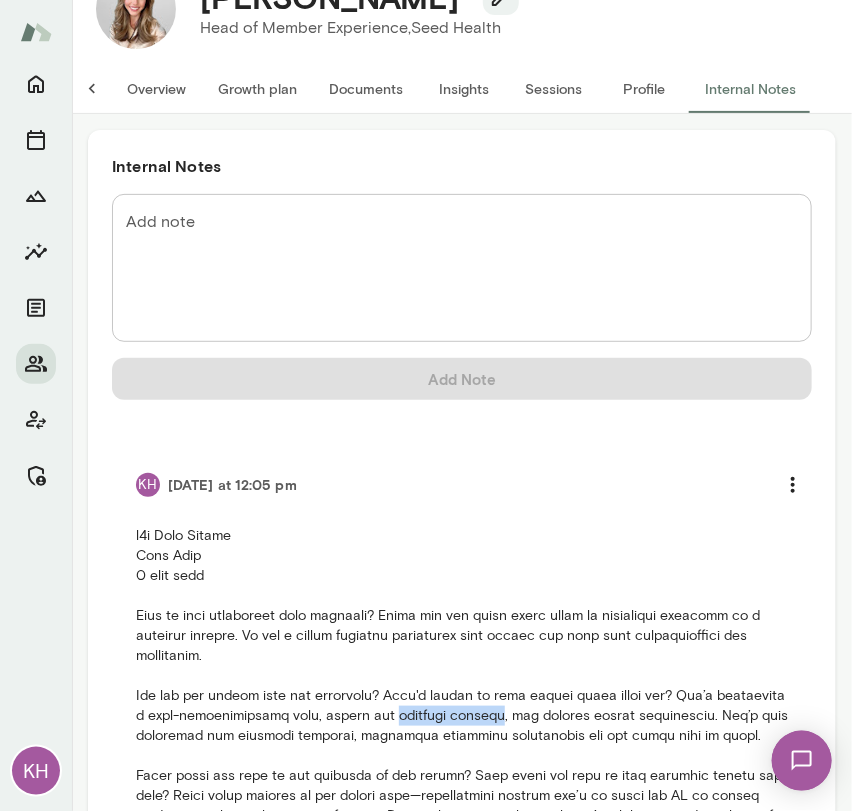 drag, startPoint x: 546, startPoint y: 717, endPoint x: 440, endPoint y: 721, distance: 106.07545 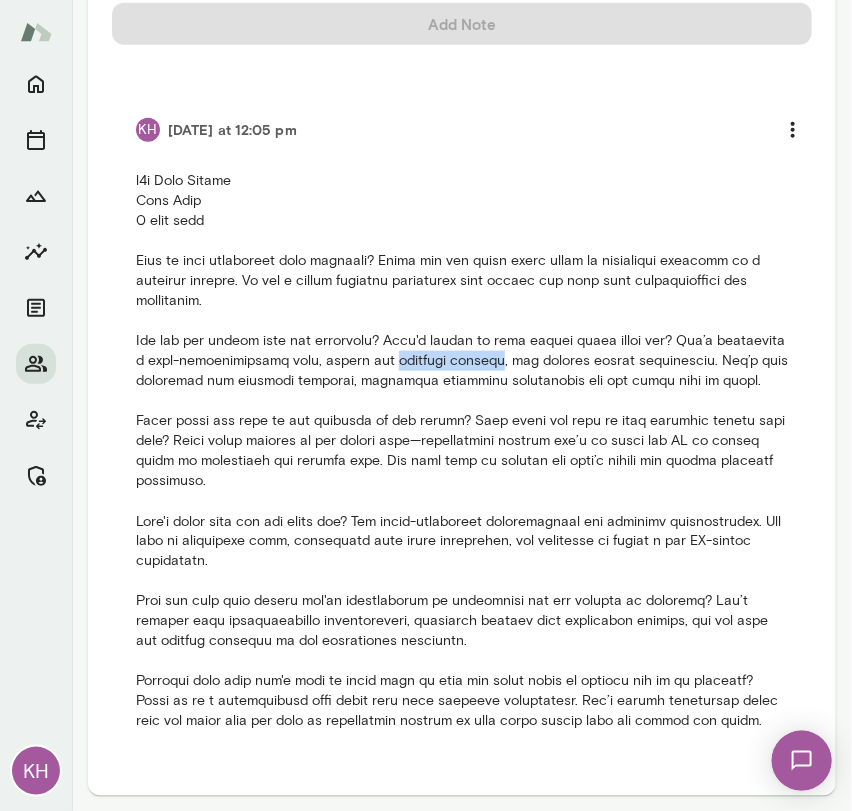 scroll, scrollTop: 0, scrollLeft: 0, axis: both 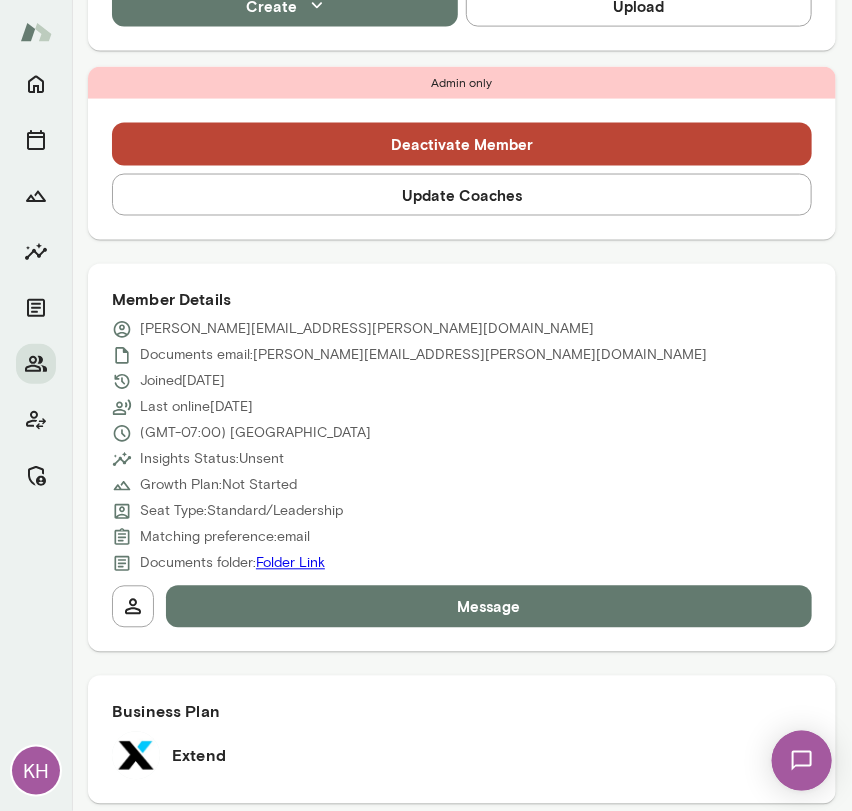 click on "Update Coaches" at bounding box center (462, 195) 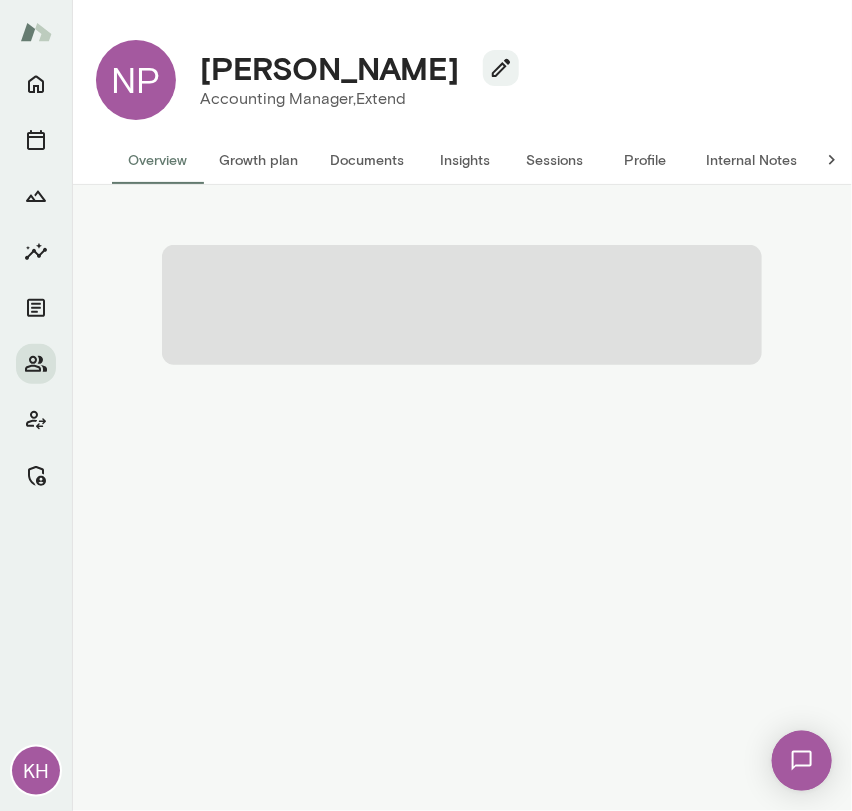 scroll, scrollTop: 0, scrollLeft: 0, axis: both 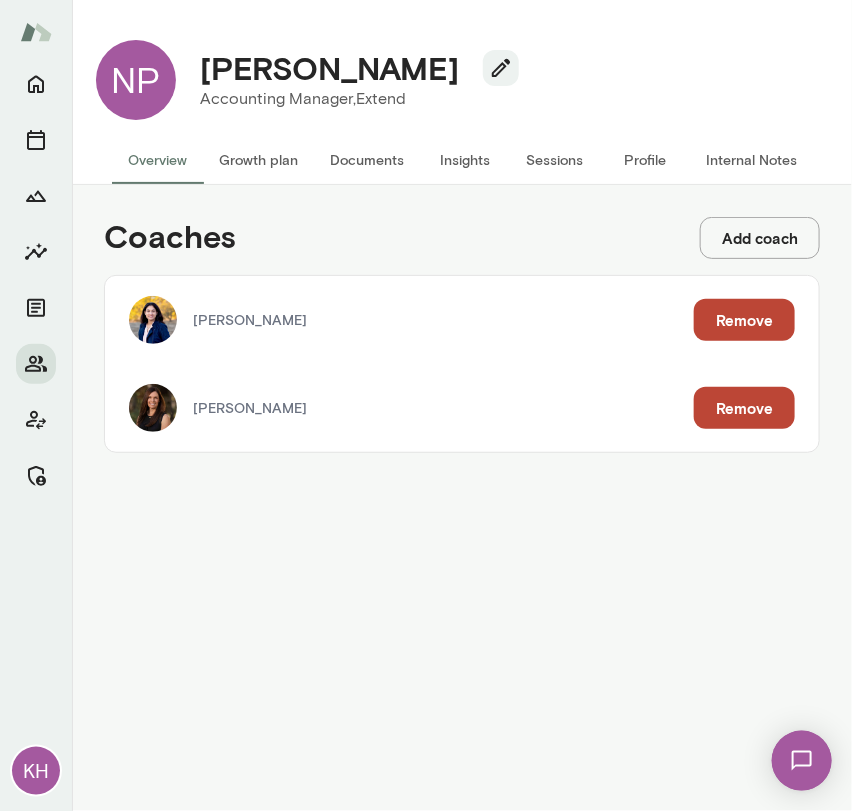 click on "Remove" at bounding box center [744, 320] 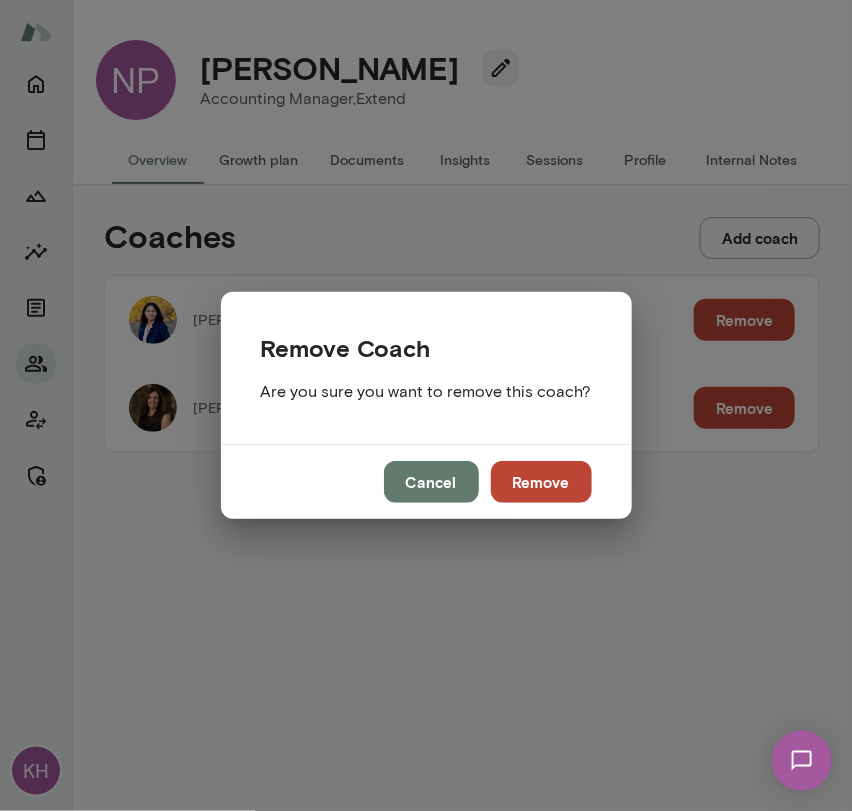 click on "Remove" at bounding box center [541, 482] 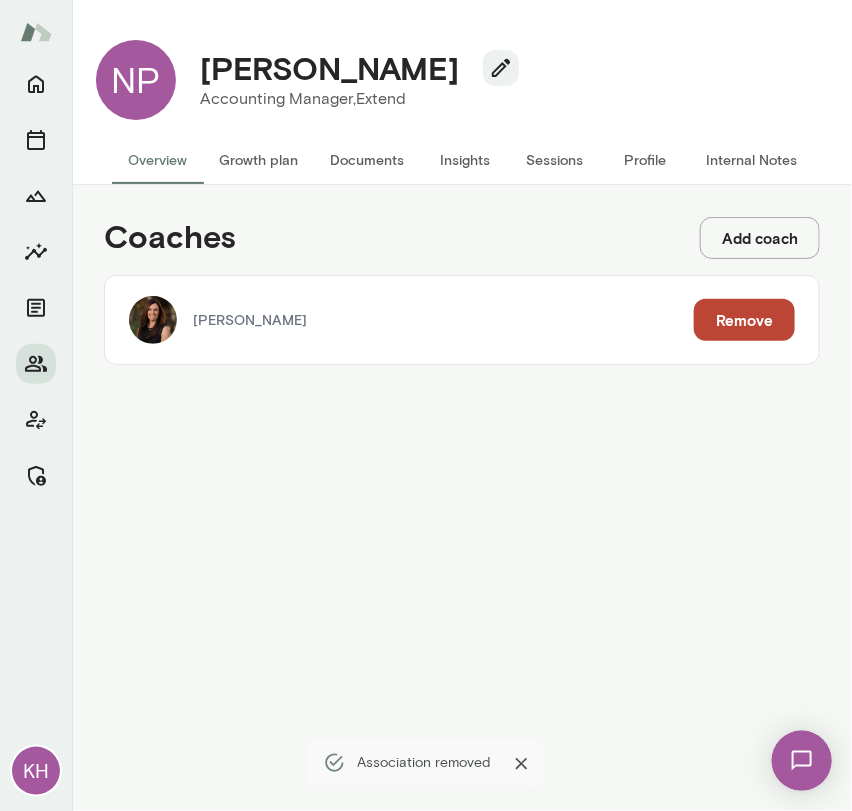 click on "Sessions" at bounding box center (555, 160) 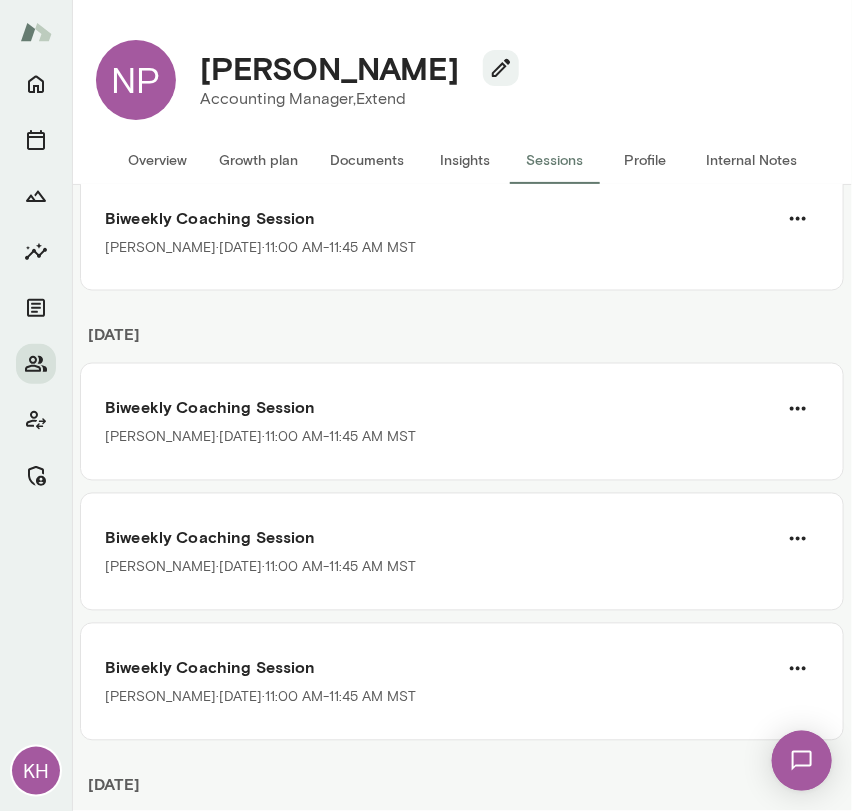 scroll, scrollTop: 0, scrollLeft: 0, axis: both 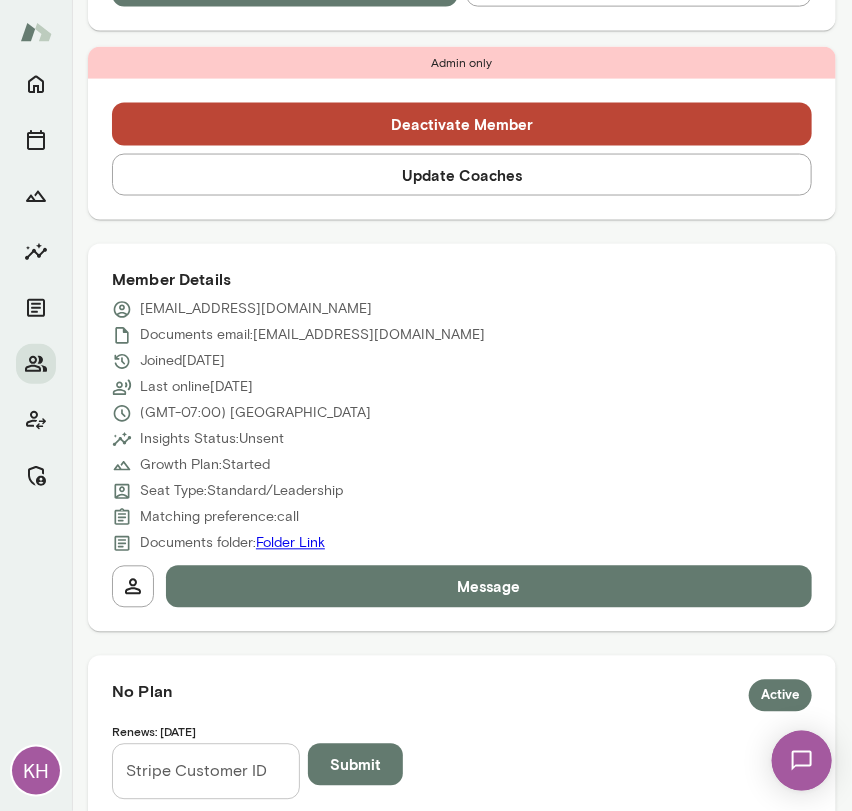 click on "Update Coaches" at bounding box center [462, 175] 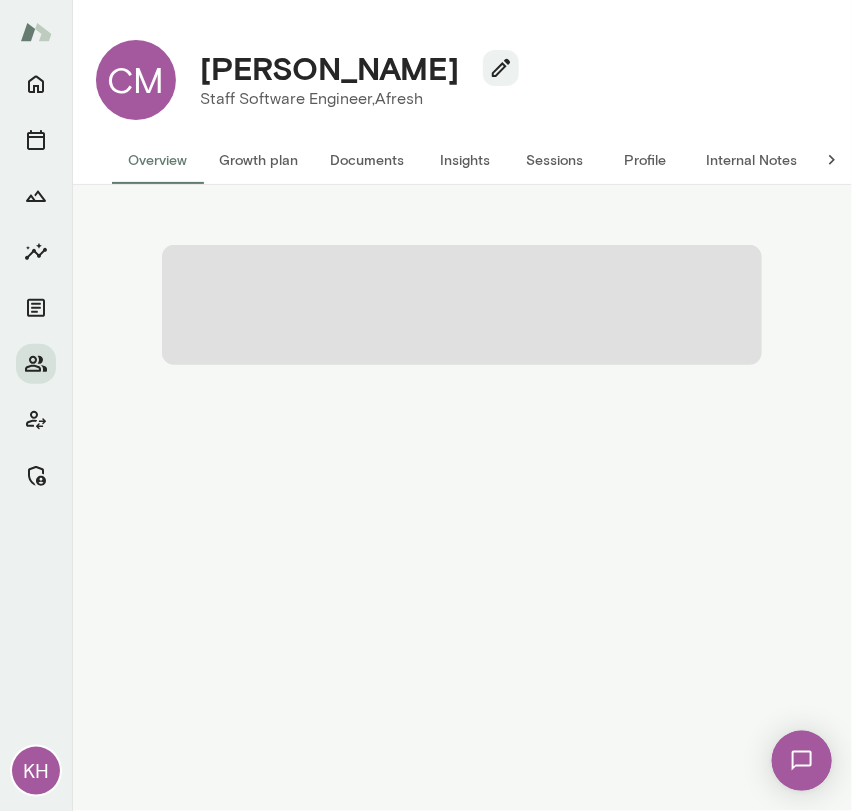 scroll, scrollTop: 0, scrollLeft: 0, axis: both 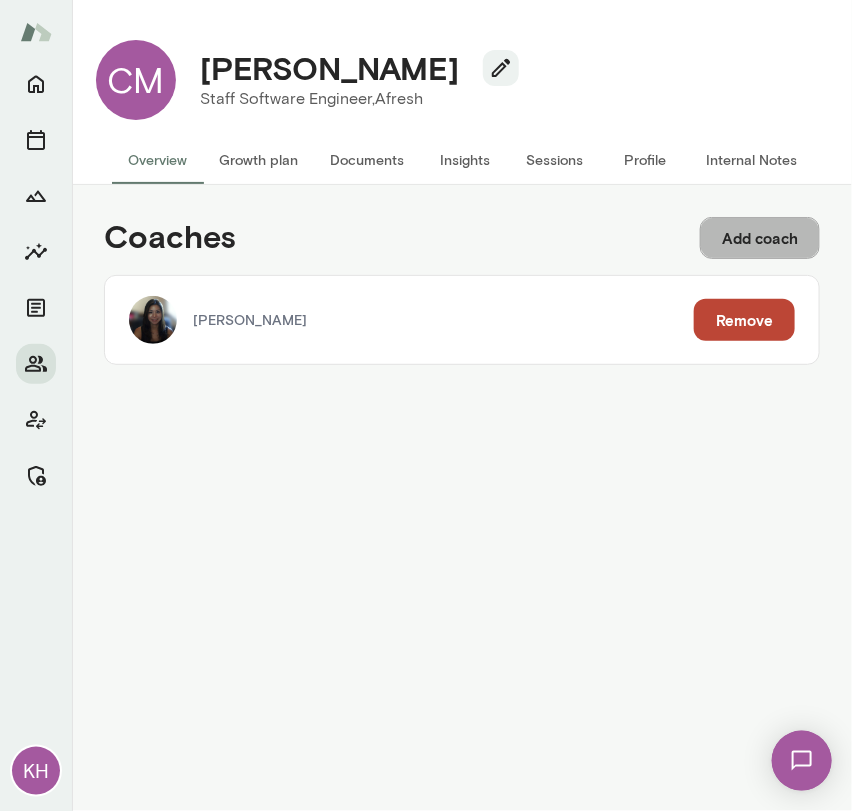 click on "Add coach" at bounding box center (760, 238) 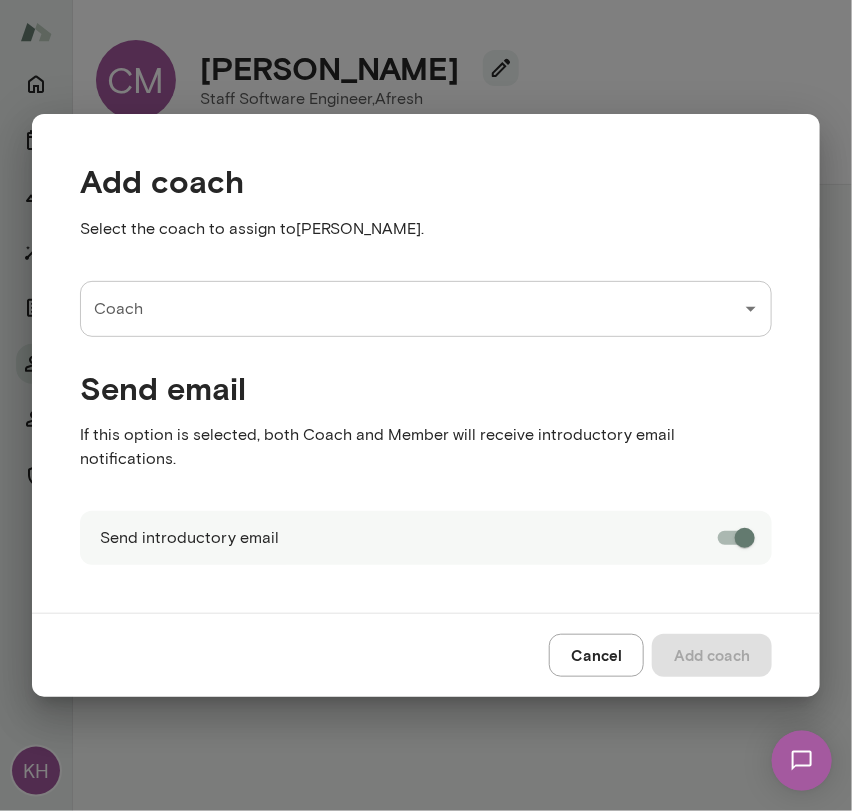 click on "Coach" at bounding box center (411, 309) 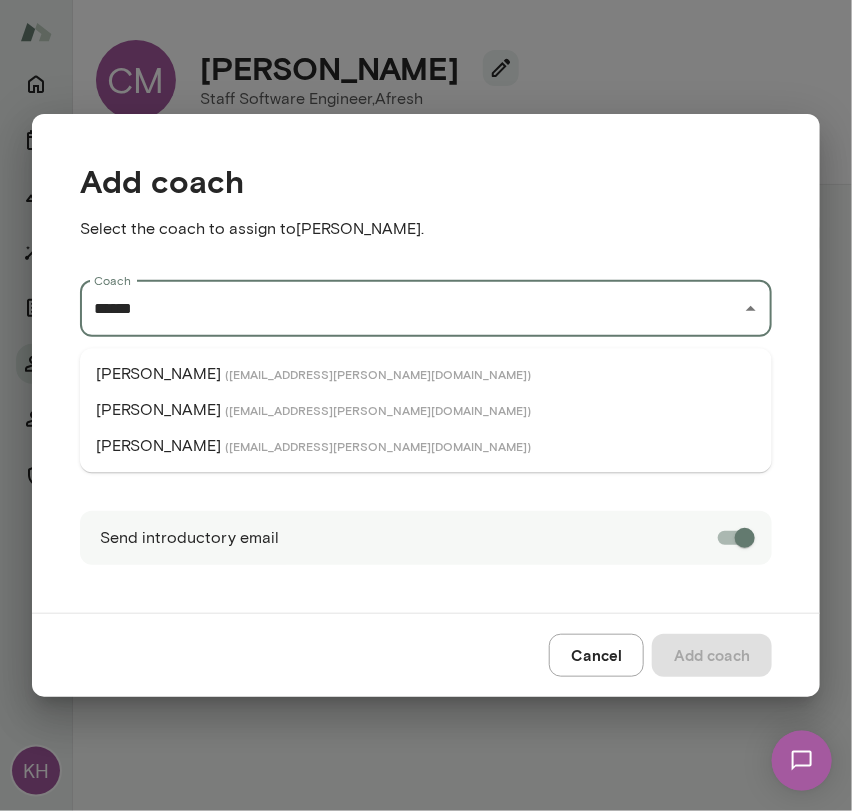 click on "( brianlawrence@mento.co )" at bounding box center (378, 410) 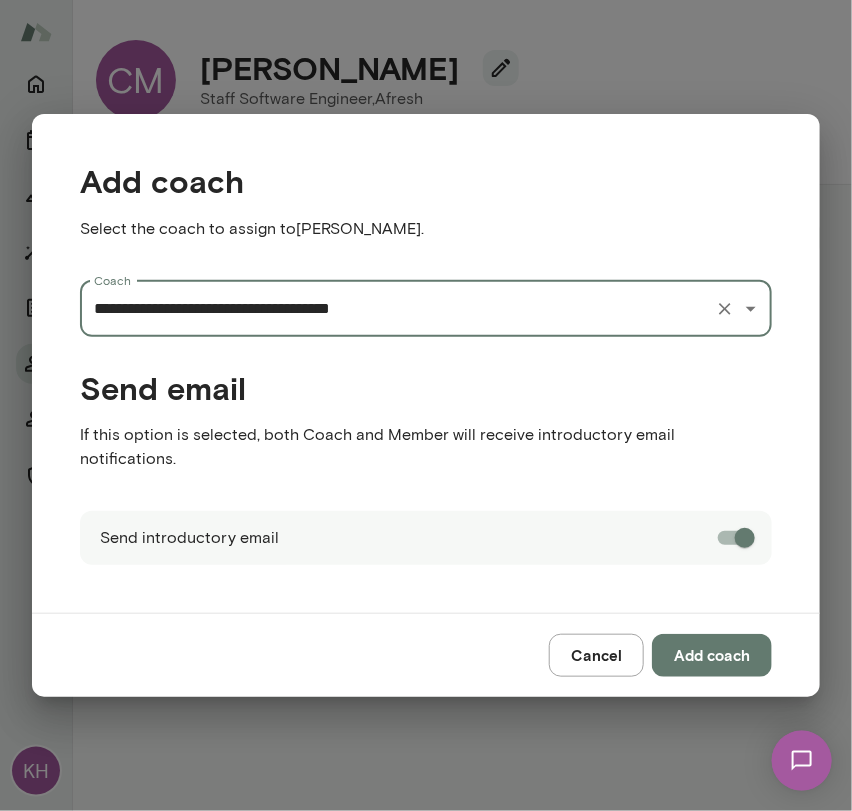 type on "**********" 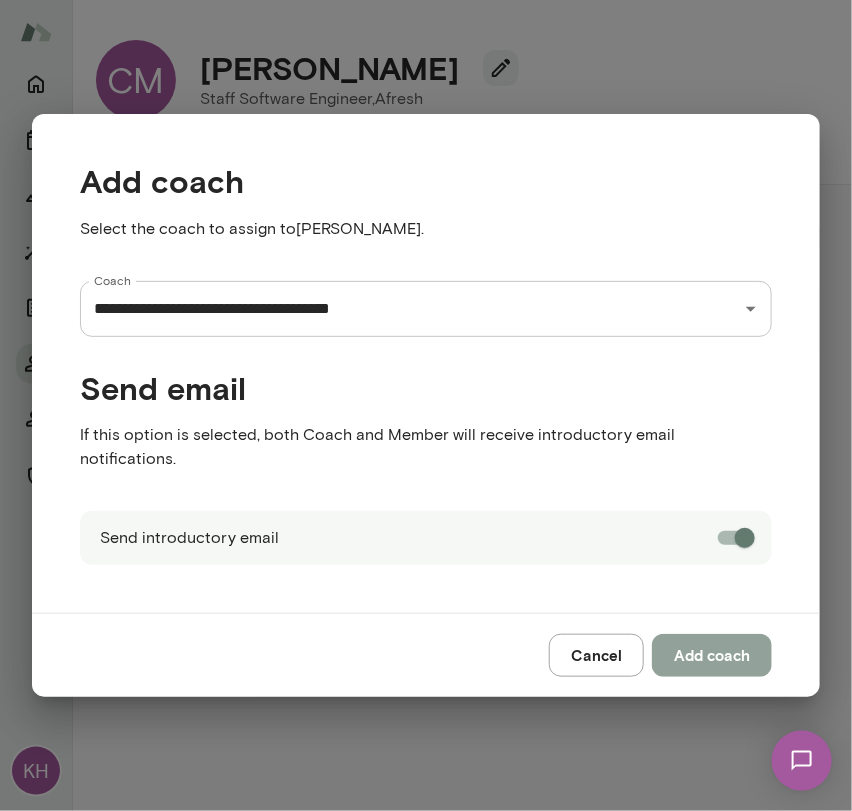 click on "Add coach" at bounding box center [712, 655] 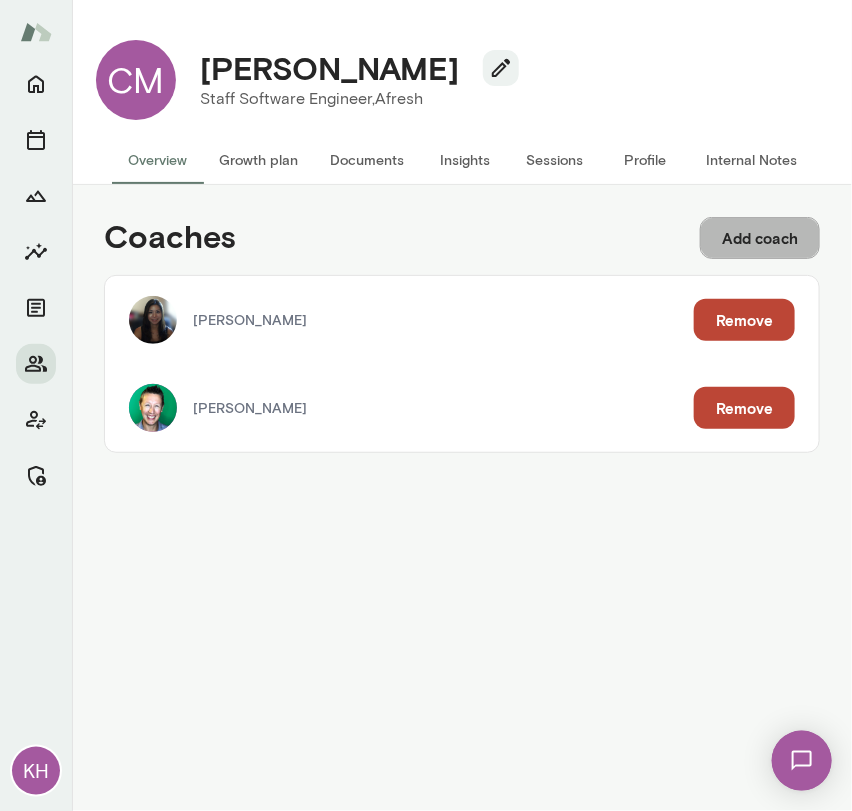 click on "Add coach" at bounding box center (760, 238) 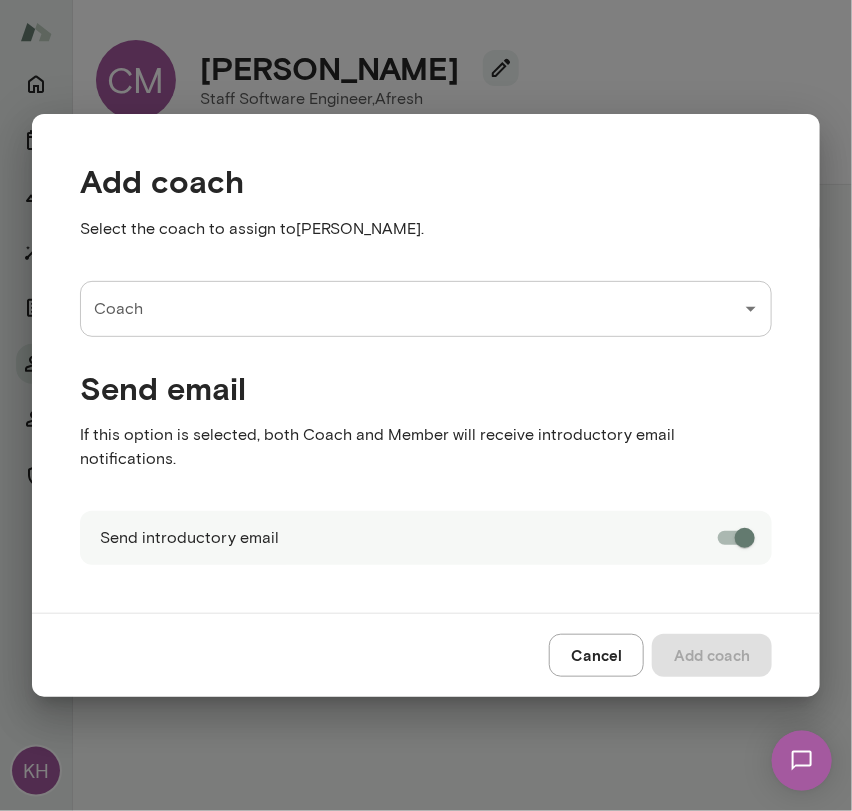 click on "Coach" at bounding box center [411, 309] 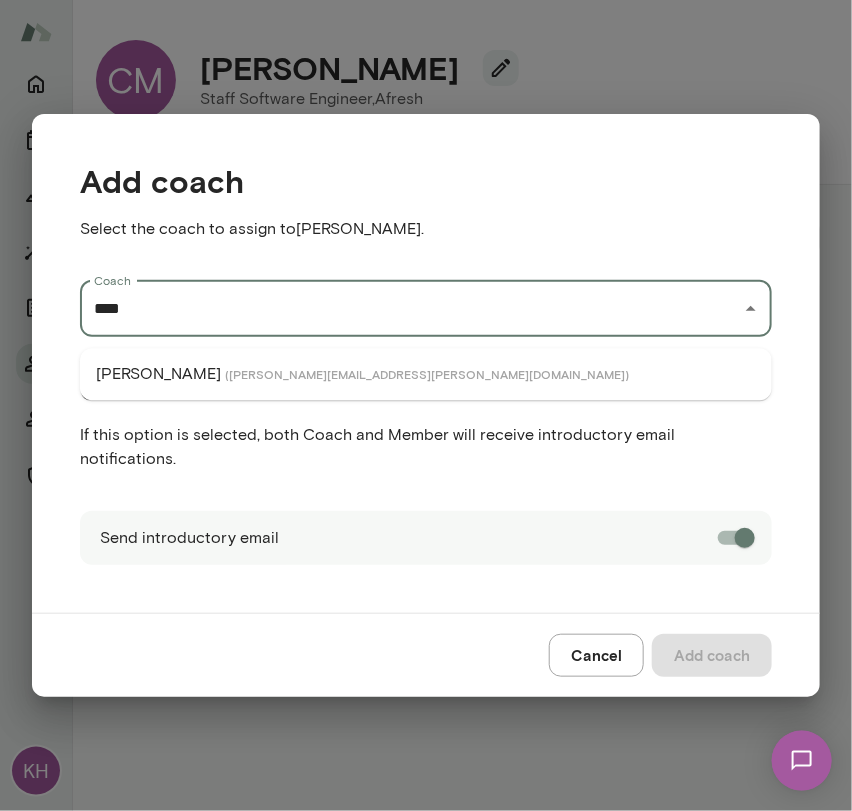 click on "( derrickmar@mento.co )" at bounding box center [427, 374] 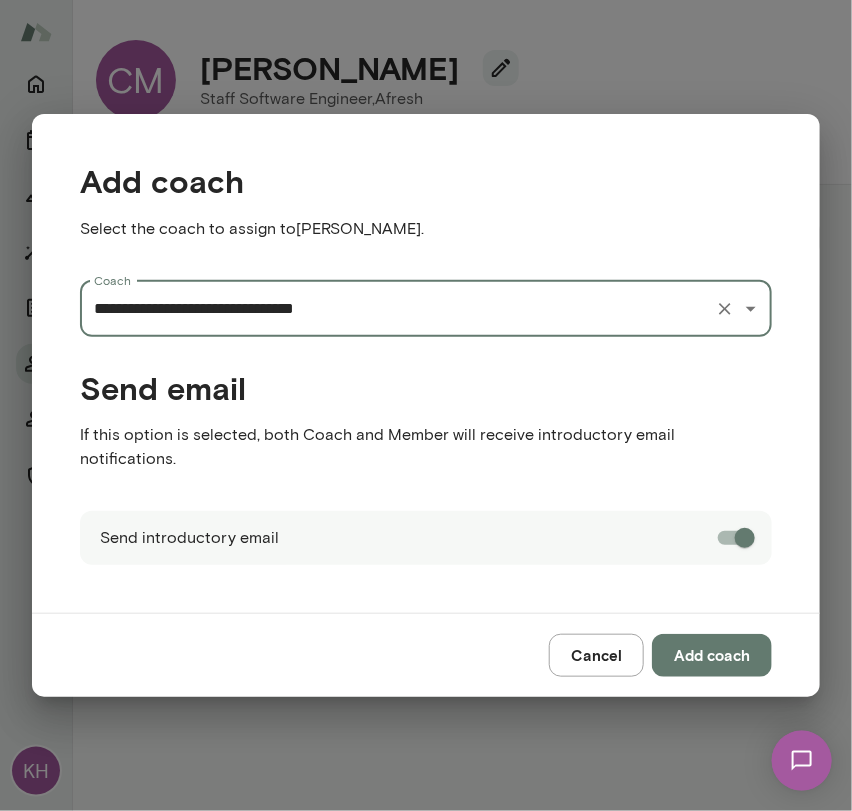 type on "**********" 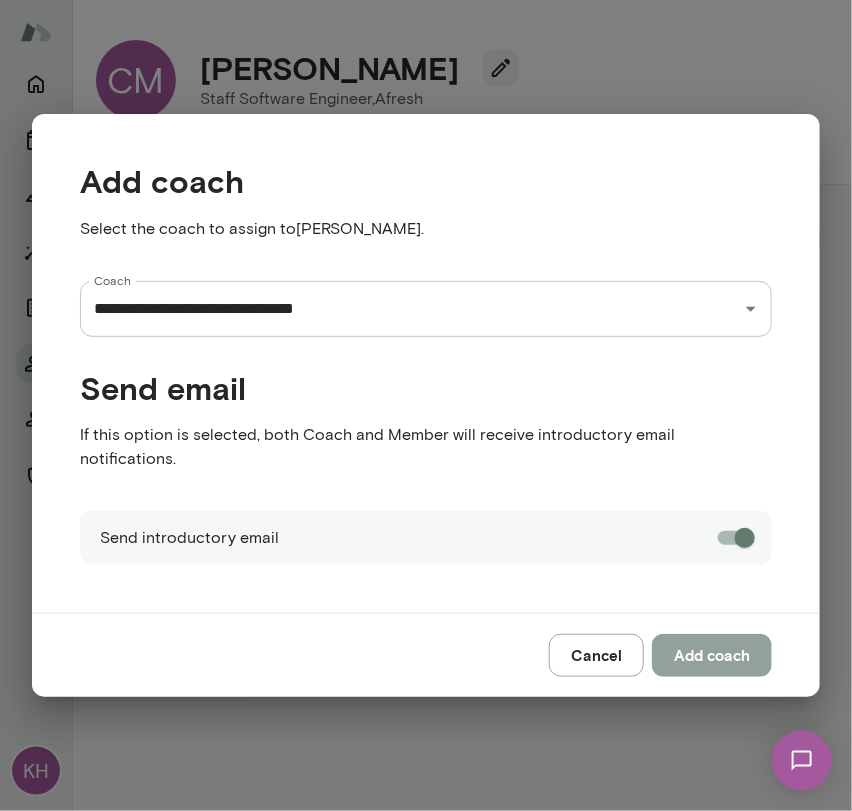 click on "Add coach" at bounding box center (712, 655) 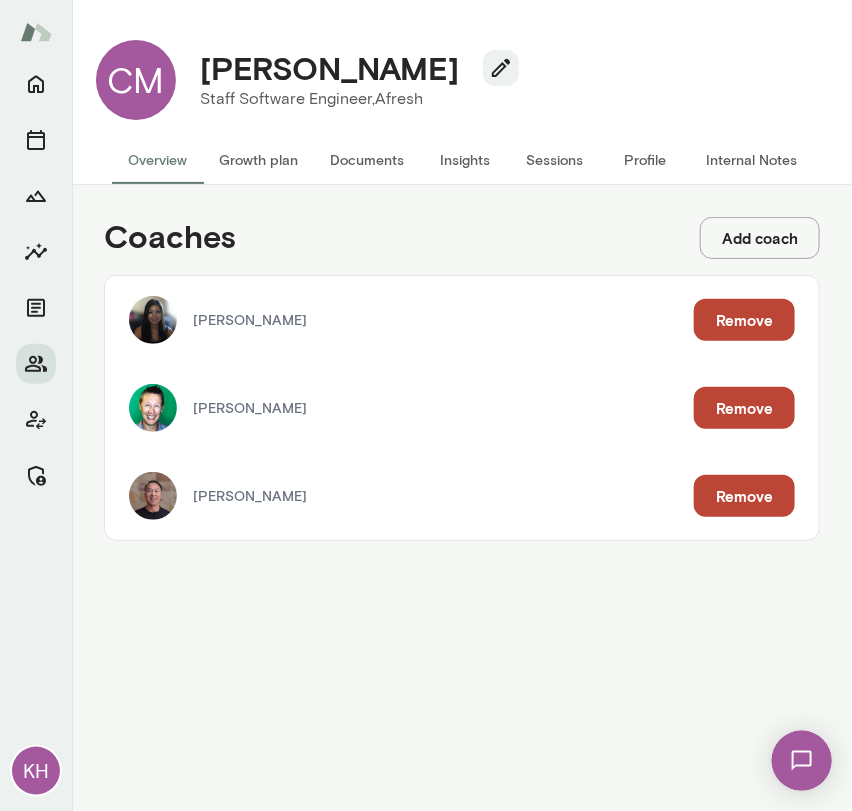 click on "Internal Notes" at bounding box center (751, 160) 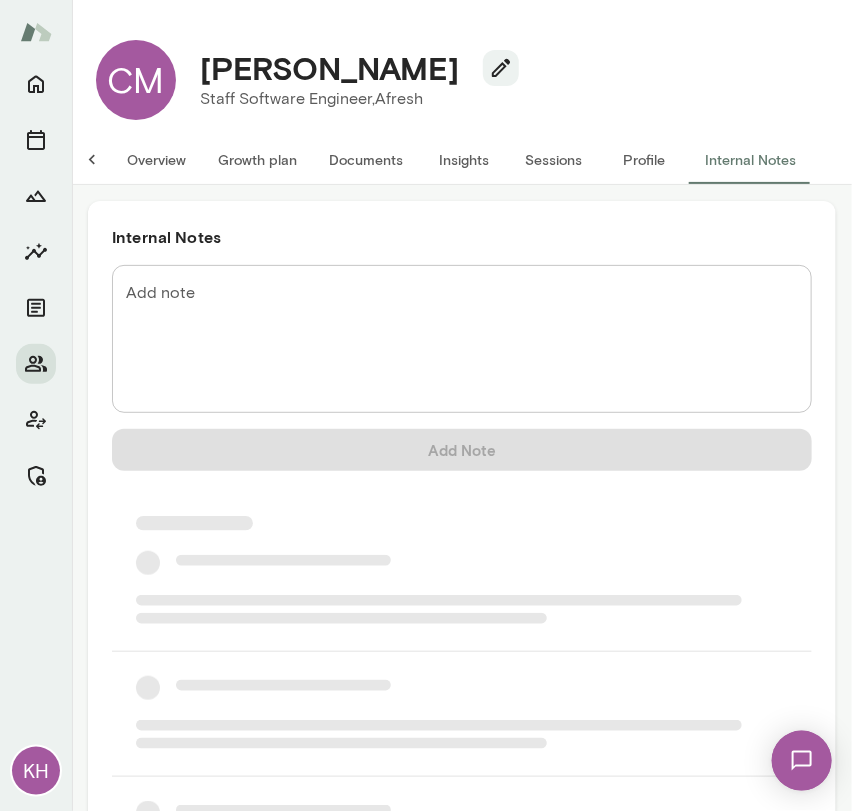 scroll, scrollTop: 0, scrollLeft: 0, axis: both 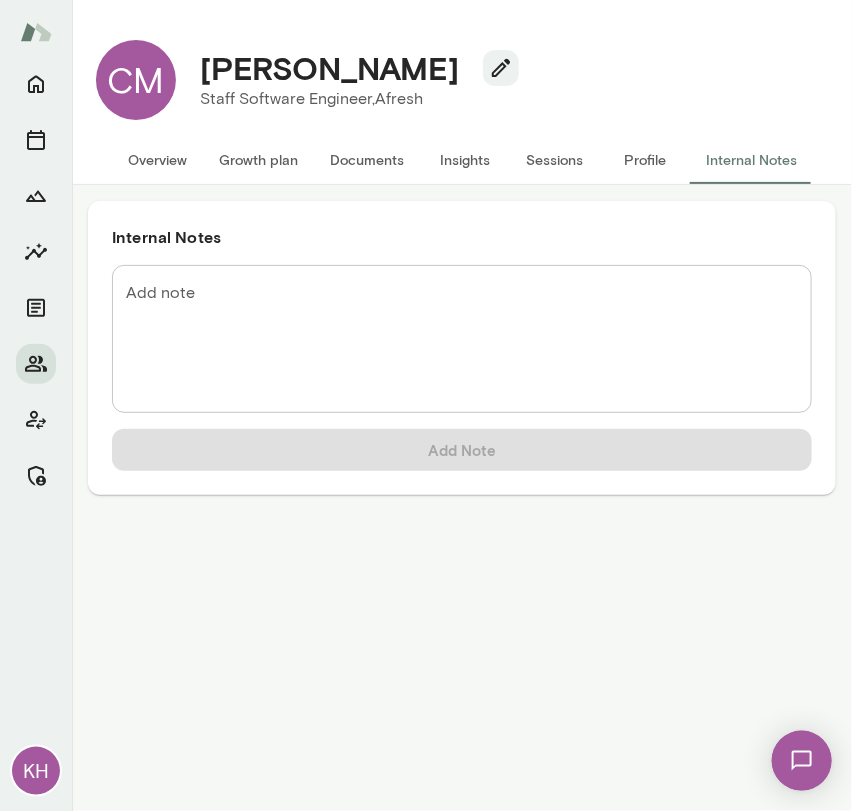 click on "Add note" at bounding box center (462, 339) 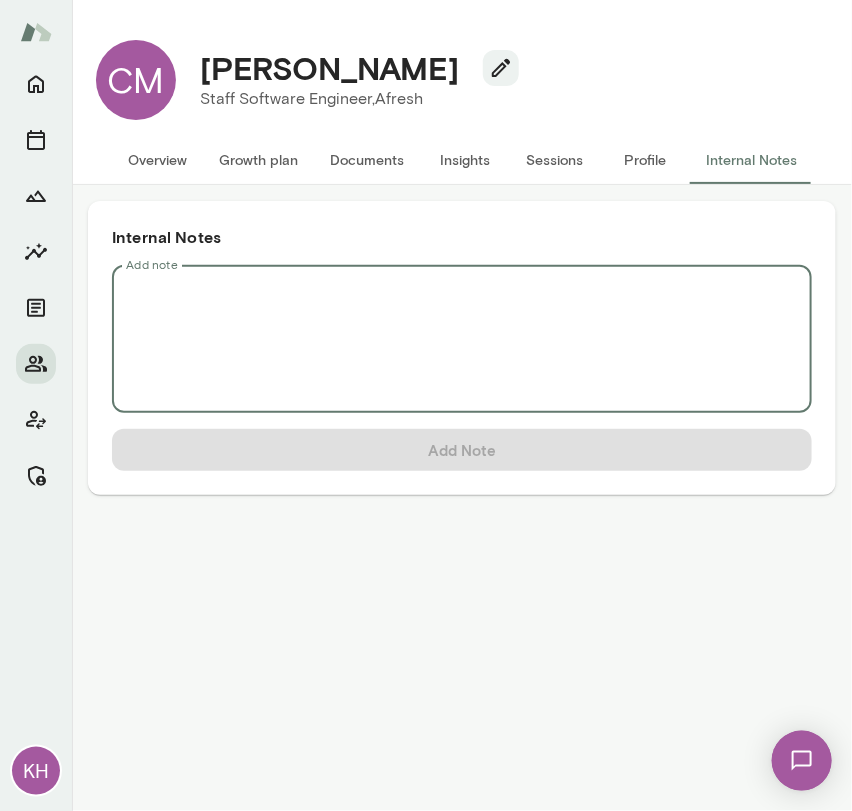 type on "*" 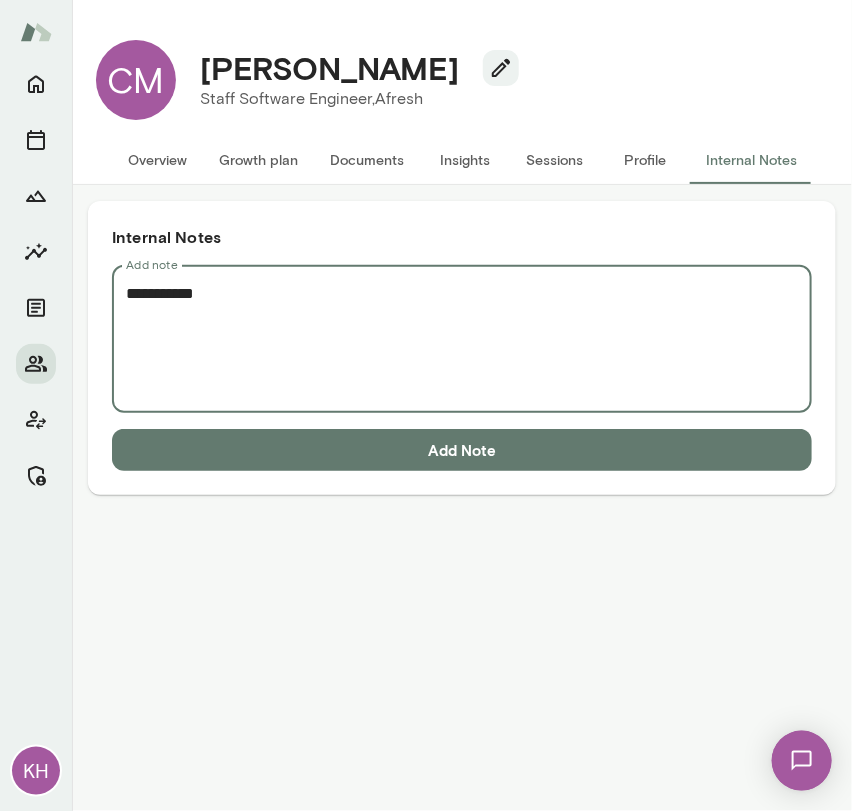 drag, startPoint x: 153, startPoint y: 297, endPoint x: 96, endPoint y: 294, distance: 57.07889 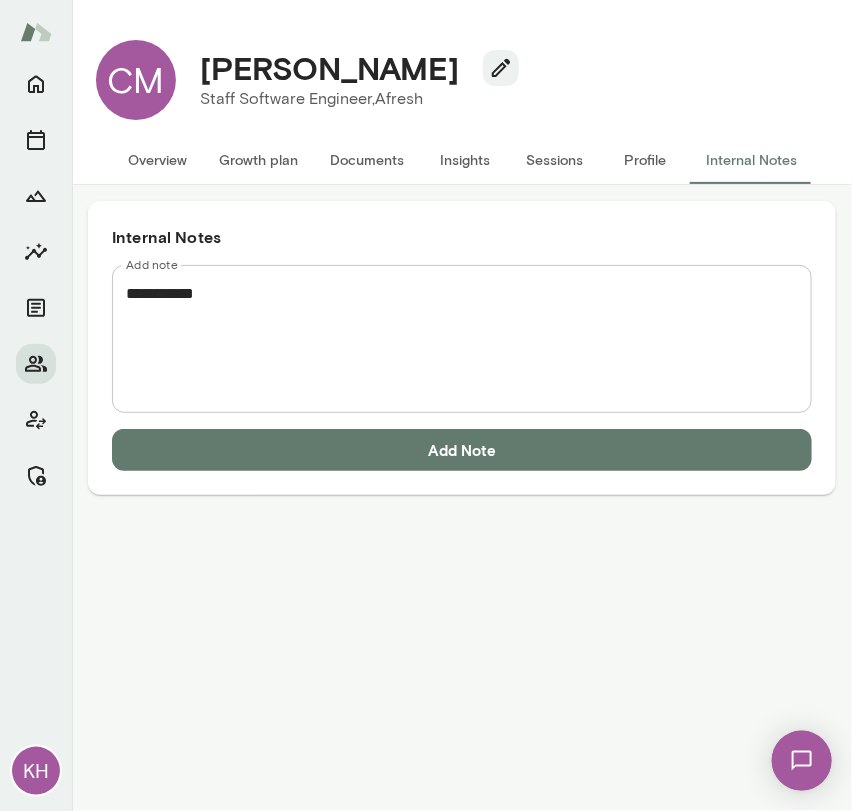 click on "**********" at bounding box center (462, 339) 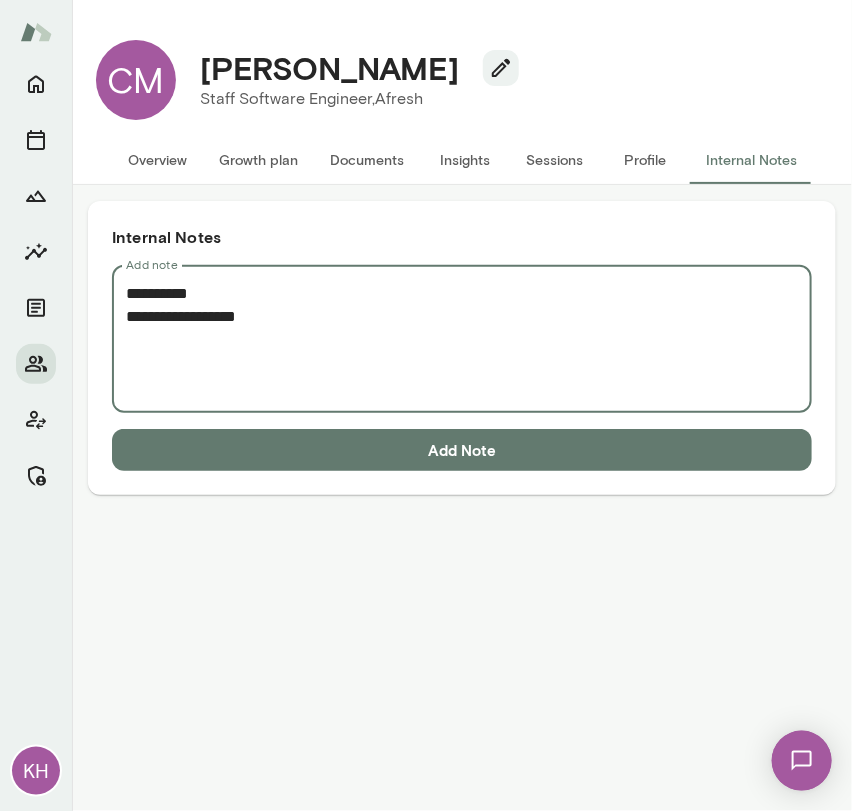paste on "**********" 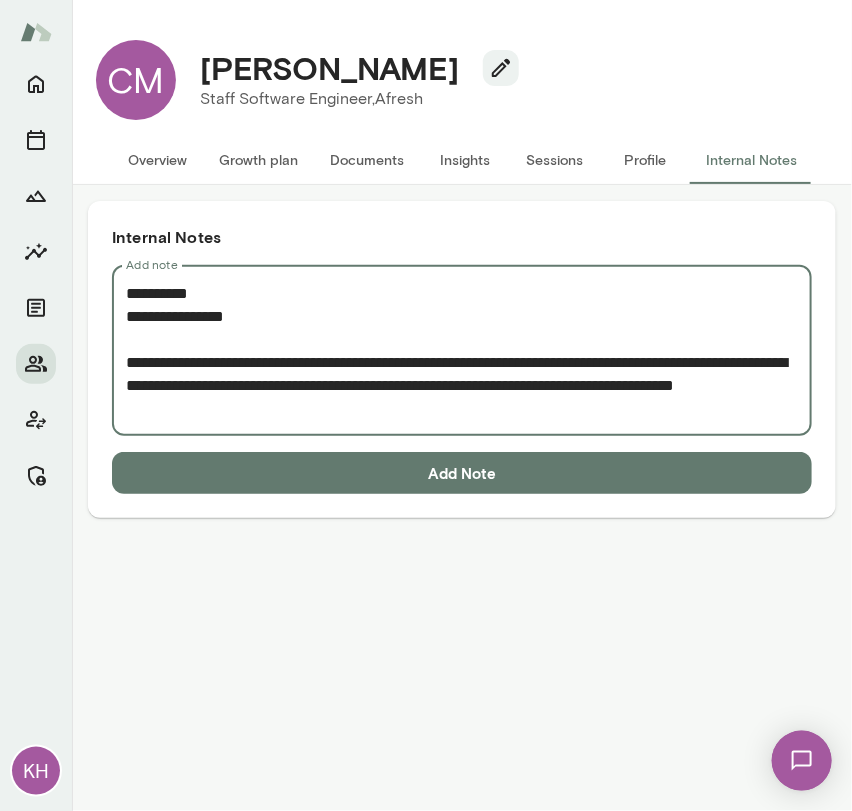type on "**********" 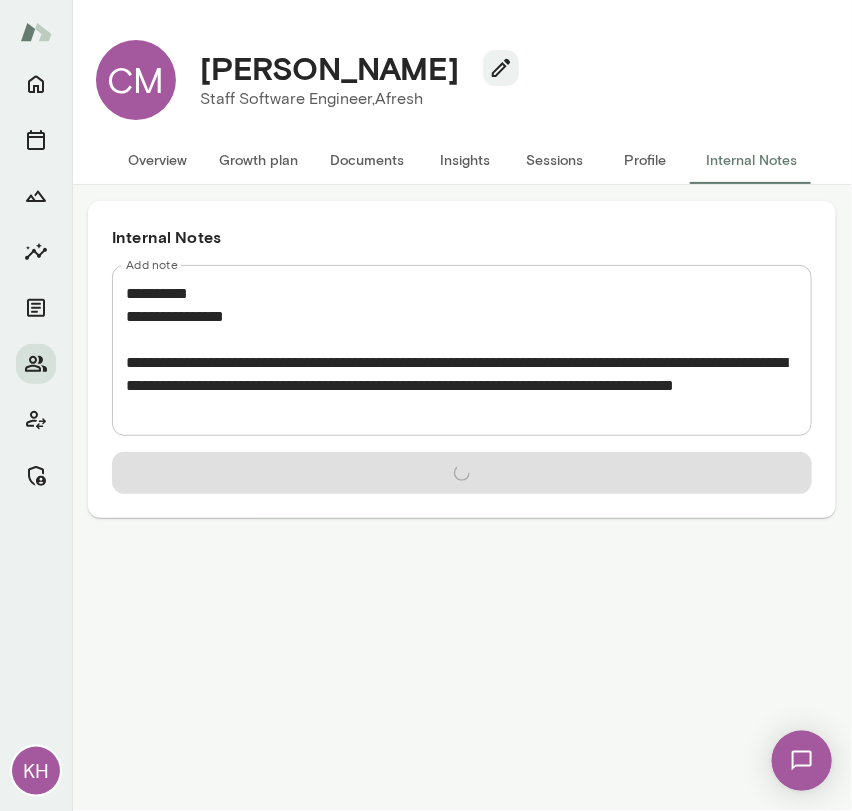 type 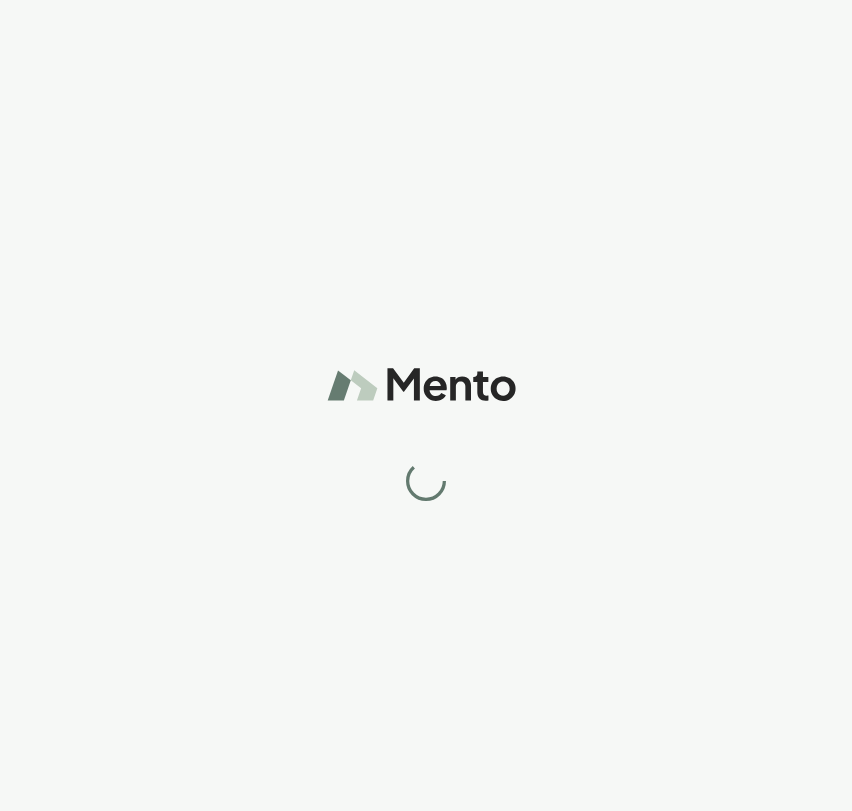 scroll, scrollTop: 0, scrollLeft: 0, axis: both 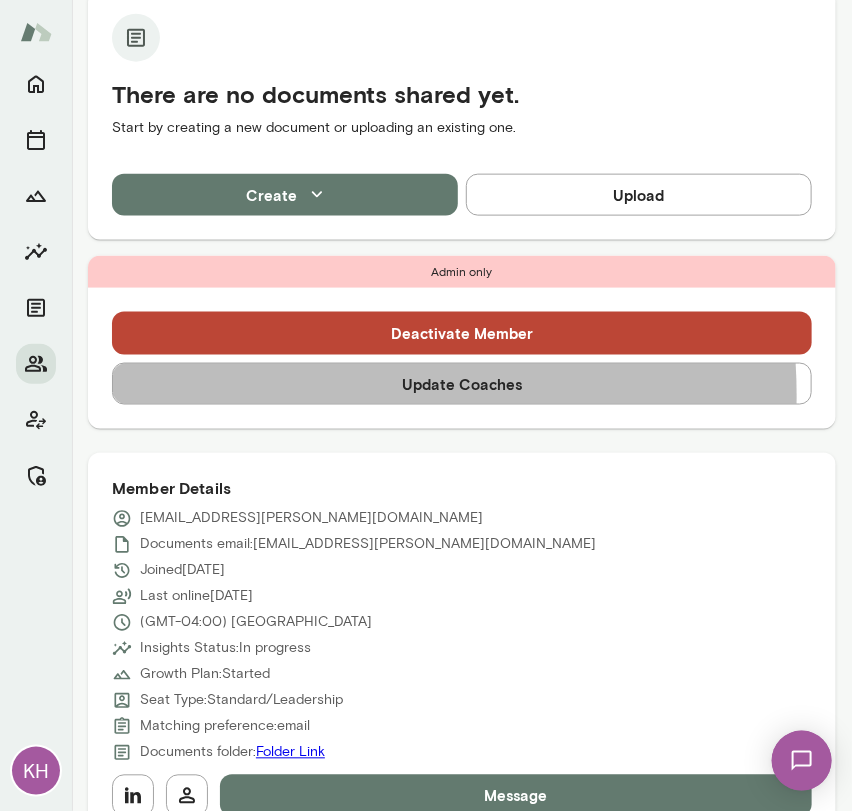 click on "Update Coaches" at bounding box center (462, 384) 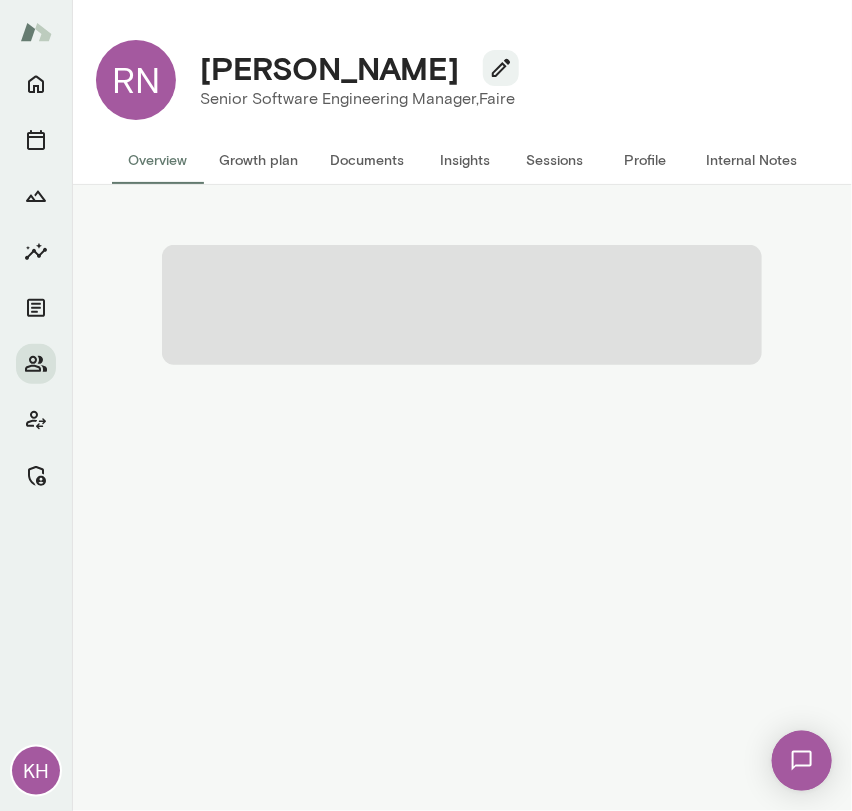 scroll, scrollTop: 0, scrollLeft: 0, axis: both 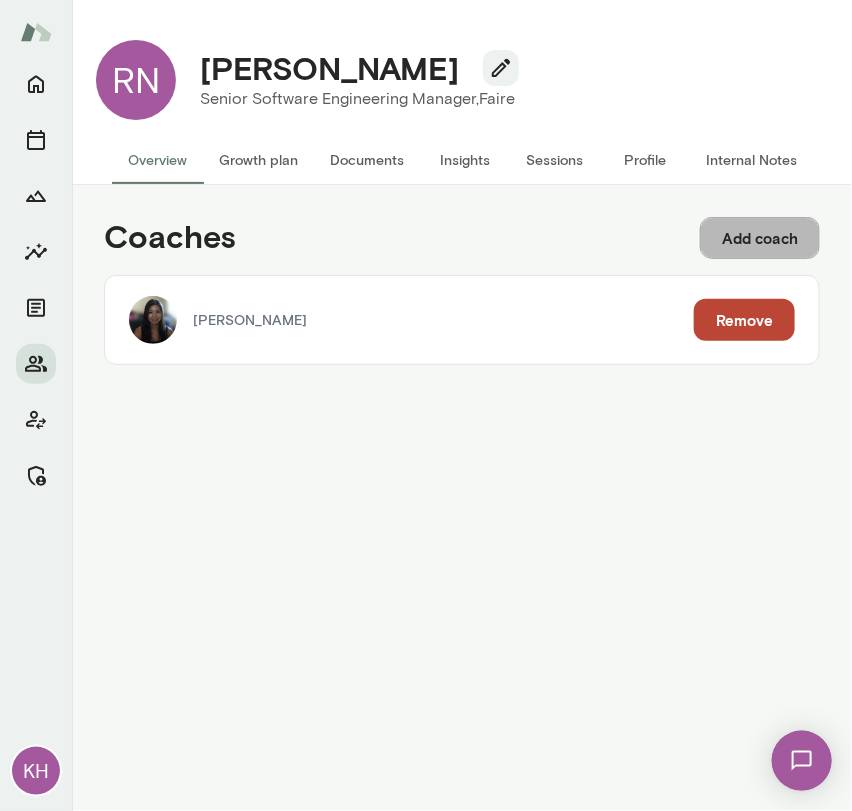 click on "Add coach" at bounding box center (760, 238) 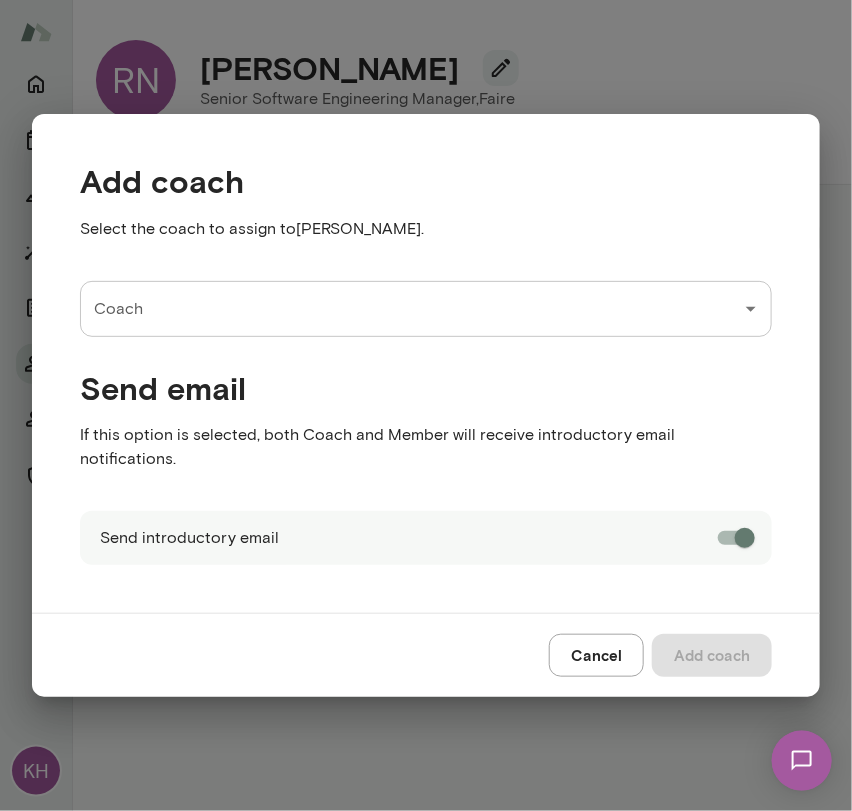 click on "Coach" at bounding box center [411, 309] 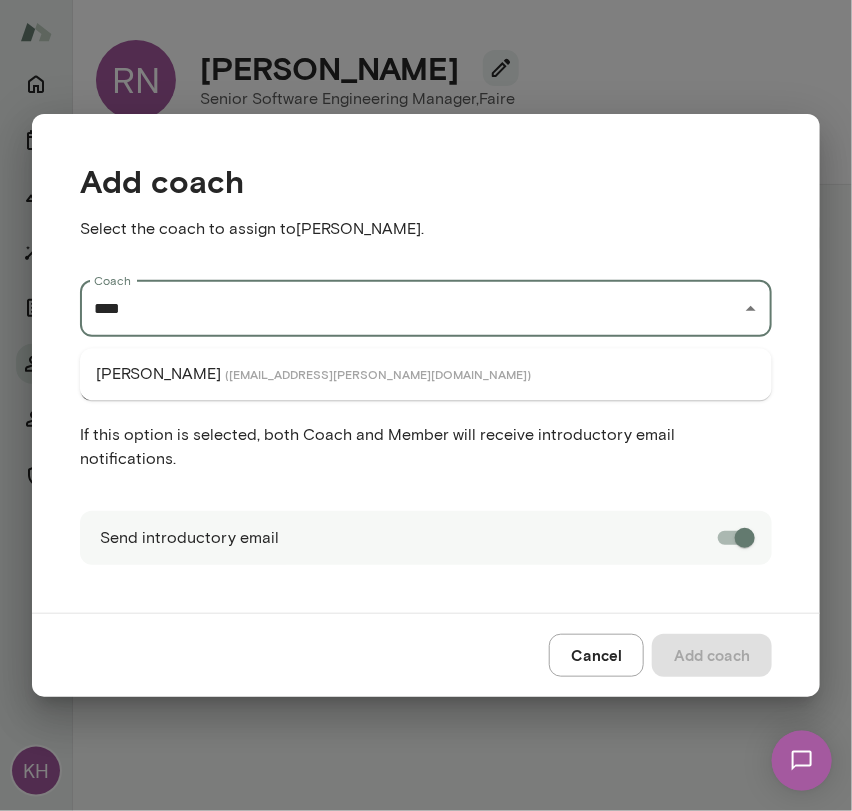 click on "( [EMAIL_ADDRESS][PERSON_NAME][DOMAIN_NAME] )" at bounding box center [378, 374] 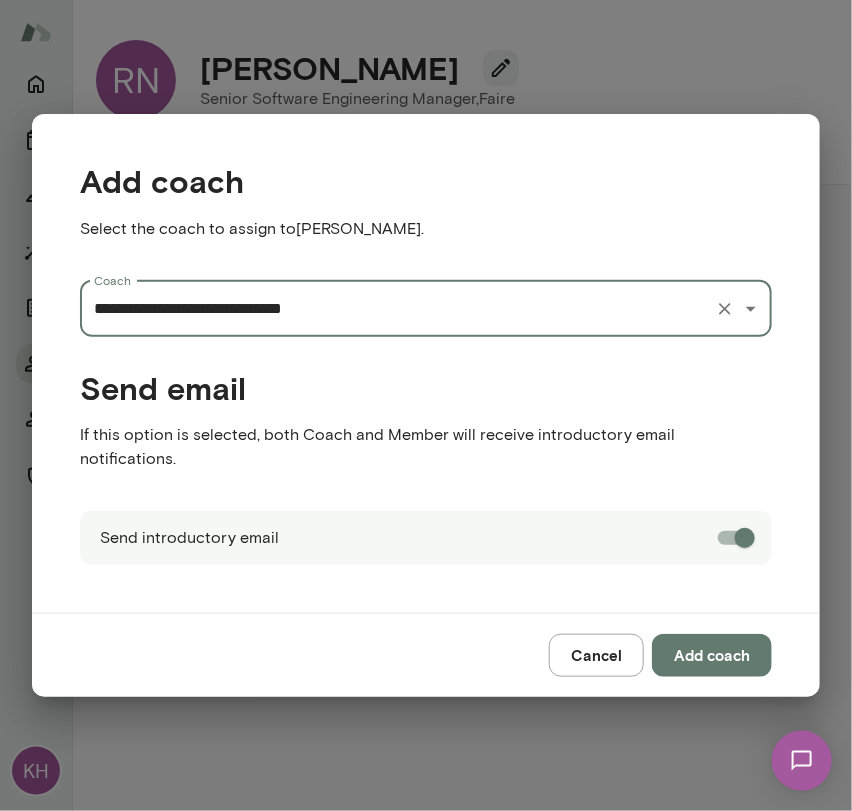type on "**********" 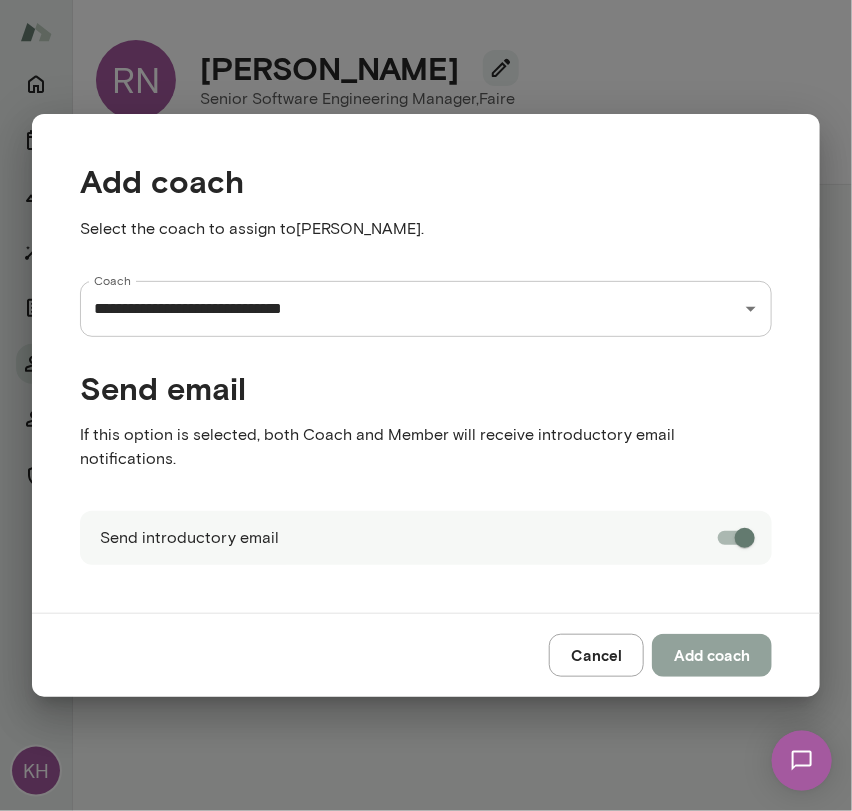 click on "Add coach" at bounding box center (712, 655) 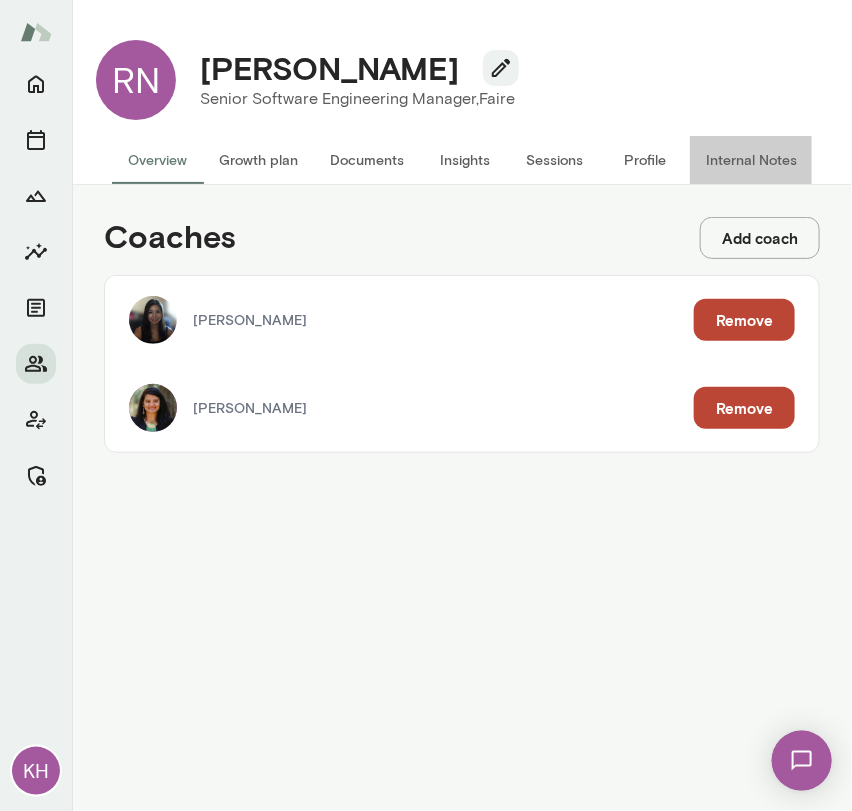 click on "Internal Notes" at bounding box center [751, 160] 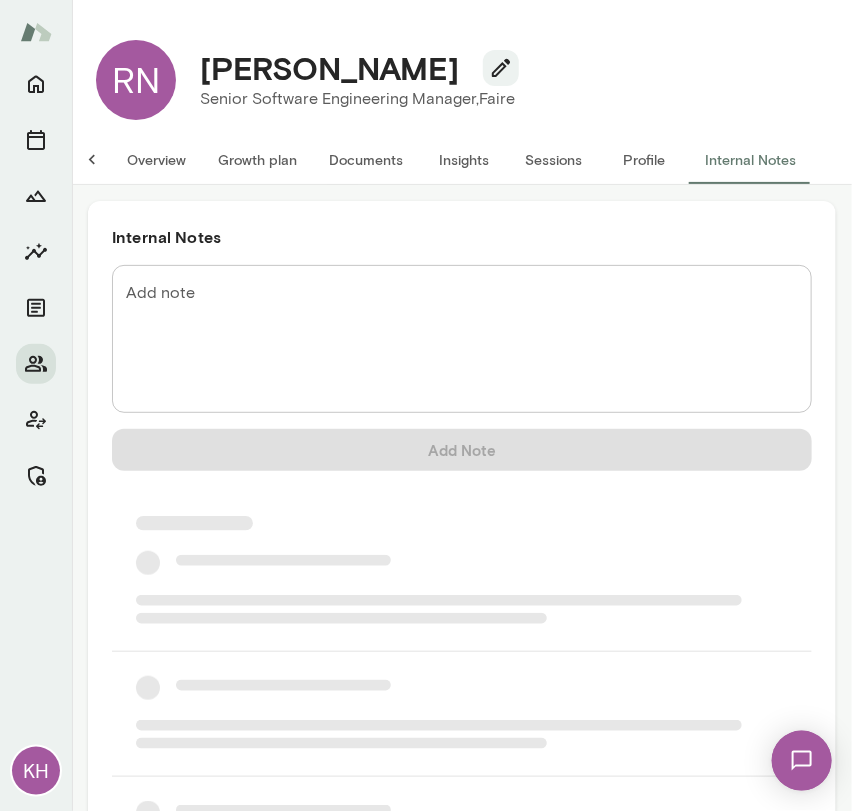 scroll, scrollTop: 0, scrollLeft: 16, axis: horizontal 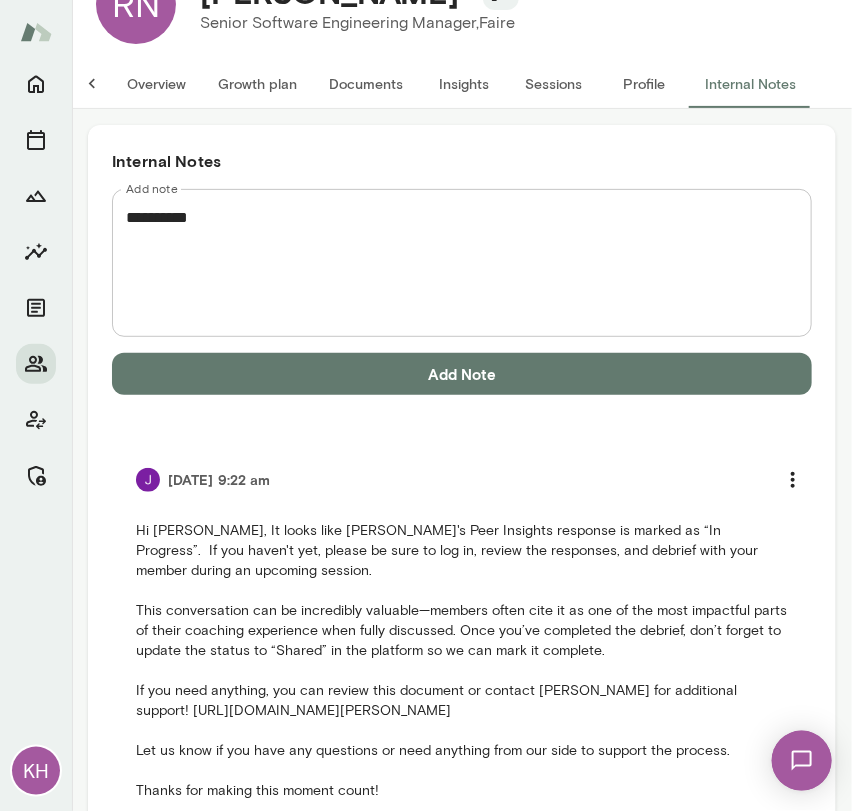 click on "*********" at bounding box center [454, 263] 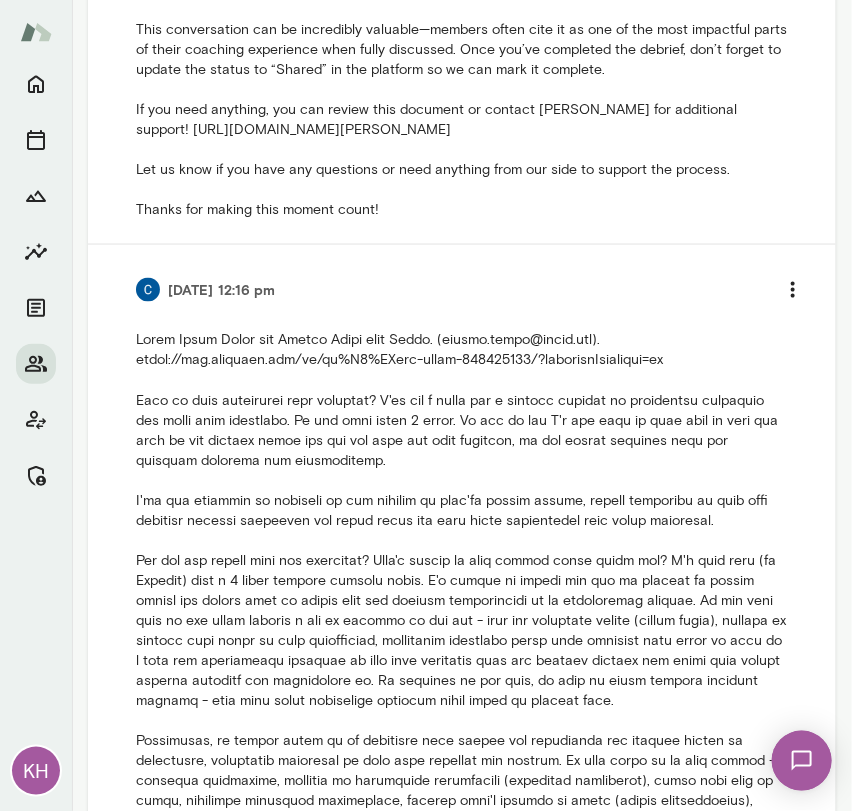 scroll, scrollTop: 0, scrollLeft: 0, axis: both 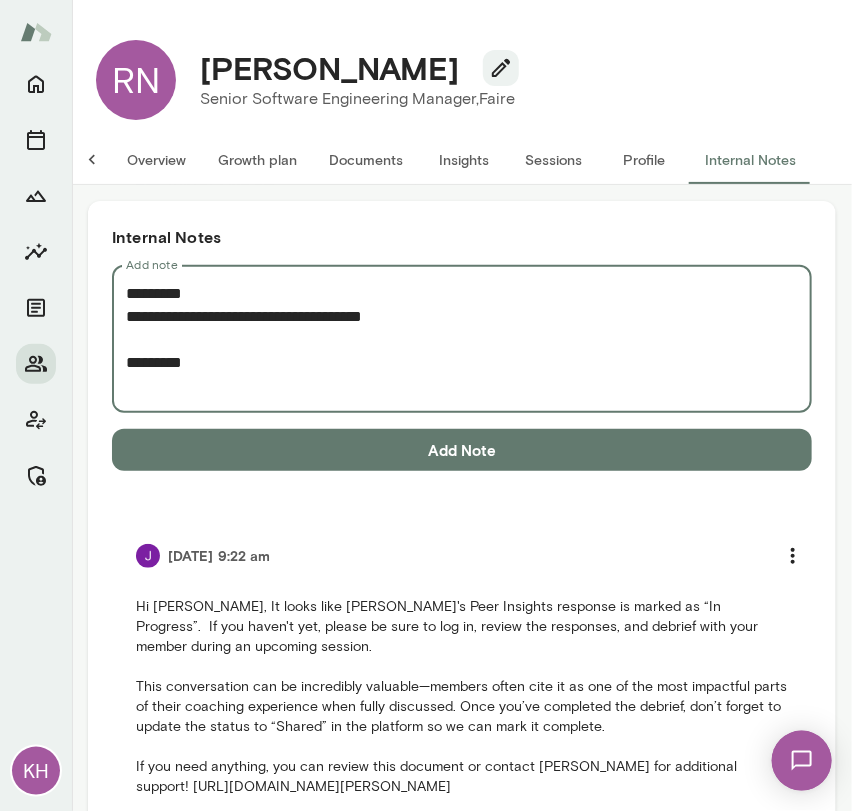 click on "**********" at bounding box center [454, 339] 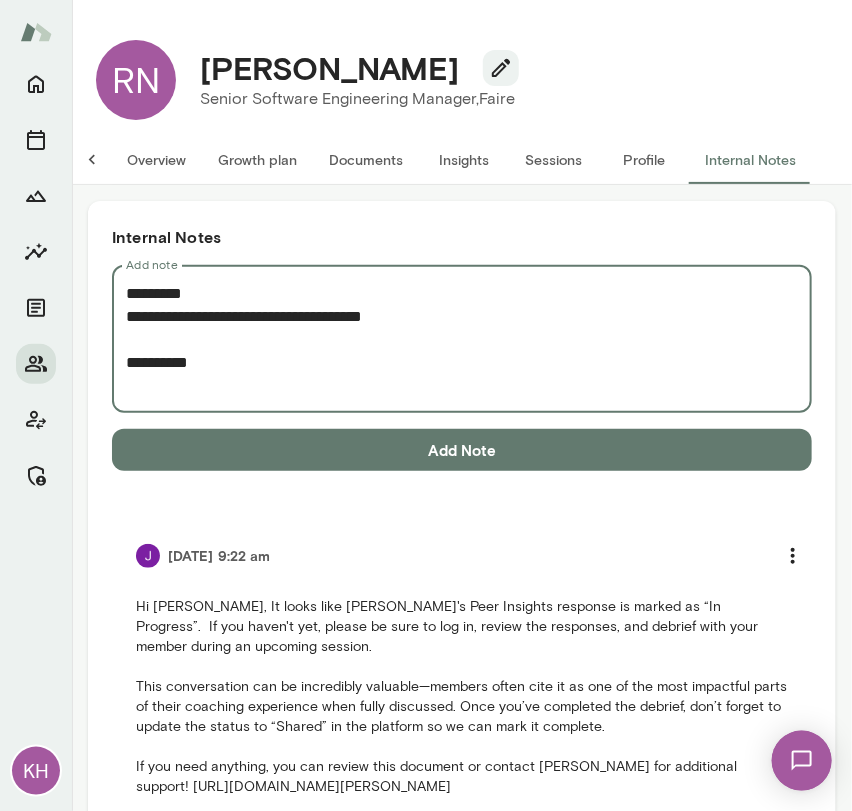 paste on "**********" 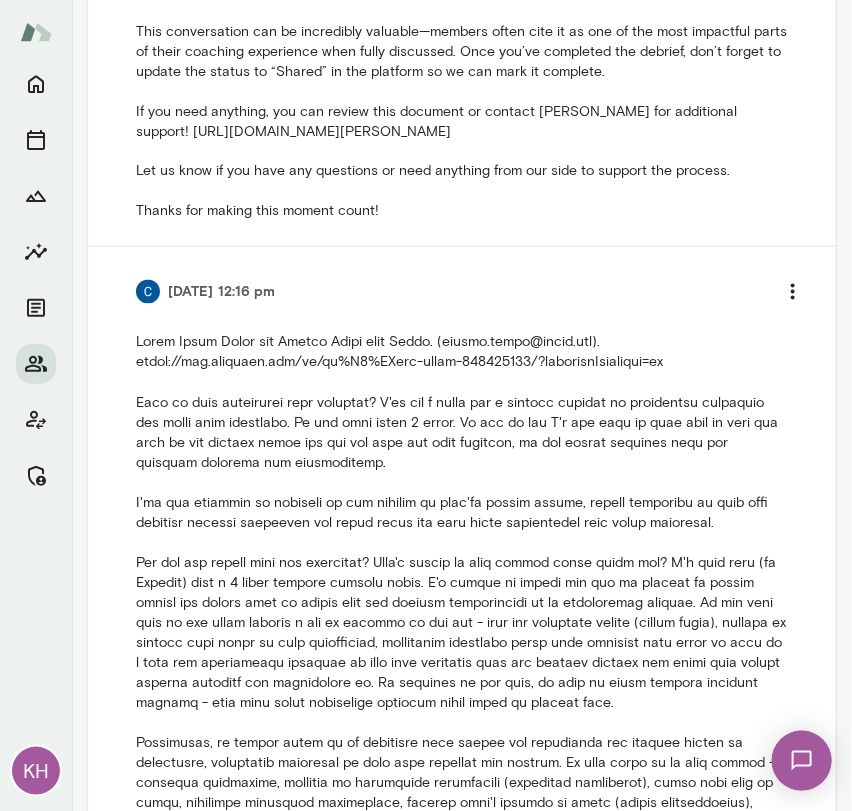 scroll, scrollTop: 800, scrollLeft: 0, axis: vertical 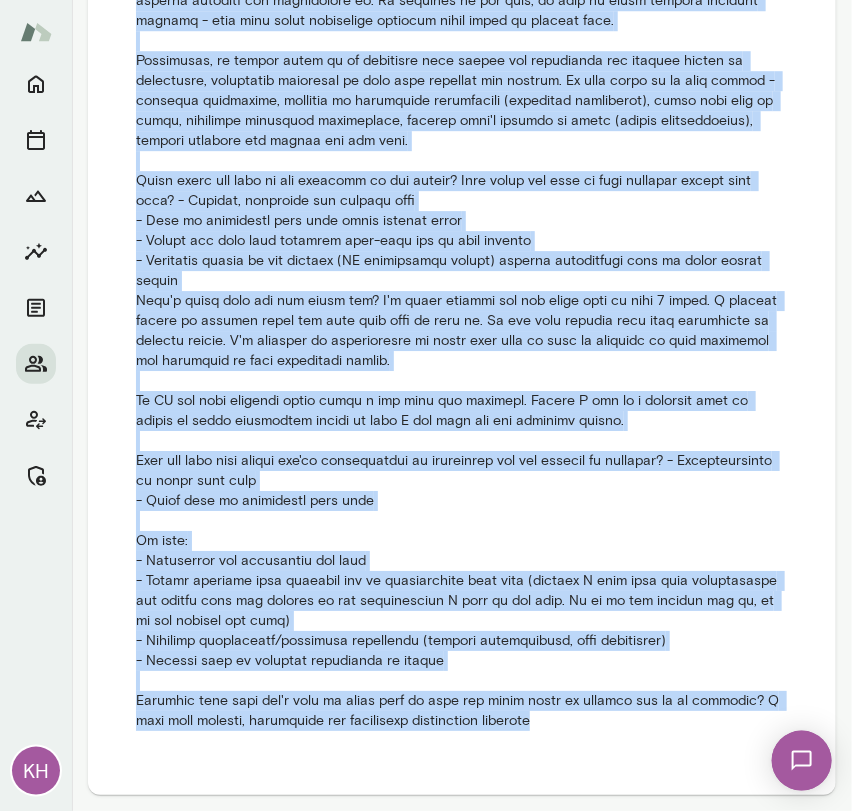 drag, startPoint x: 137, startPoint y: 395, endPoint x: 555, endPoint y: 732, distance: 536.92926 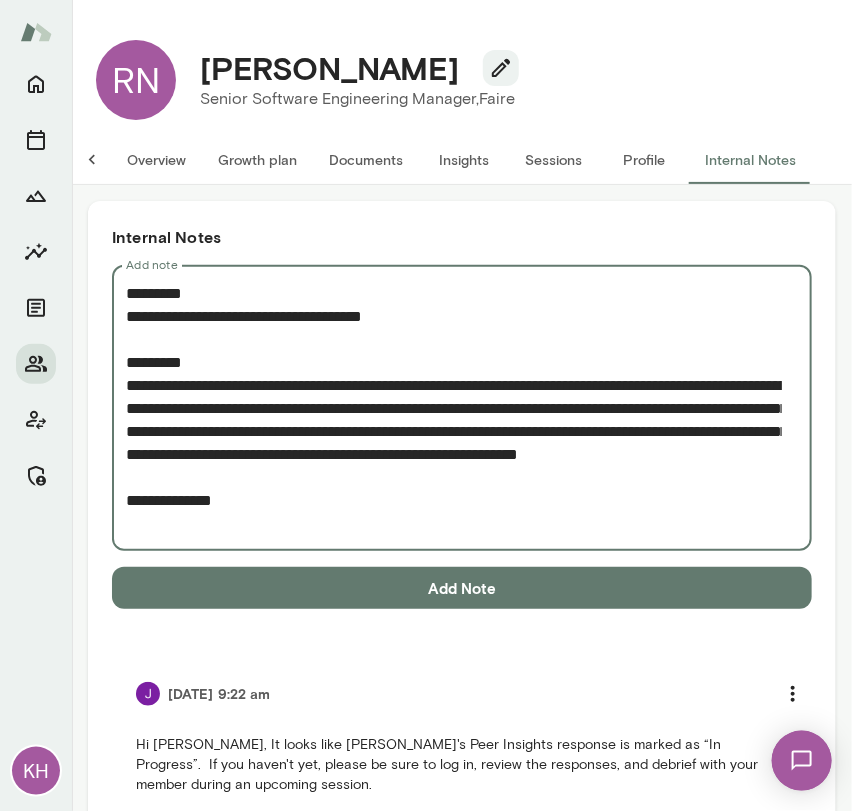 click on "**********" at bounding box center [454, 408] 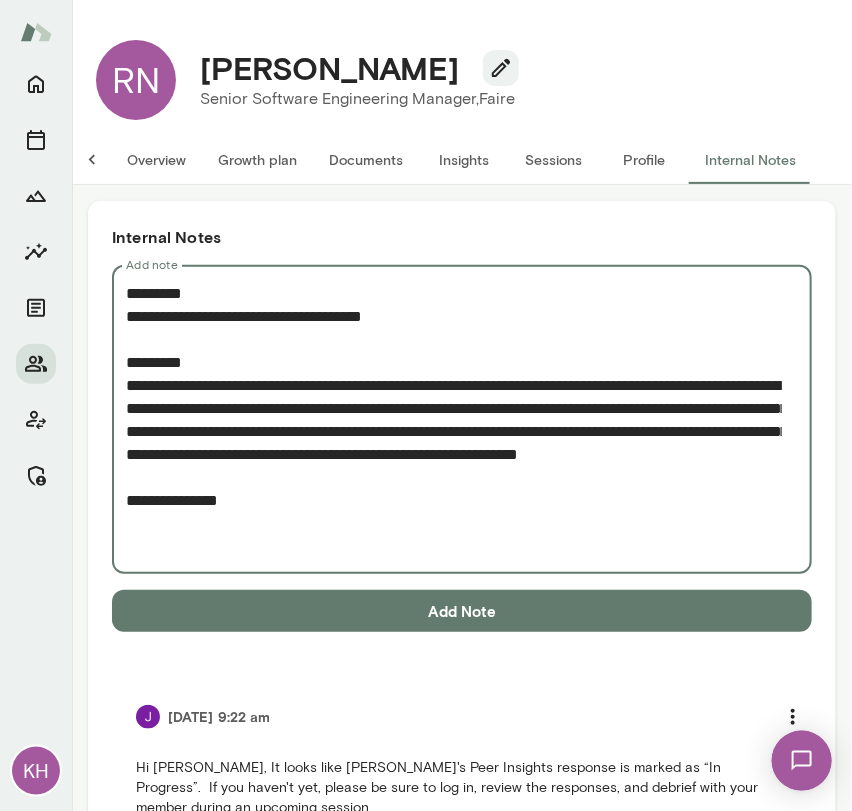 paste on "**********" 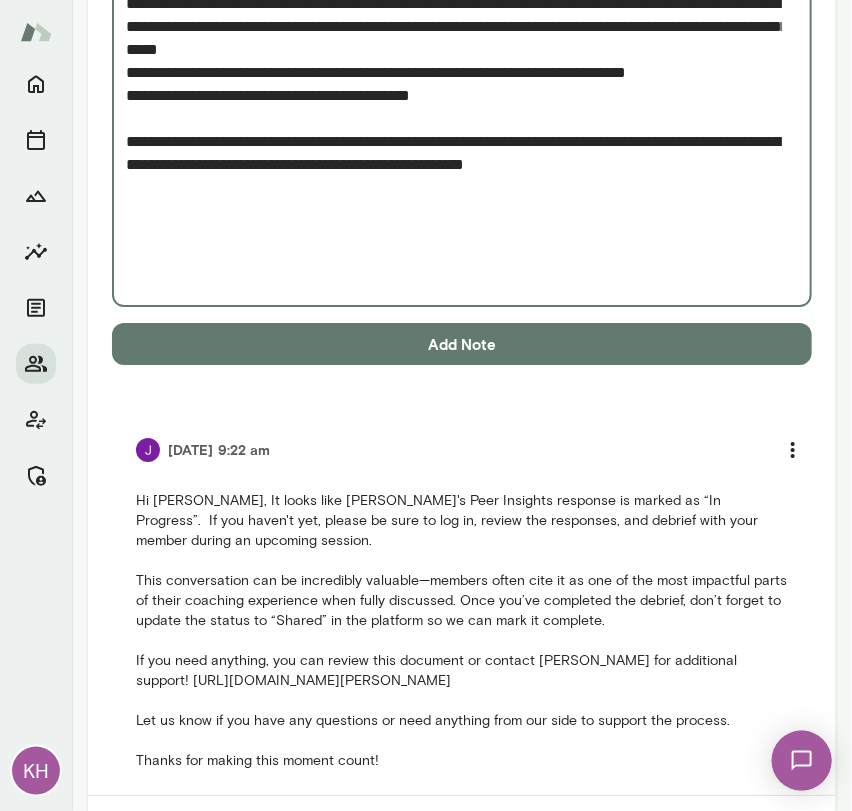 scroll, scrollTop: 1447, scrollLeft: 0, axis: vertical 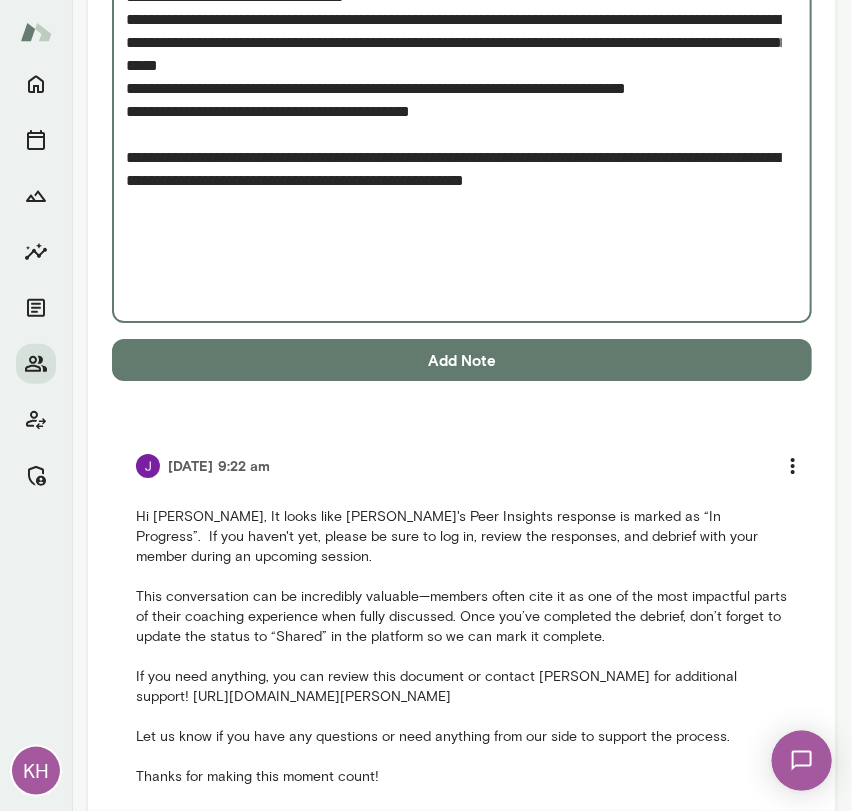 type on "**********" 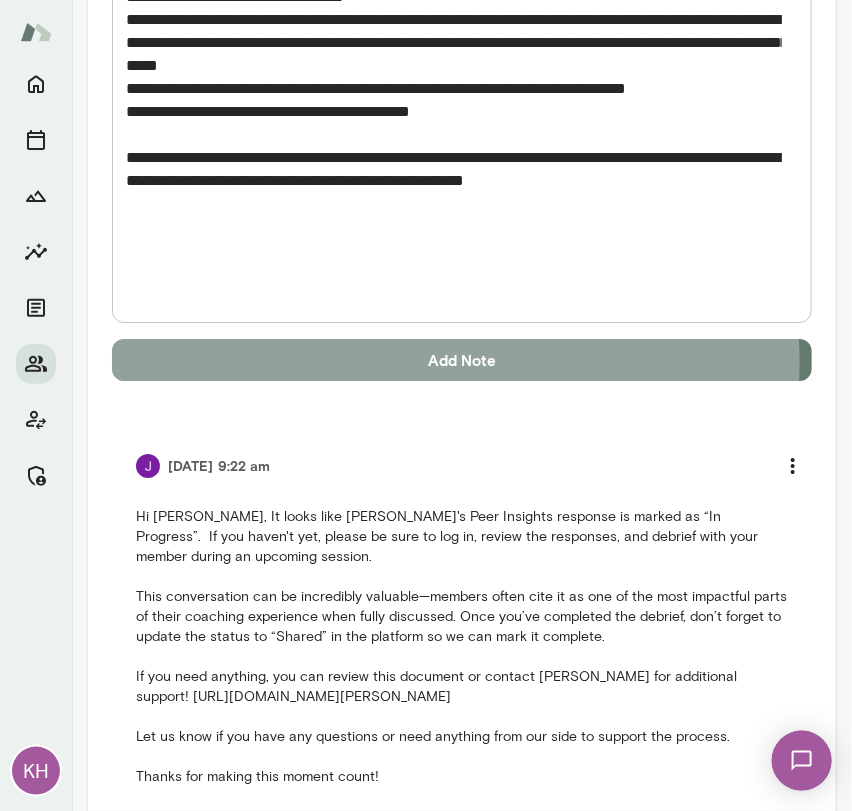 click on "Add Note" at bounding box center [462, 360] 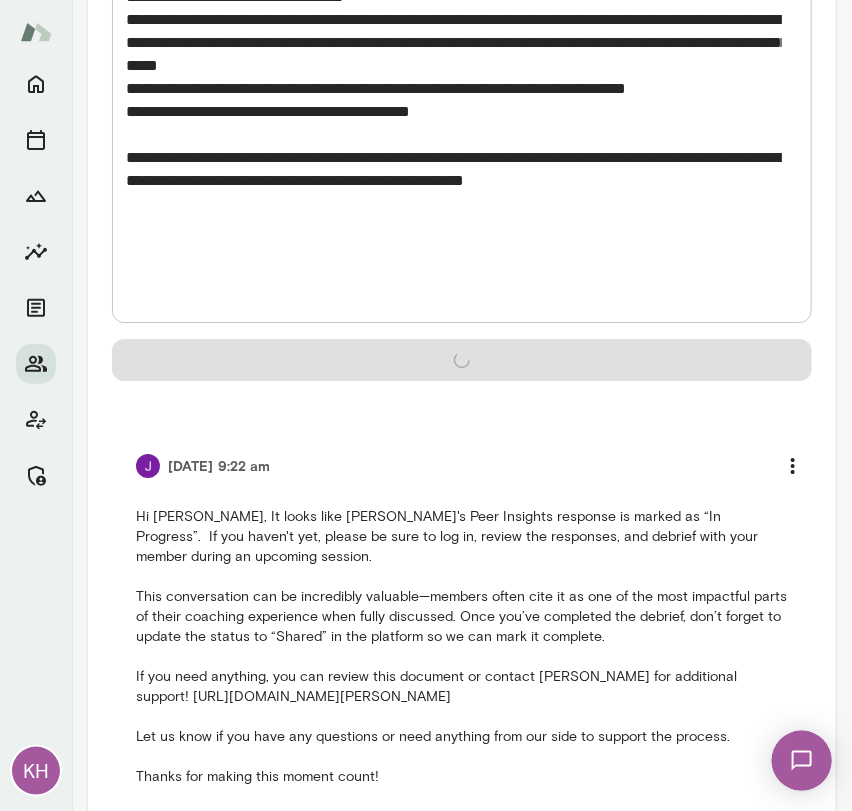 type 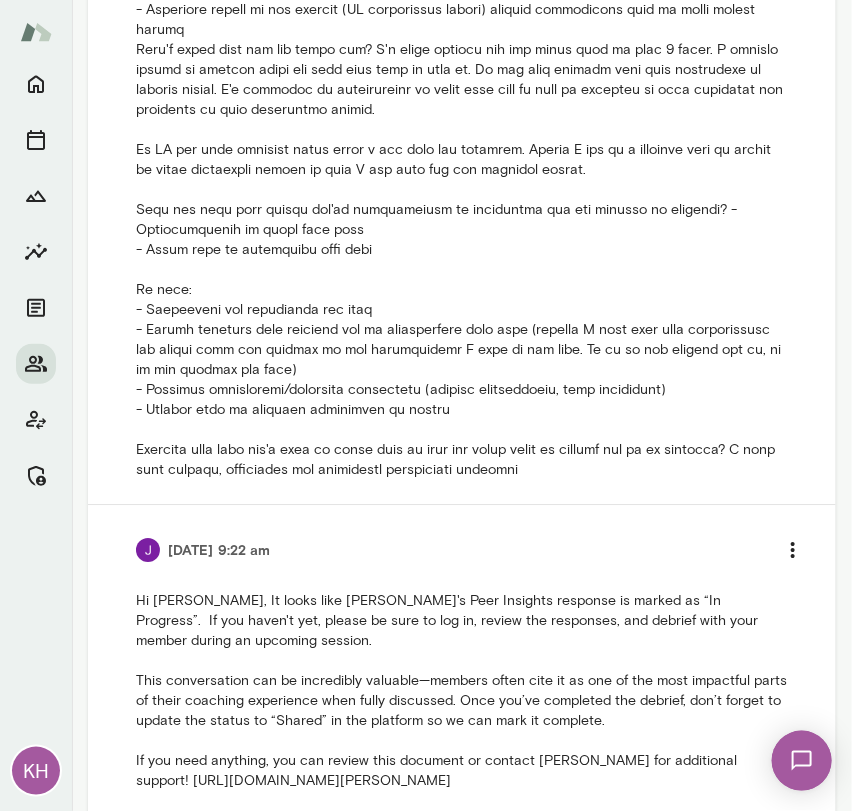 scroll, scrollTop: 2689, scrollLeft: 0, axis: vertical 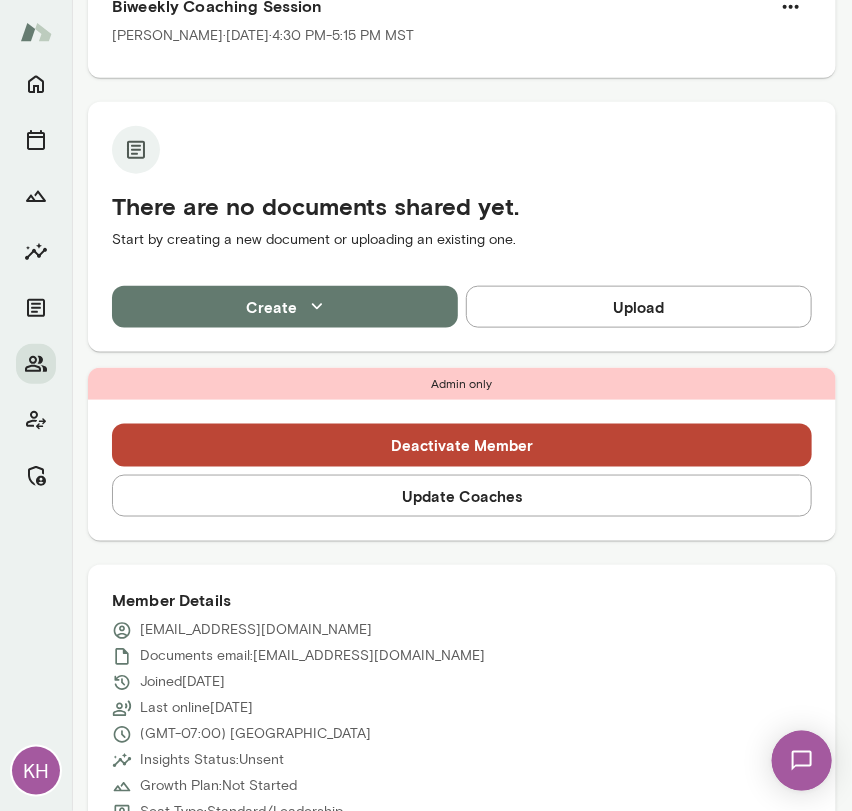 click on "Update Coaches" at bounding box center [462, 496] 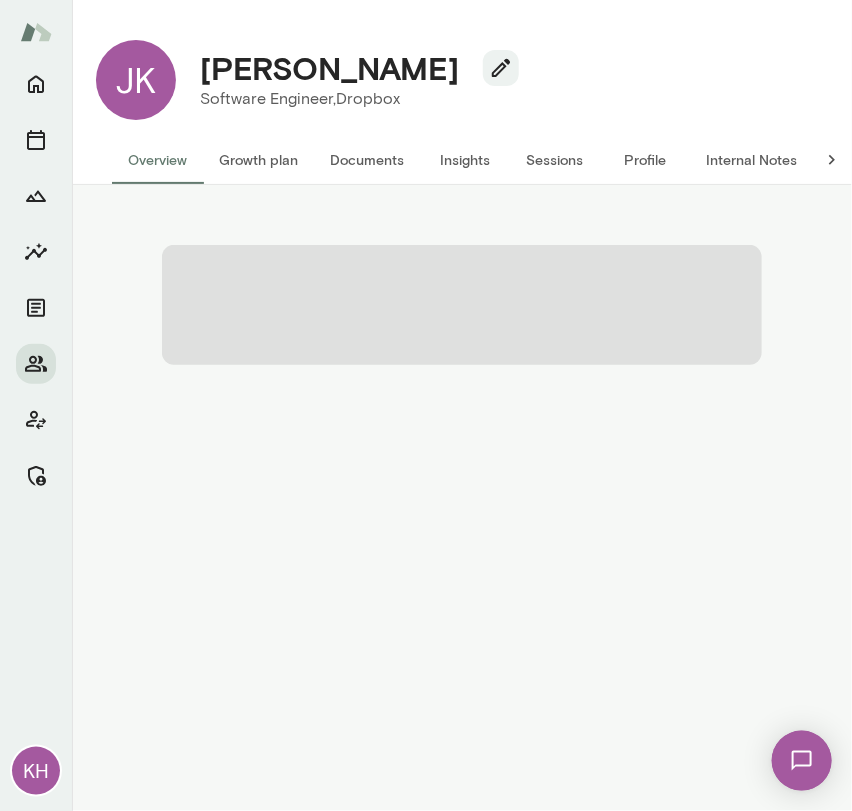 scroll, scrollTop: 0, scrollLeft: 0, axis: both 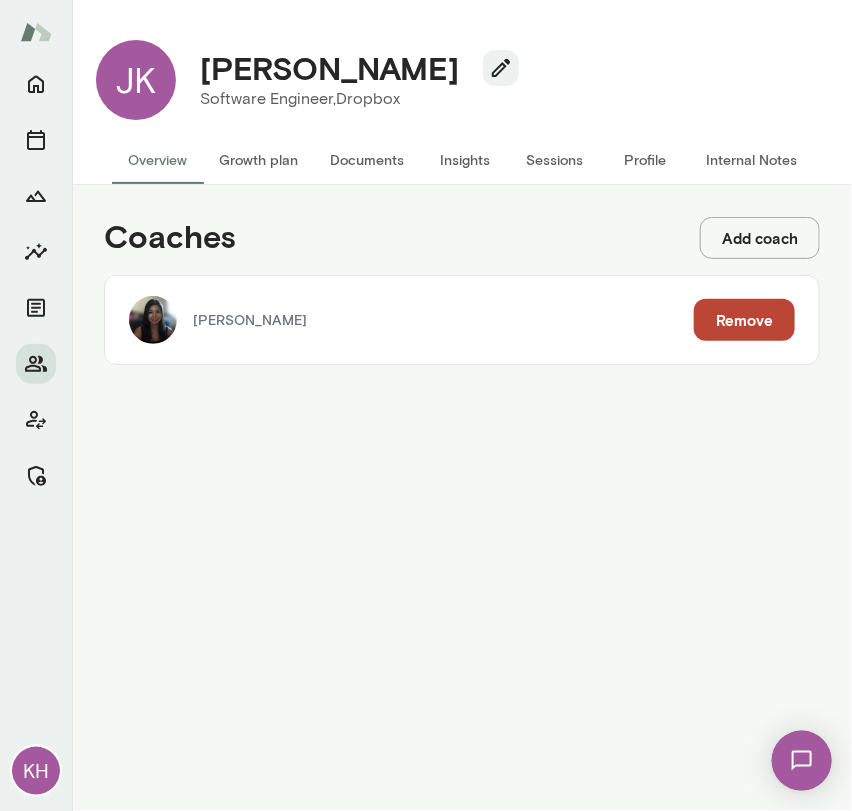 click on "Add coach" at bounding box center [760, 238] 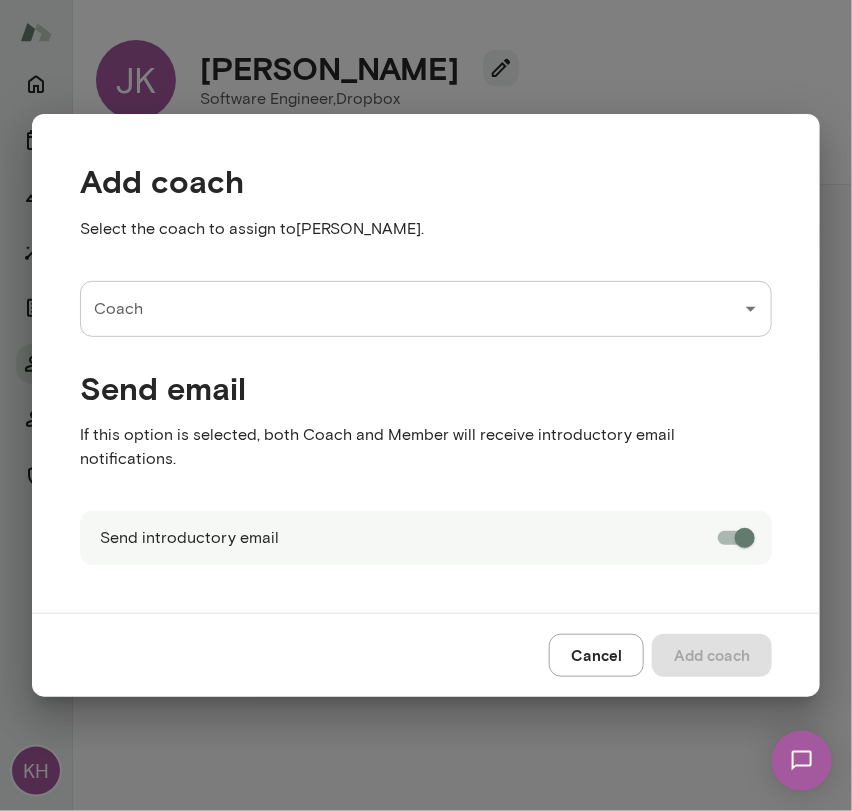 click on "Coach" at bounding box center [411, 309] 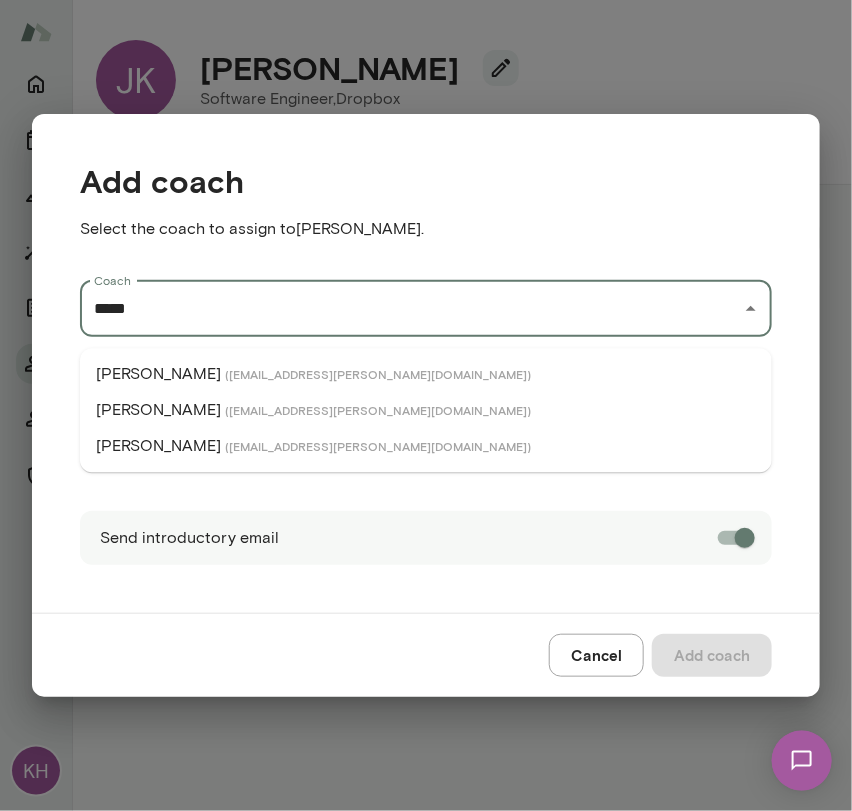 click on "[PERSON_NAME] ( [EMAIL_ADDRESS][PERSON_NAME][DOMAIN_NAME] )" at bounding box center [426, 410] 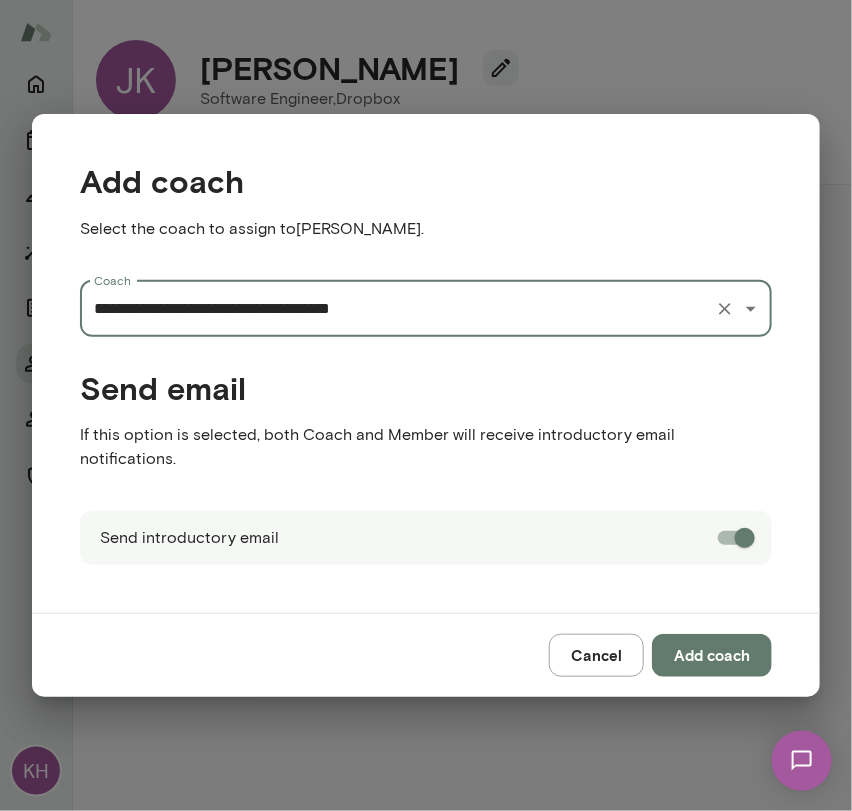 type on "**********" 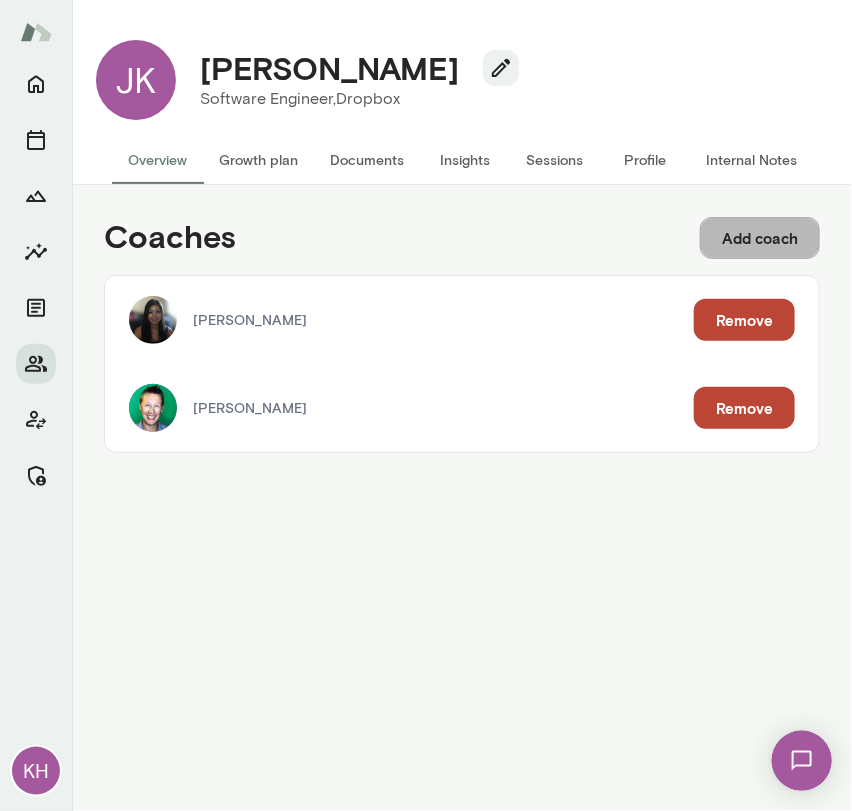 click on "Add coach" at bounding box center [760, 238] 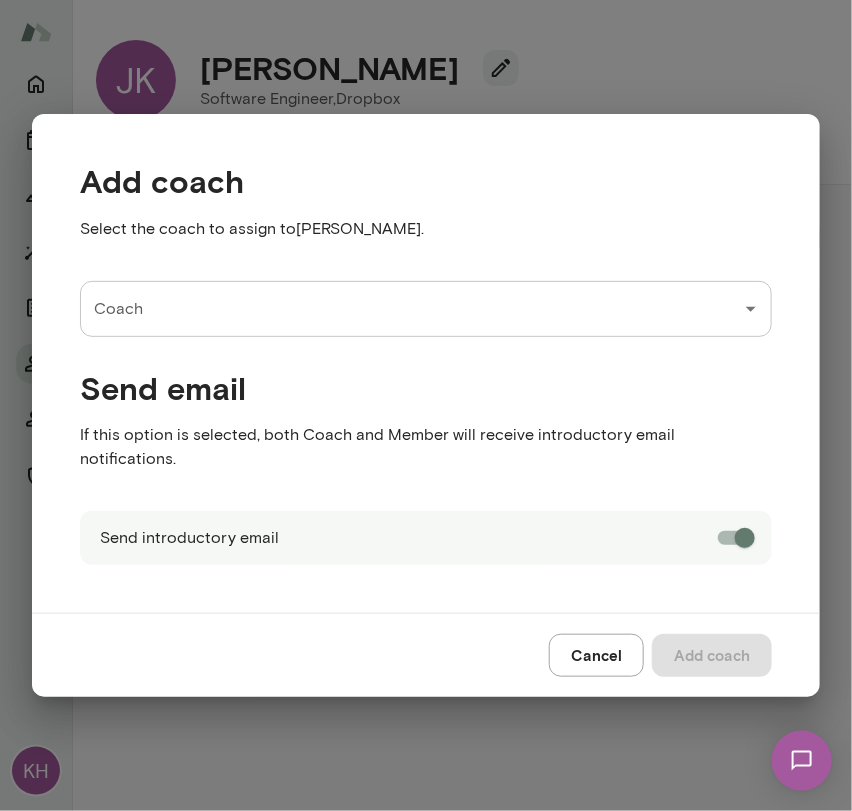 click on "Coach" at bounding box center [411, 309] 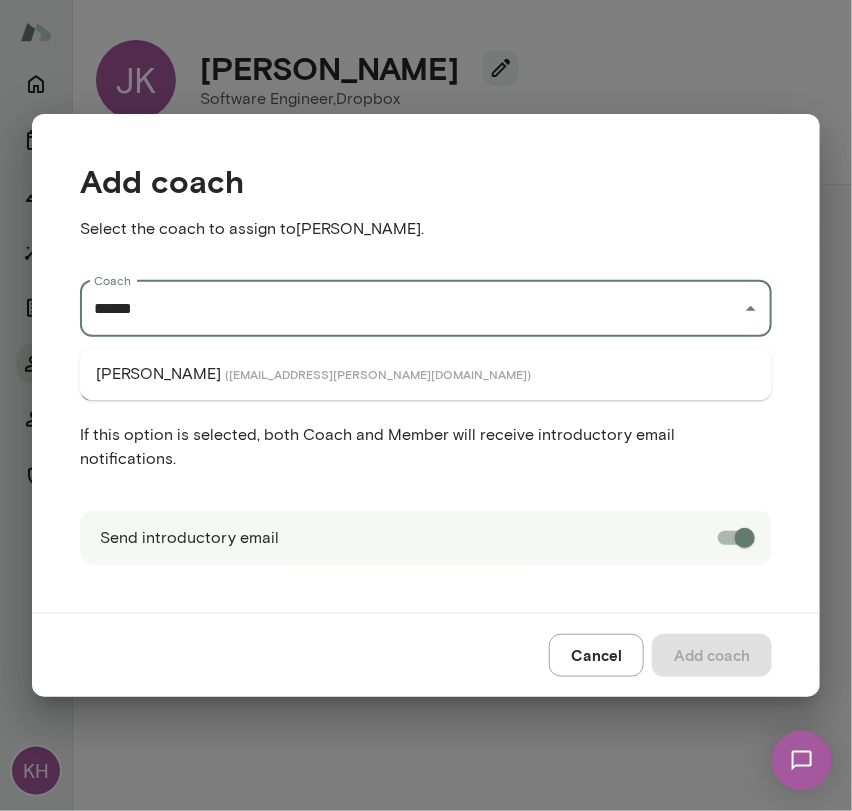click on "( [EMAIL_ADDRESS][PERSON_NAME][DOMAIN_NAME] )" at bounding box center (378, 374) 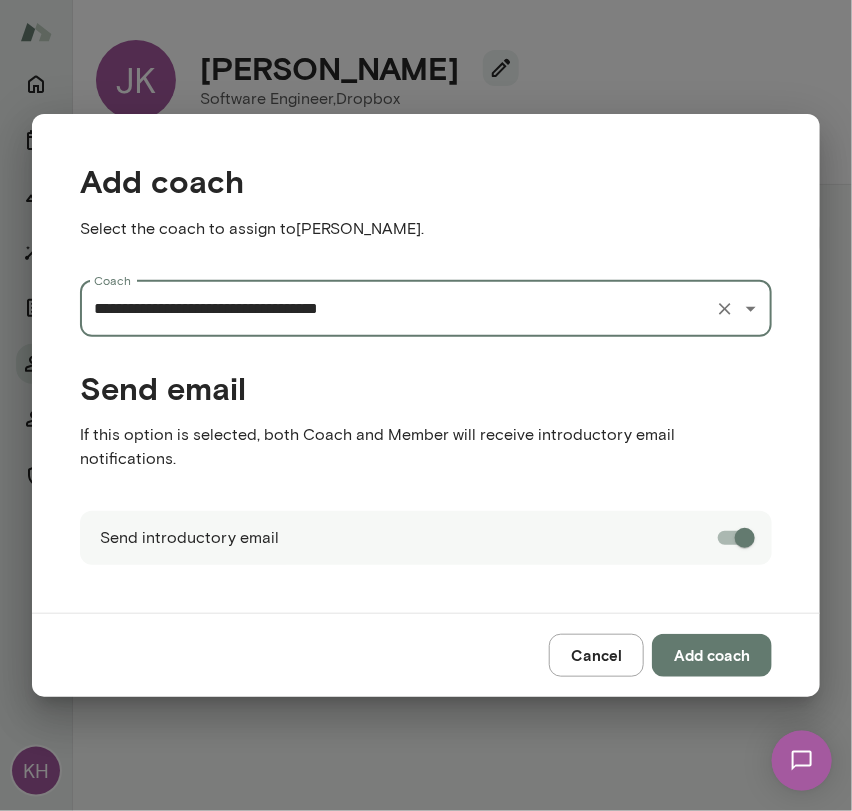 type on "**********" 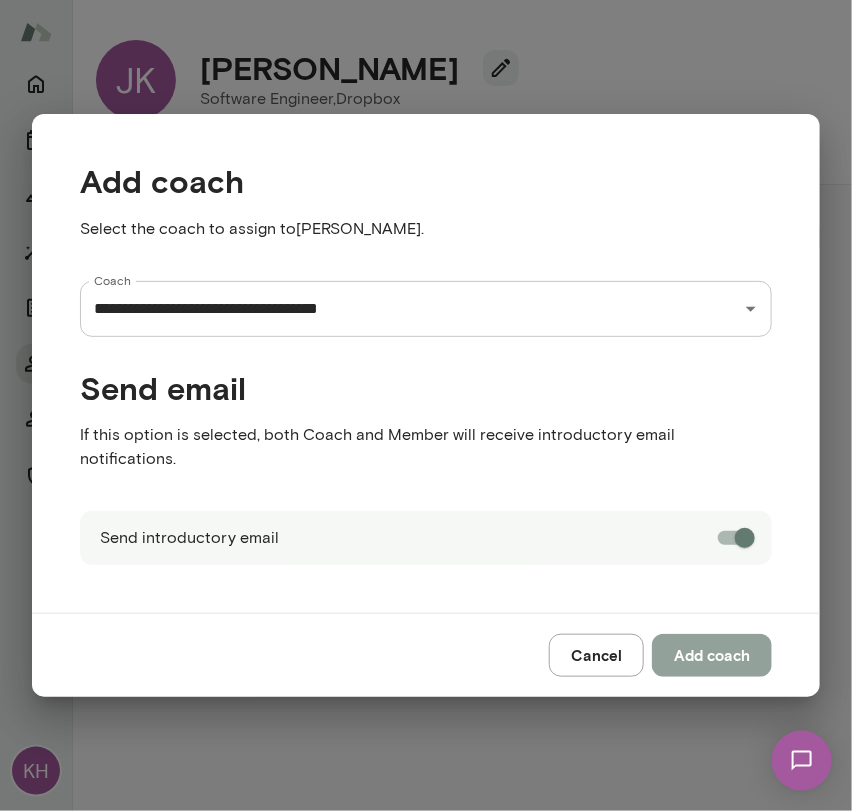 click on "Add coach" at bounding box center (712, 655) 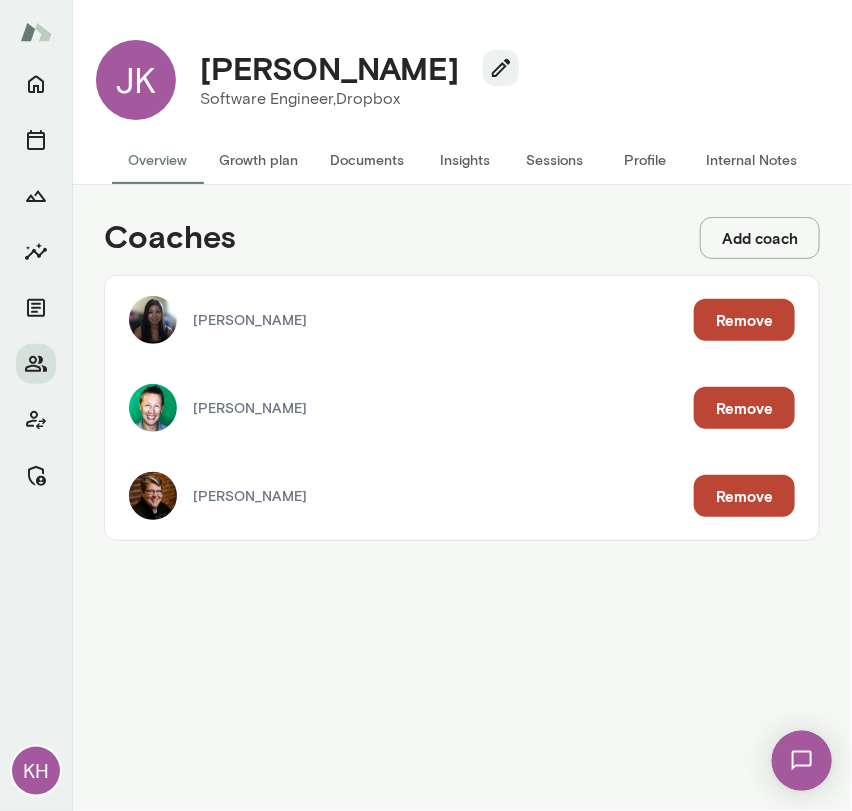 click on "Internal Notes" at bounding box center [751, 160] 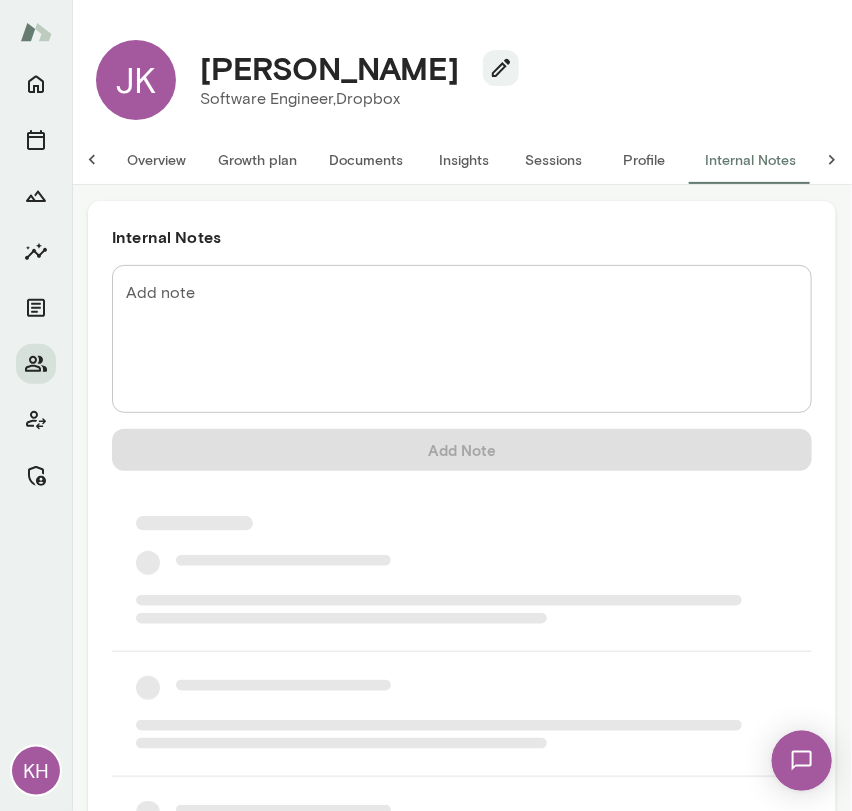 scroll, scrollTop: 0, scrollLeft: 16, axis: horizontal 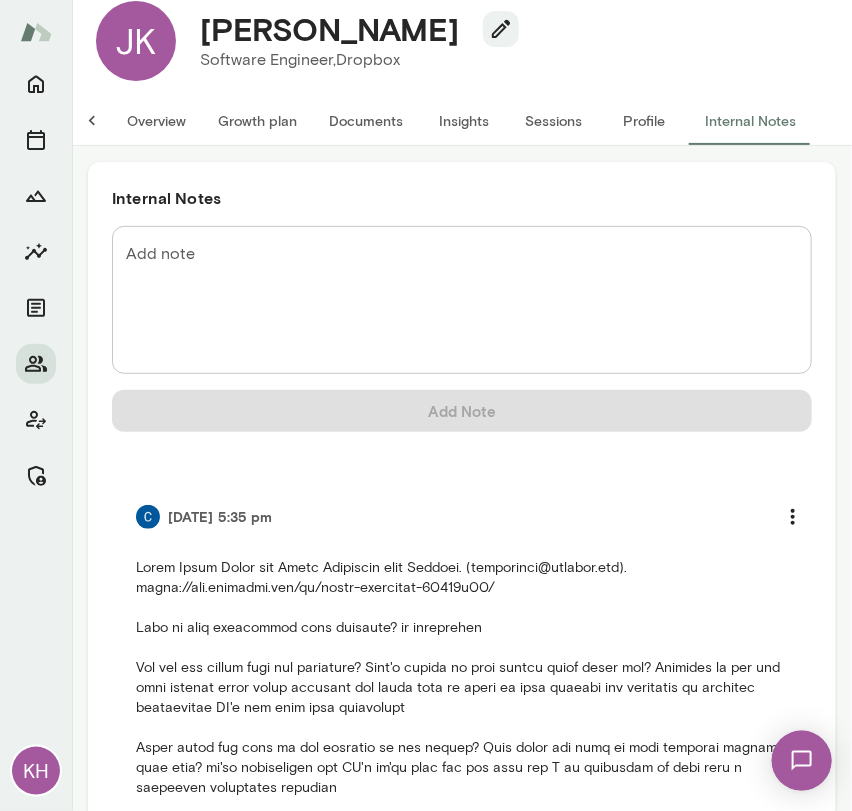 click on "Add note" at bounding box center [462, 300] 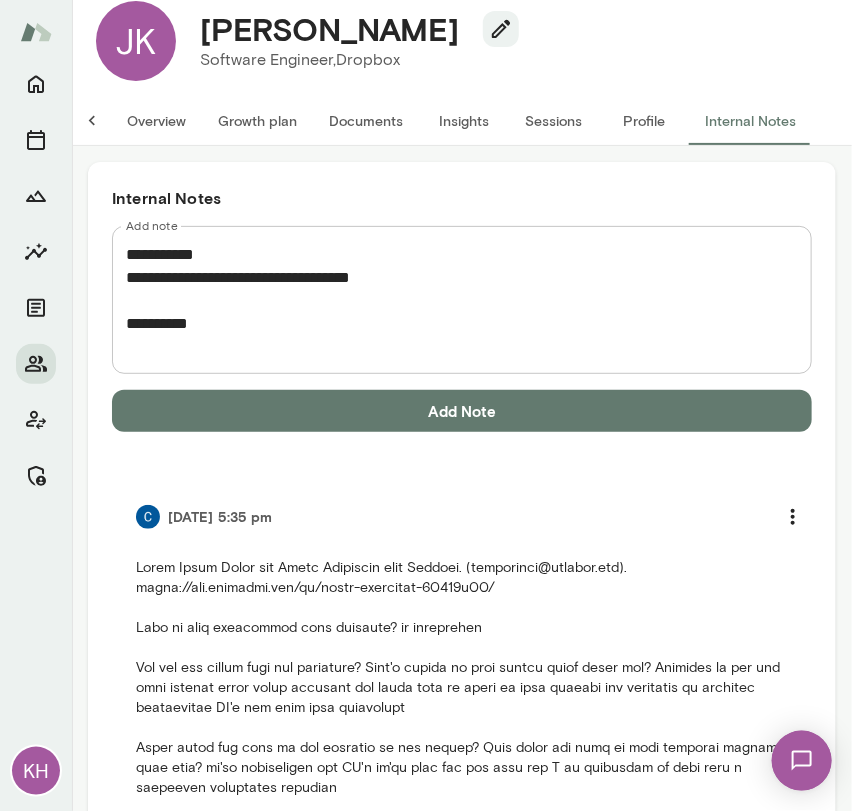 click on "**********" at bounding box center (462, 300) 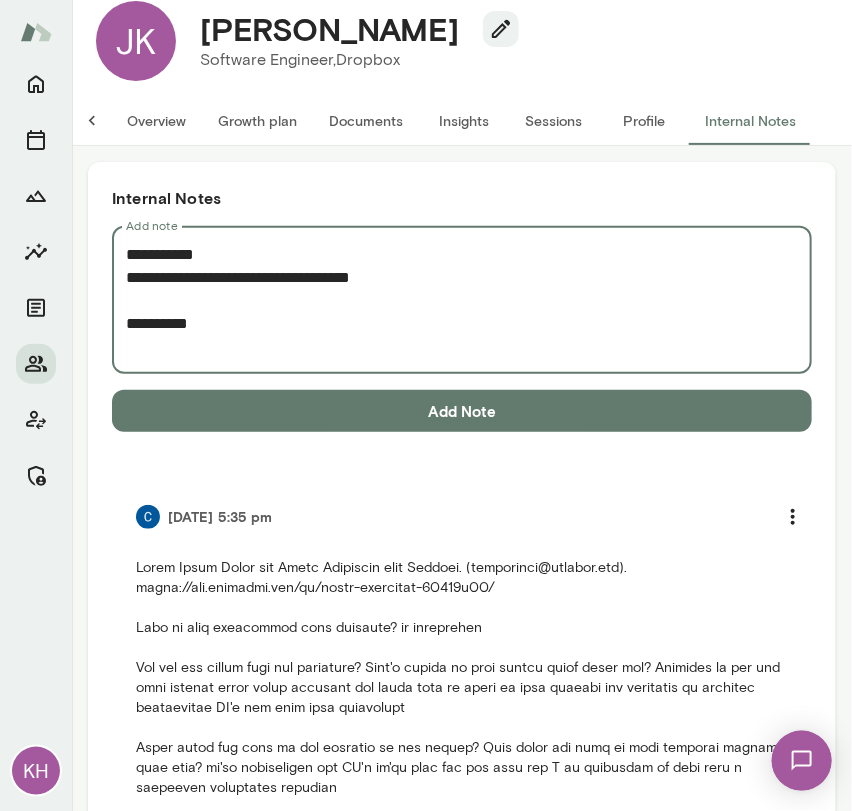 paste on "**********" 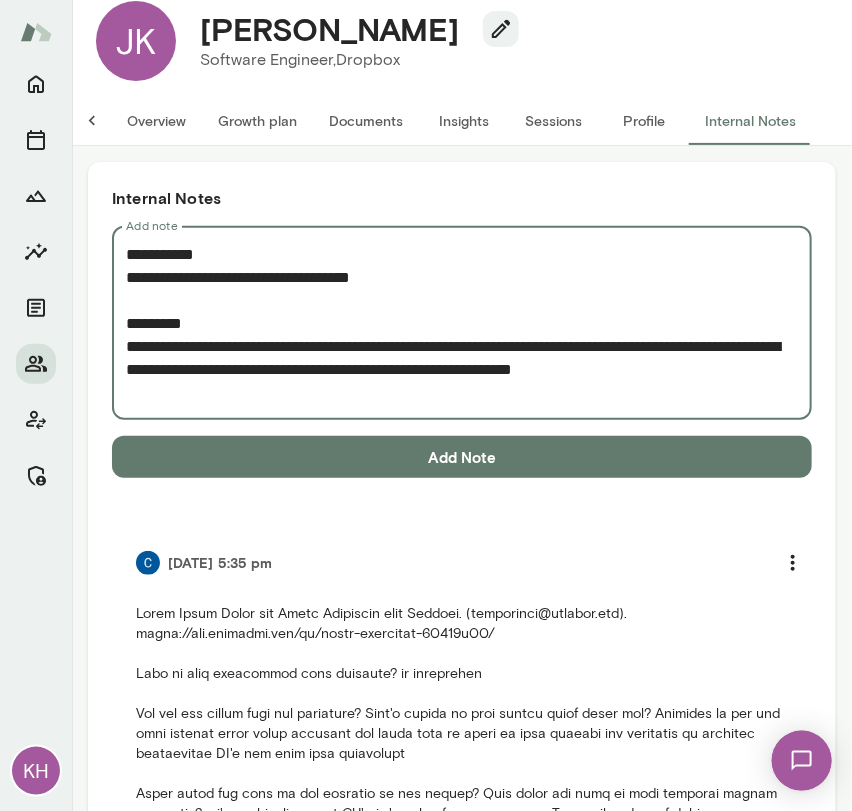 click on "**********" at bounding box center (454, 323) 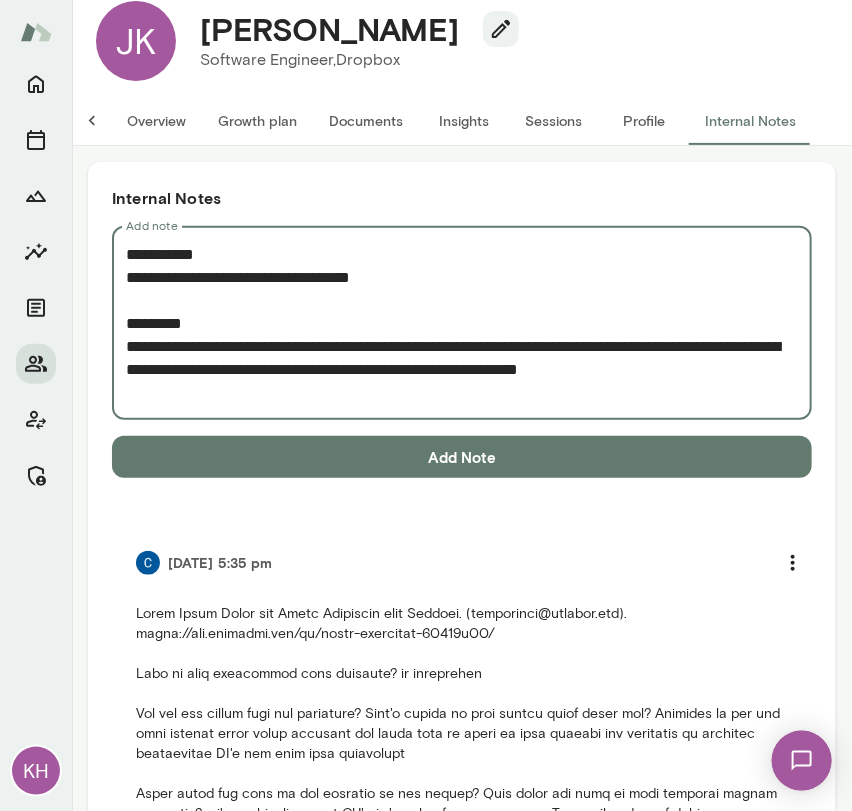 click on "**********" at bounding box center [454, 323] 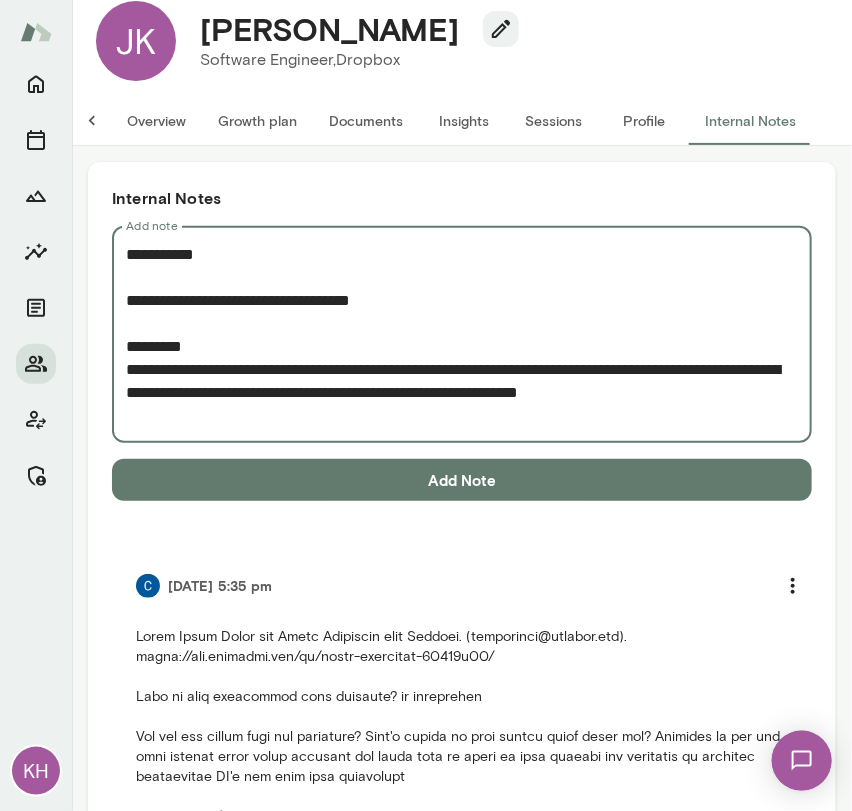 click on "**********" at bounding box center (454, 335) 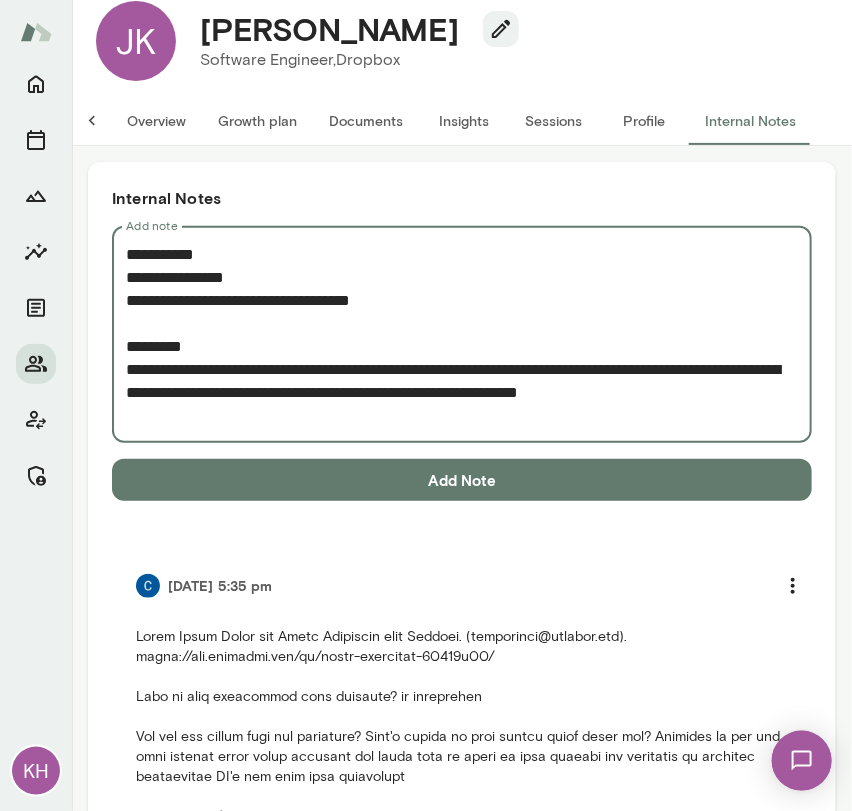 click on "**********" at bounding box center (454, 335) 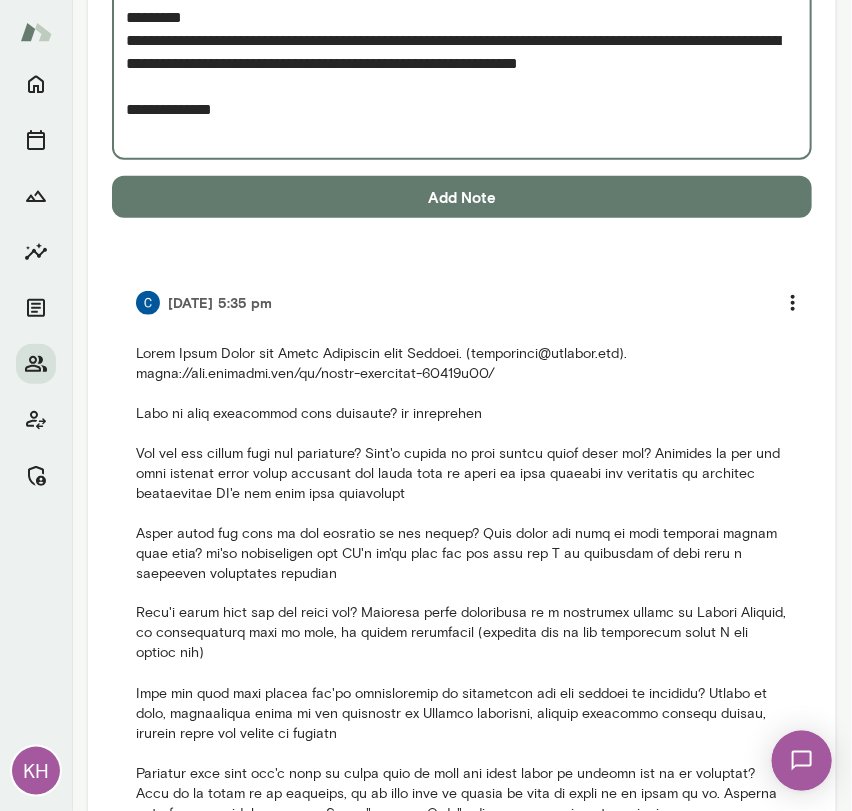 scroll, scrollTop: 396, scrollLeft: 0, axis: vertical 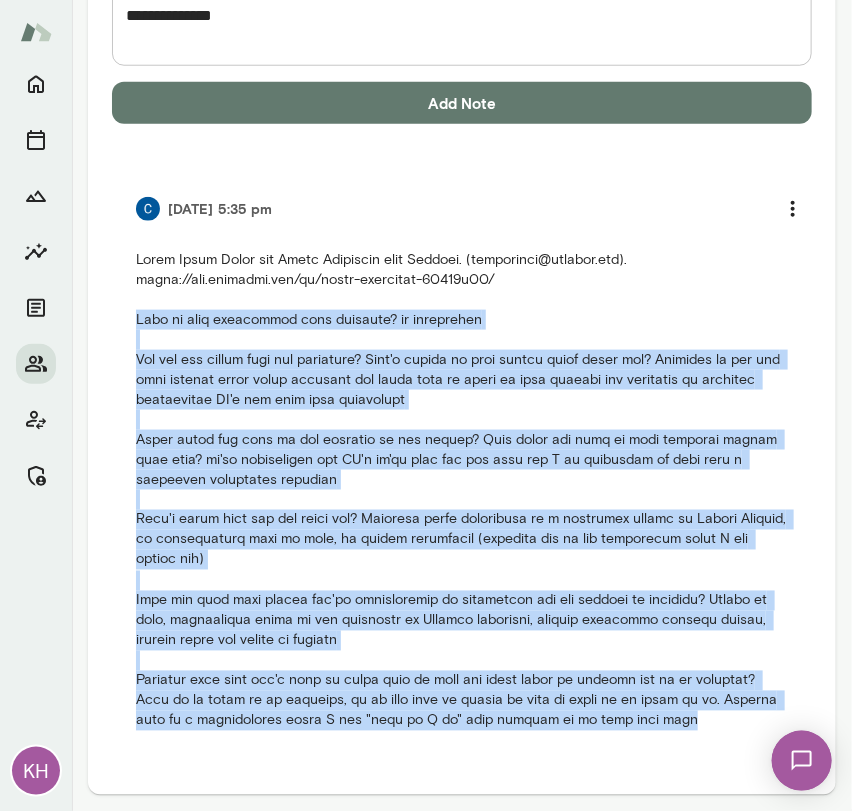 drag, startPoint x: 134, startPoint y: 386, endPoint x: 661, endPoint y: 723, distance: 625.53815 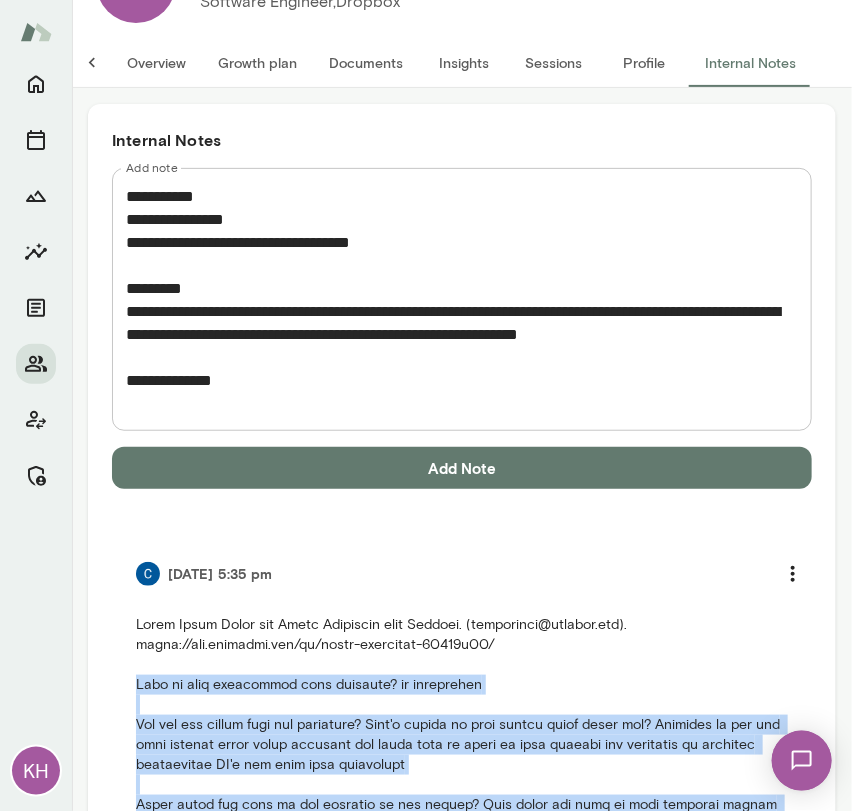 scroll, scrollTop: 21, scrollLeft: 0, axis: vertical 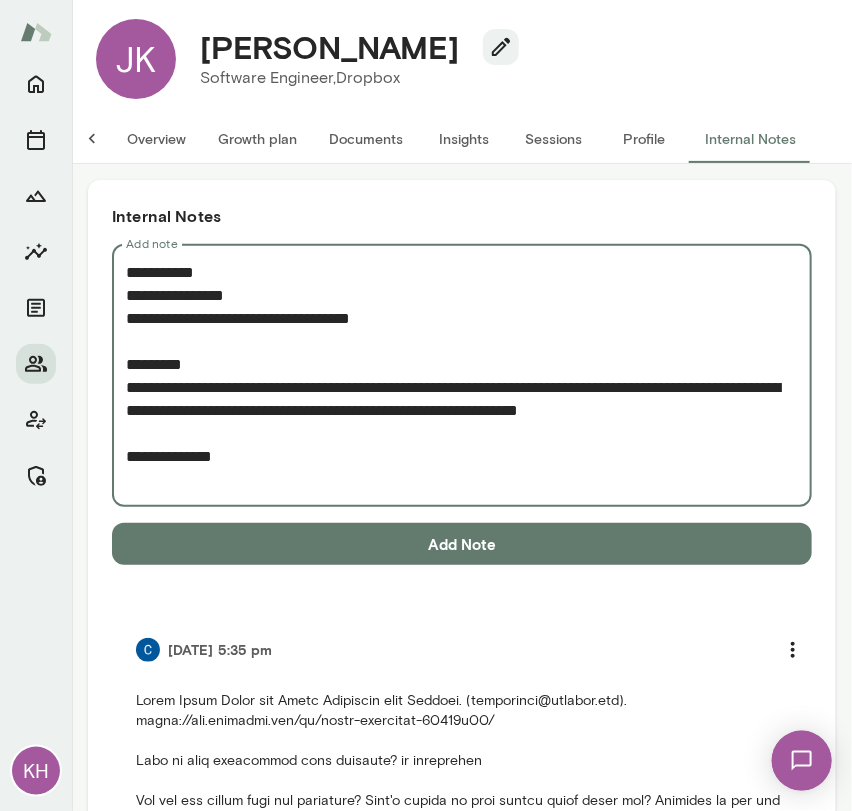 click on "**********" at bounding box center (454, 376) 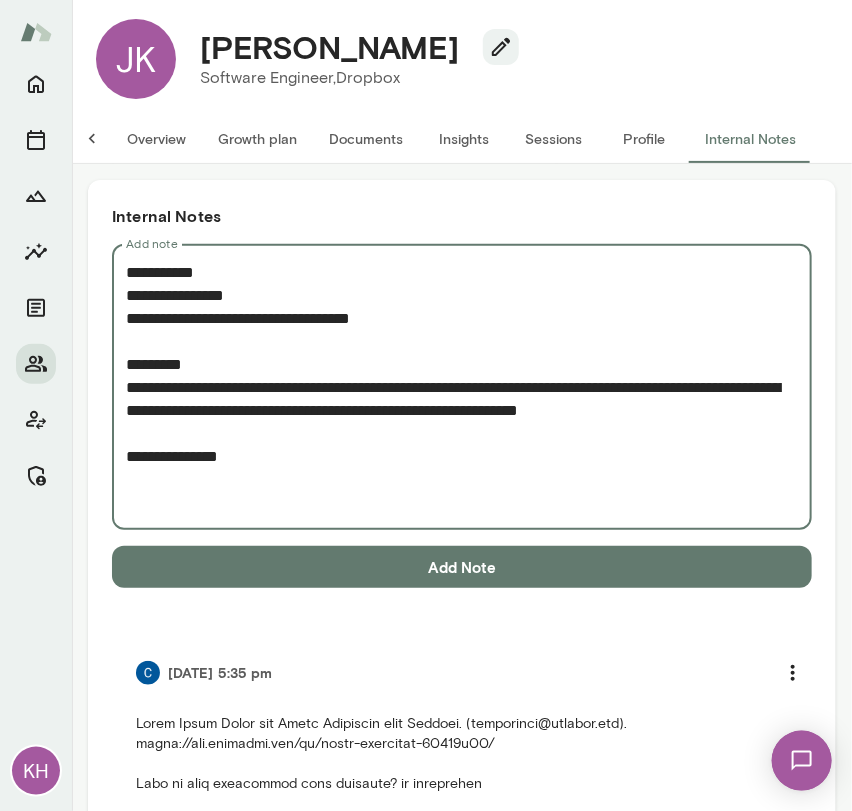 paste on "**********" 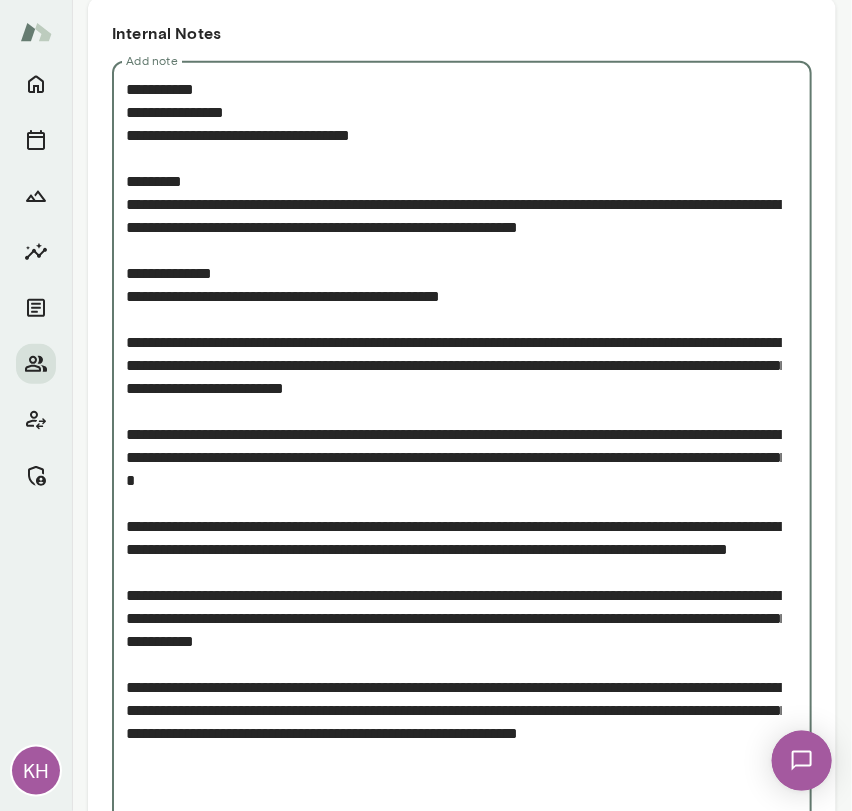scroll, scrollTop: 616, scrollLeft: 0, axis: vertical 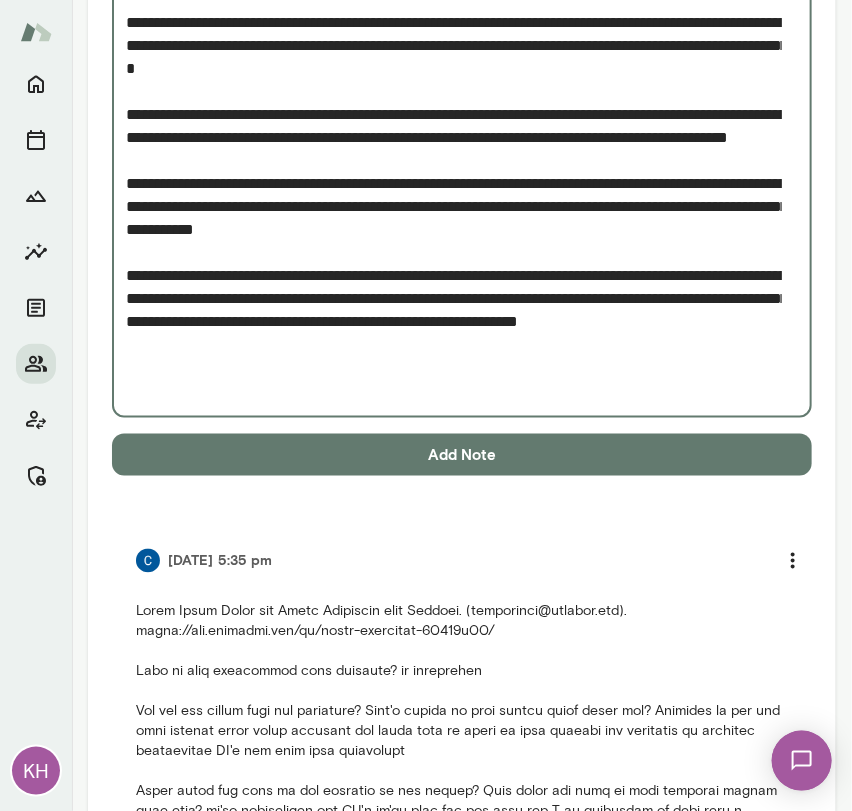 type on "**********" 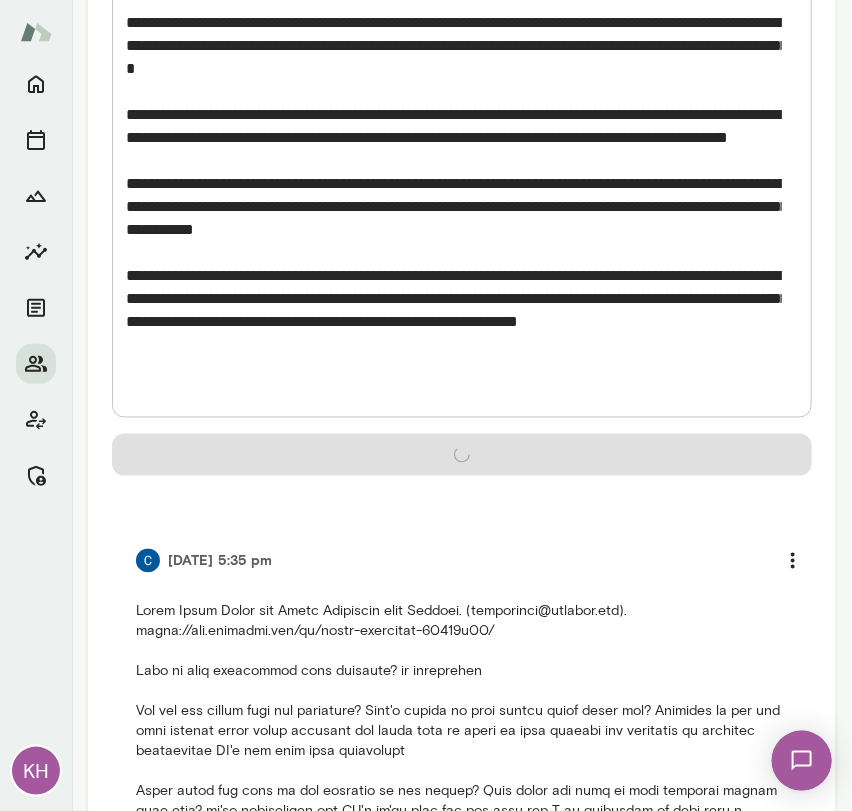 type 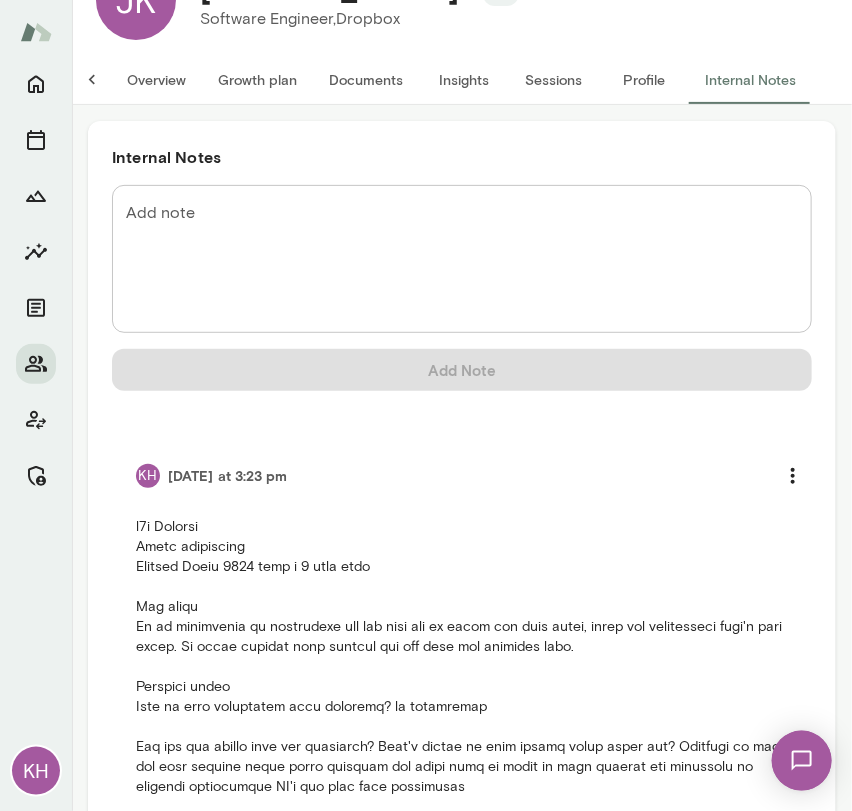 scroll, scrollTop: 80, scrollLeft: 0, axis: vertical 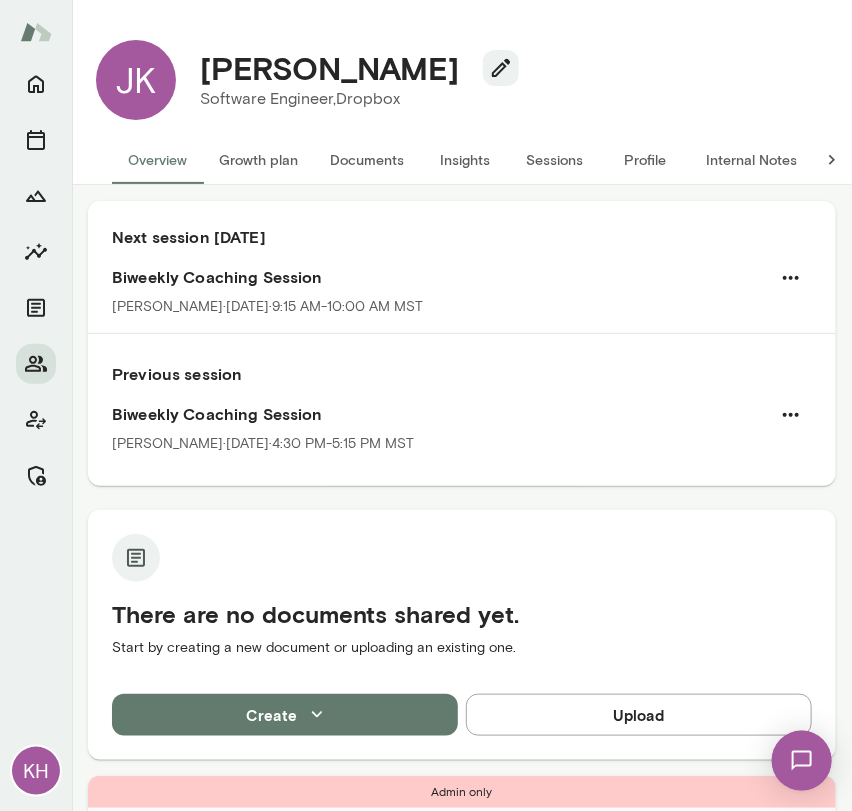 click on "Internal Notes" at bounding box center [751, 160] 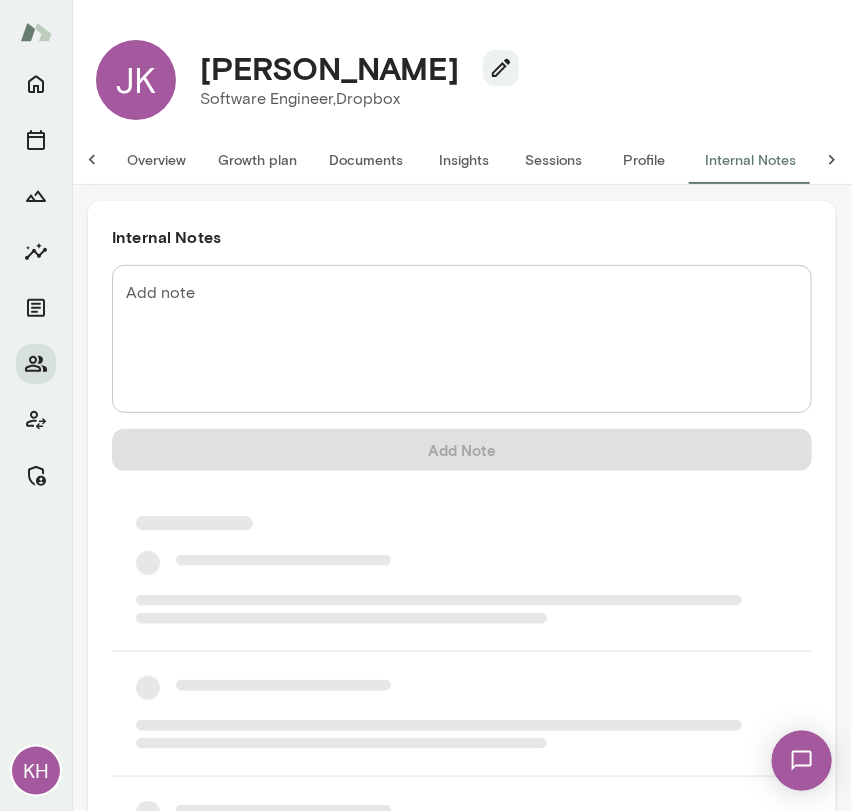 scroll, scrollTop: 0, scrollLeft: 16, axis: horizontal 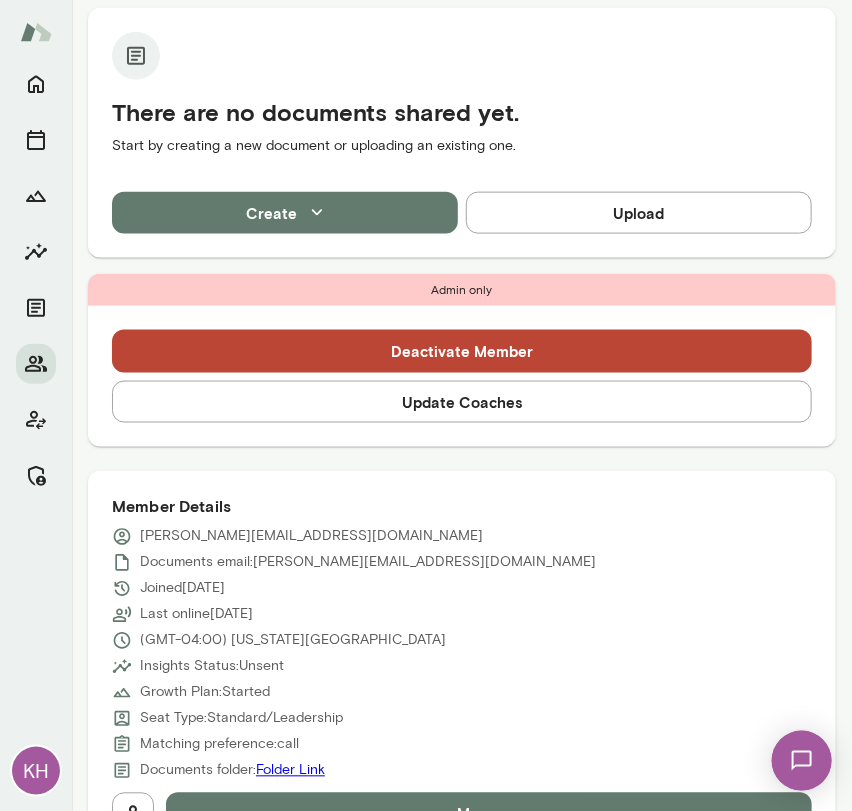 click on "Update Coaches" at bounding box center [462, 402] 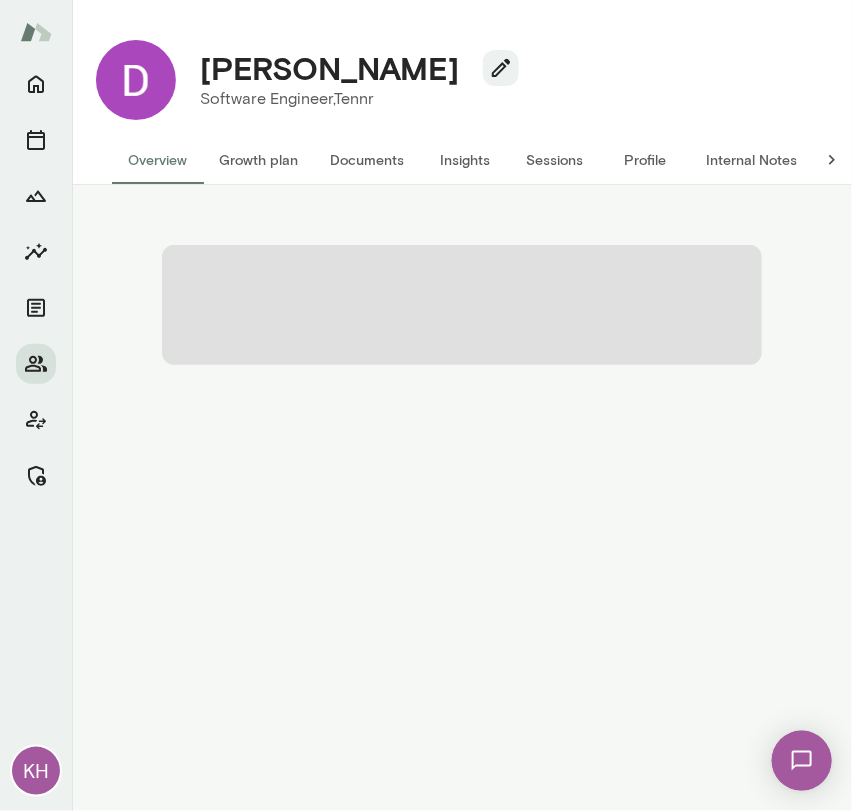 scroll, scrollTop: 0, scrollLeft: 0, axis: both 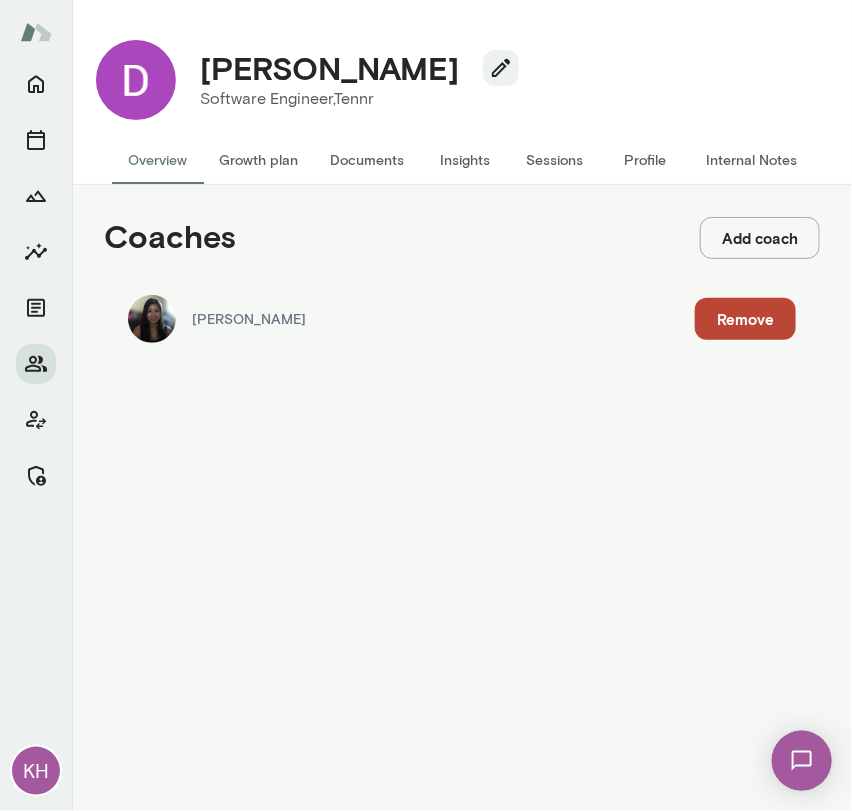 click on "Add coach" at bounding box center [760, 238] 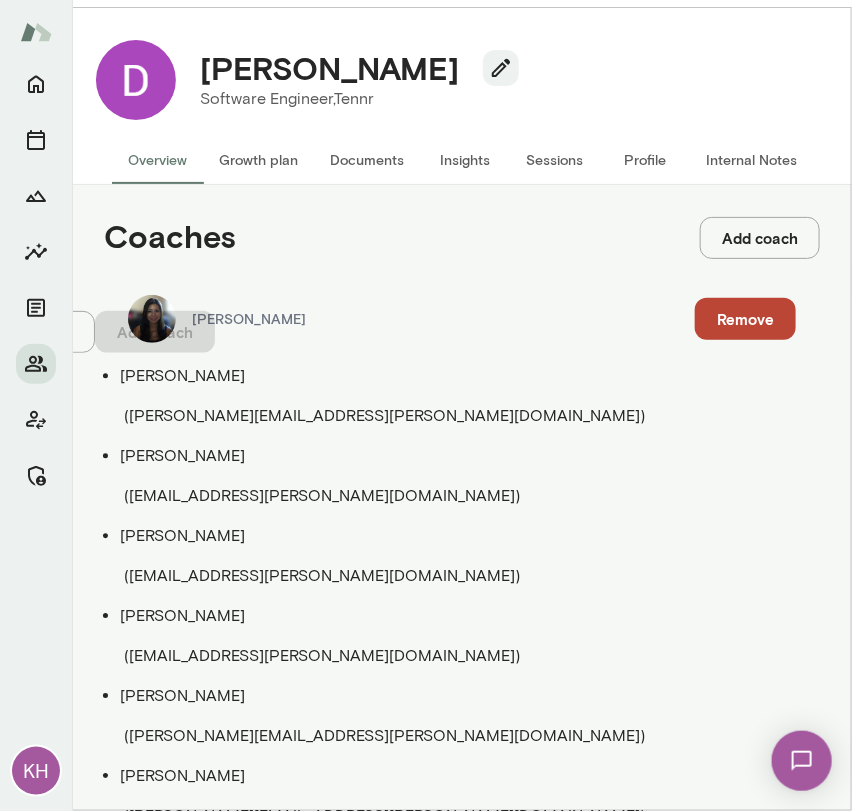click on "Coach" at bounding box center (71, 124) 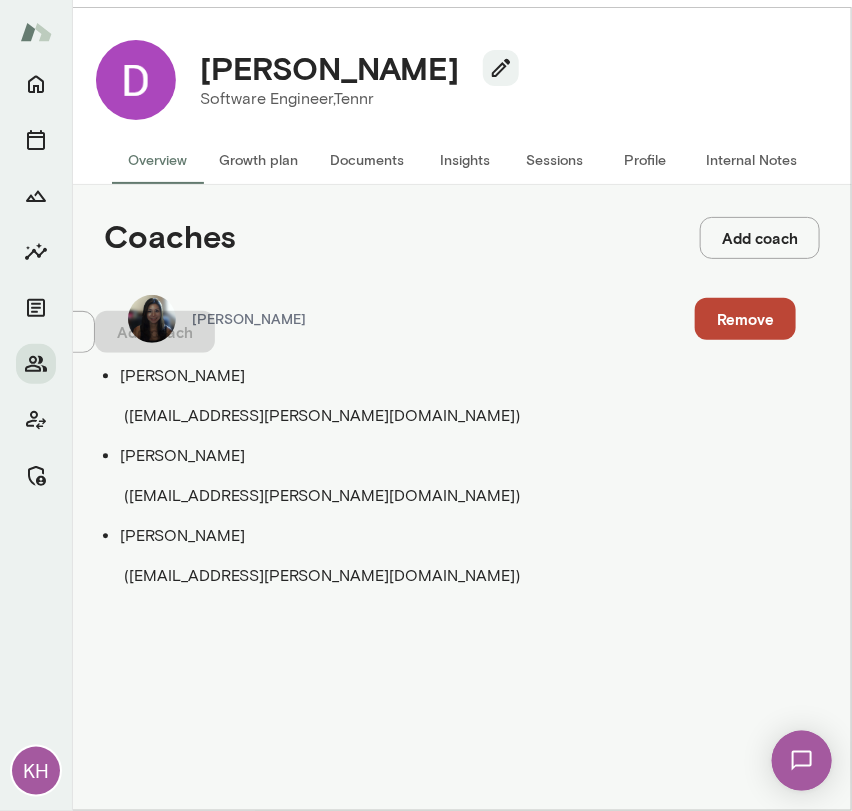 click on "( [EMAIL_ADDRESS][PERSON_NAME][DOMAIN_NAME] )" at bounding box center (322, 495) 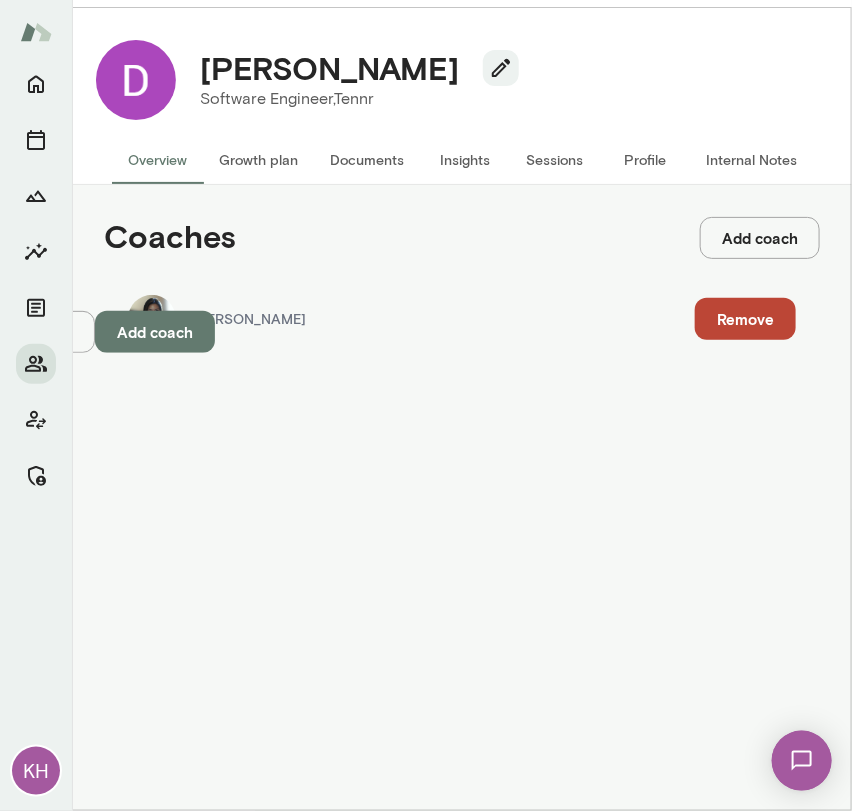 type on "**********" 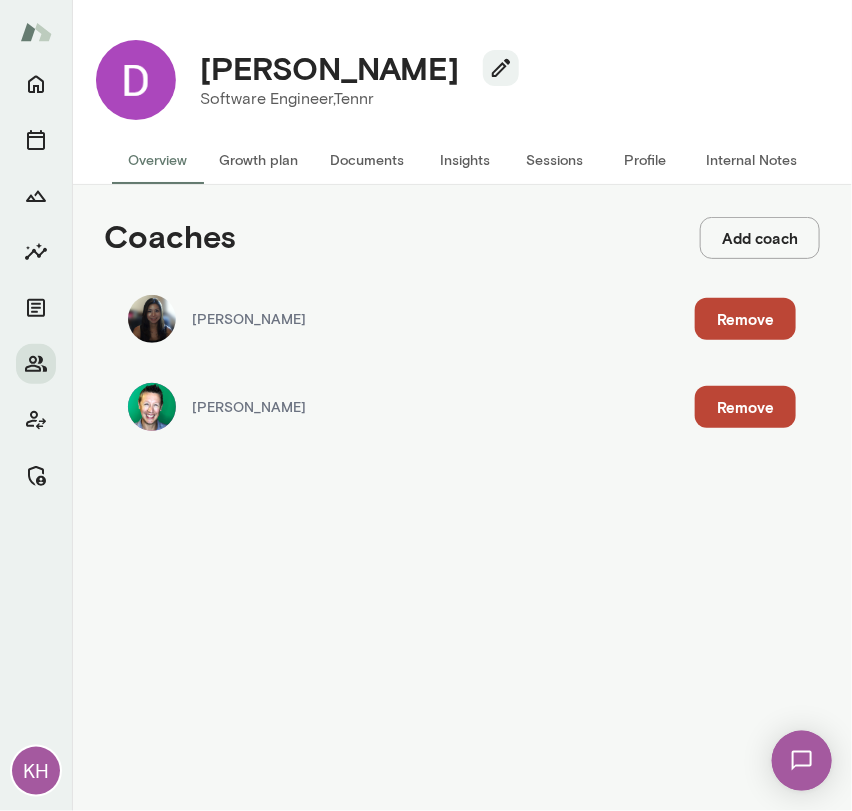 click on "Add coach" at bounding box center [760, 238] 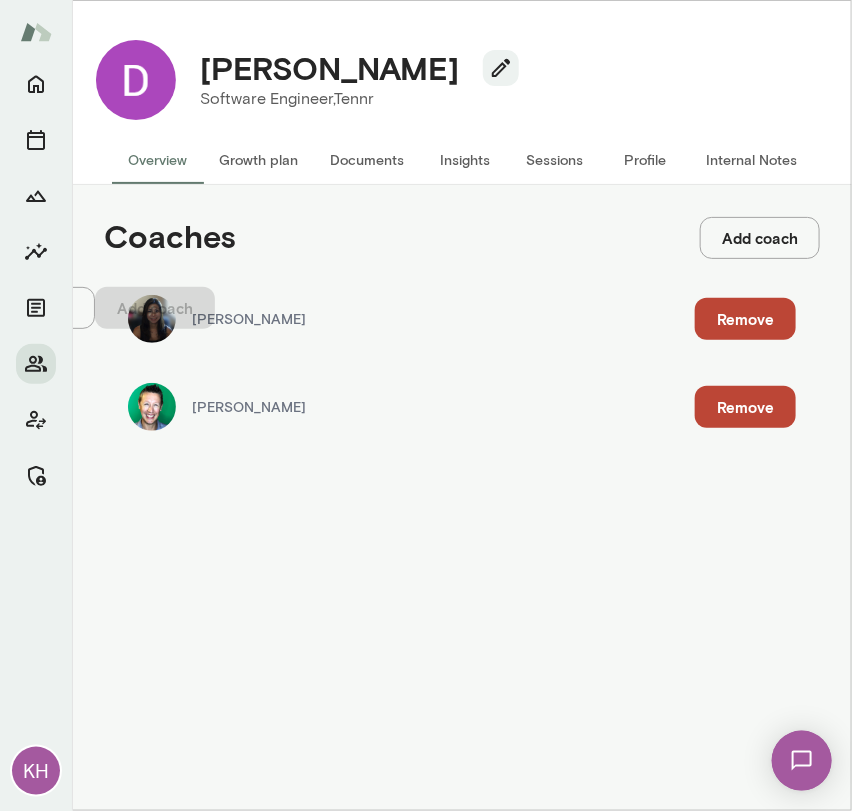 click on "Coach" at bounding box center (71, 100) 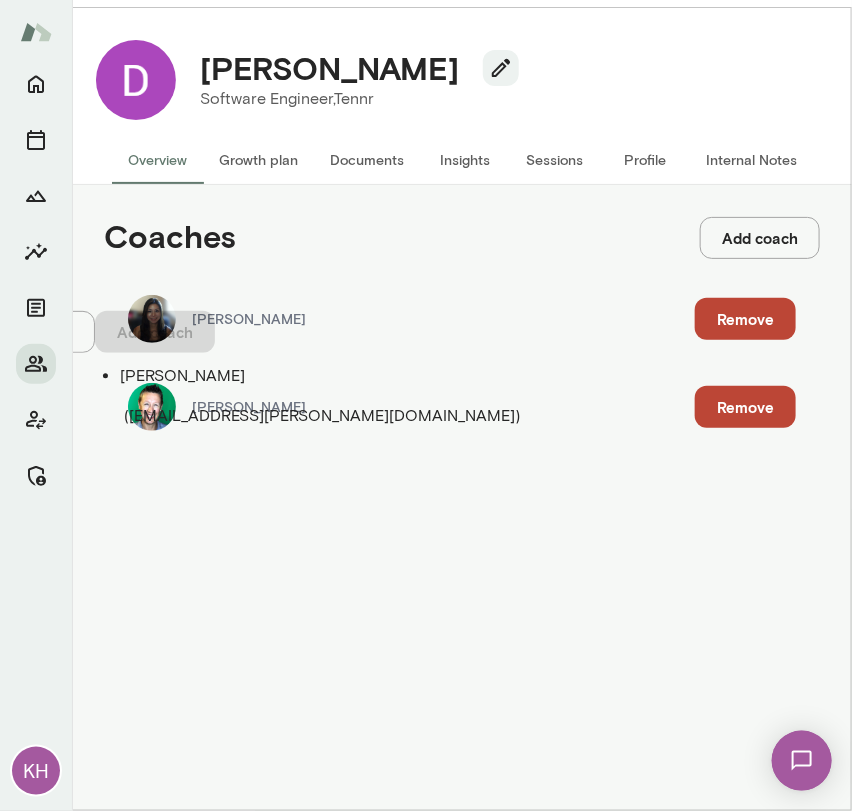 click on "Vipin Hegde ( vipinhegde@mento.co )" at bounding box center [446, 396] 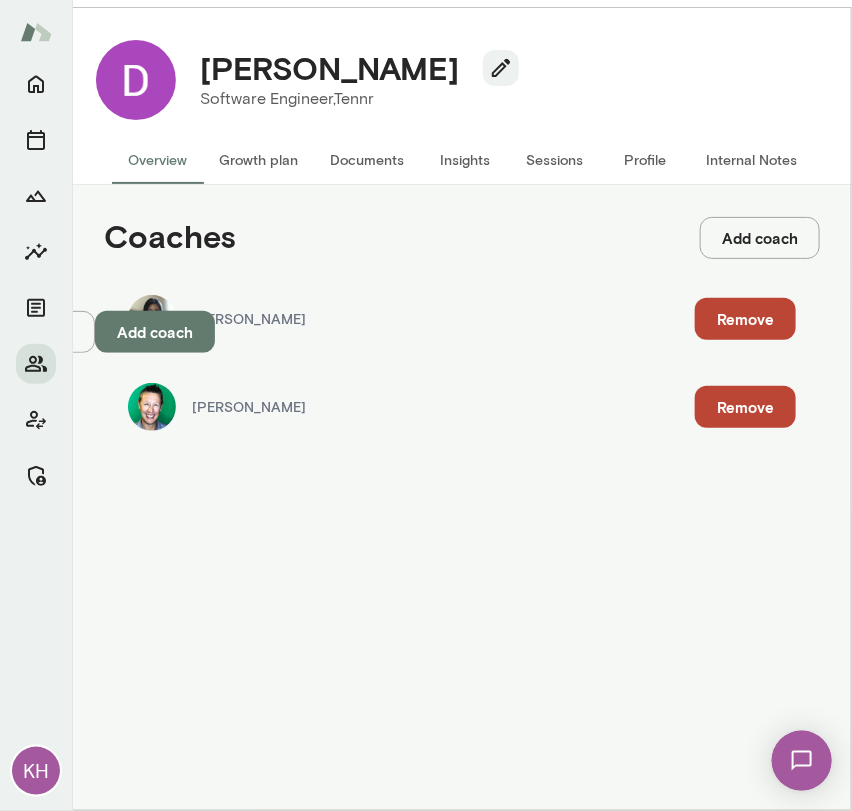 type on "**********" 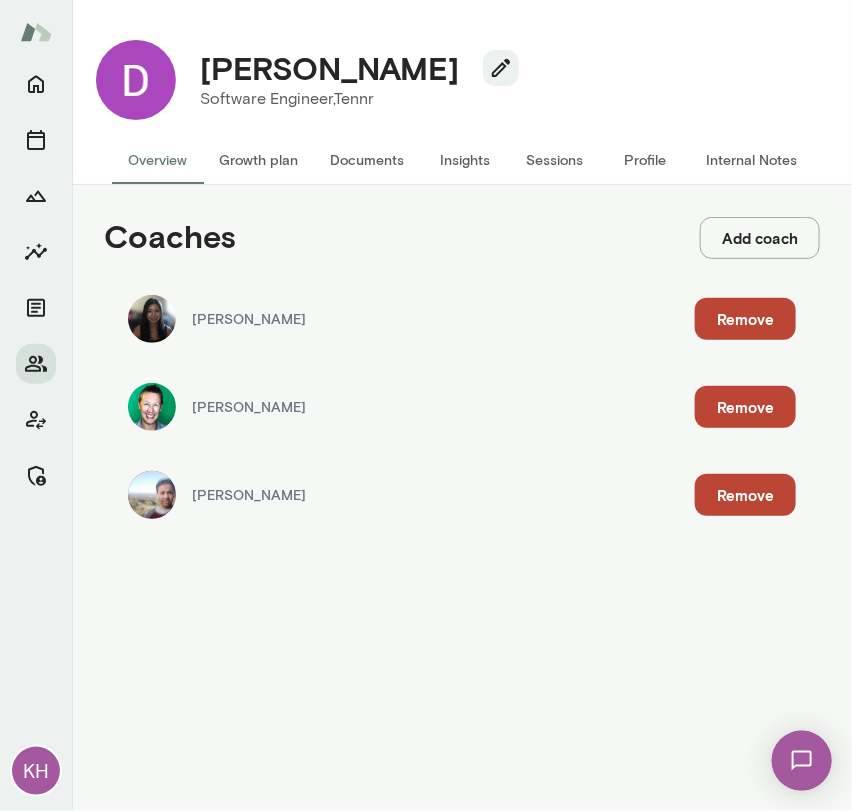click on "Internal Notes" at bounding box center [751, 160] 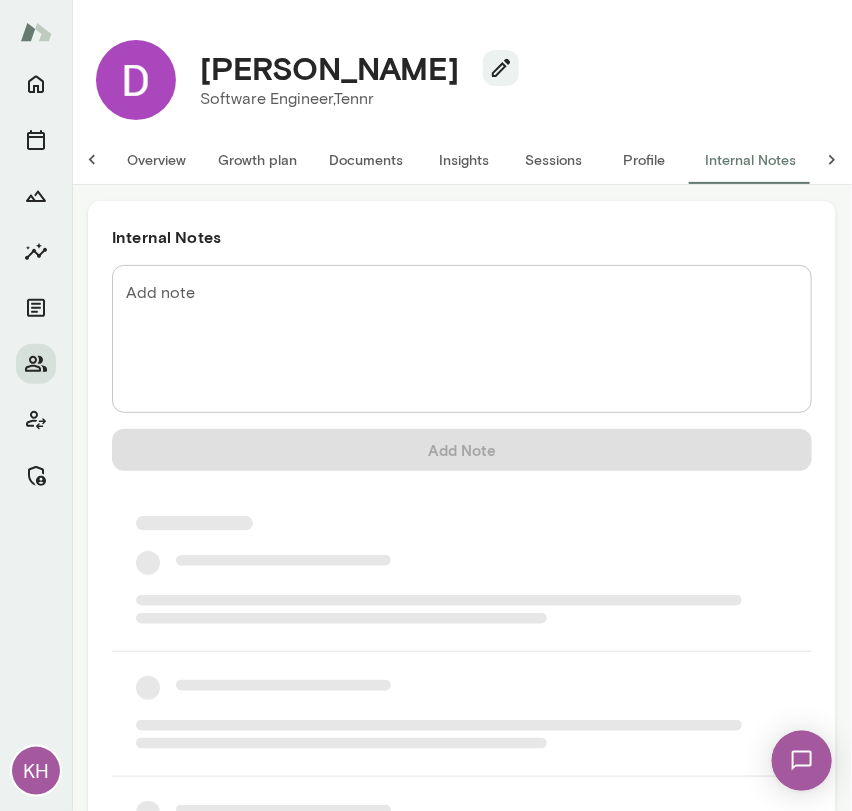 scroll, scrollTop: 0, scrollLeft: 16, axis: horizontal 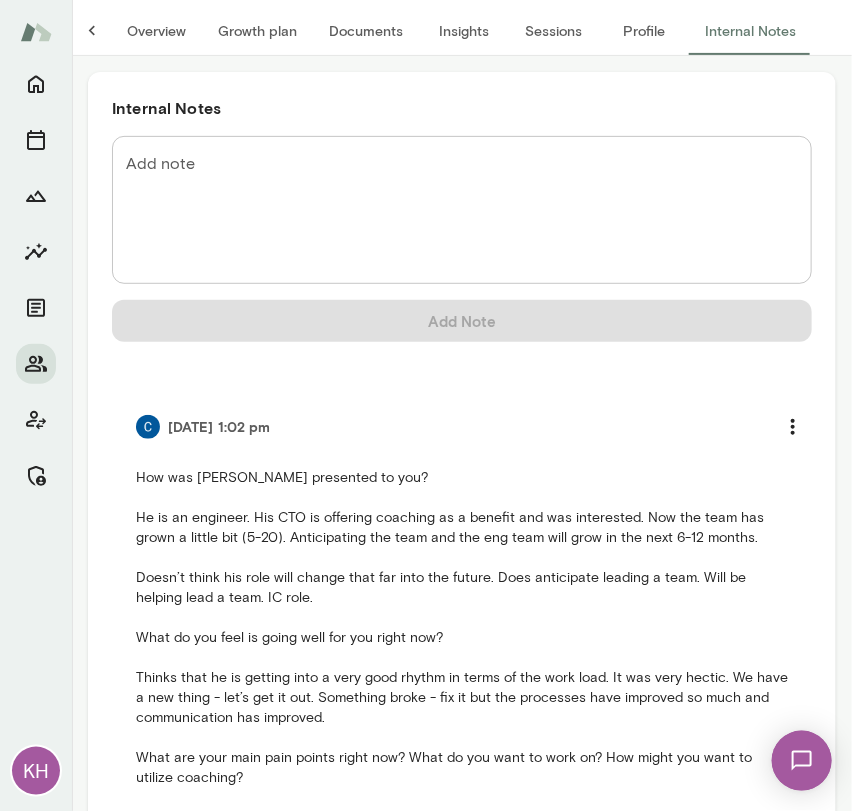 click on "* Add note" at bounding box center [462, 210] 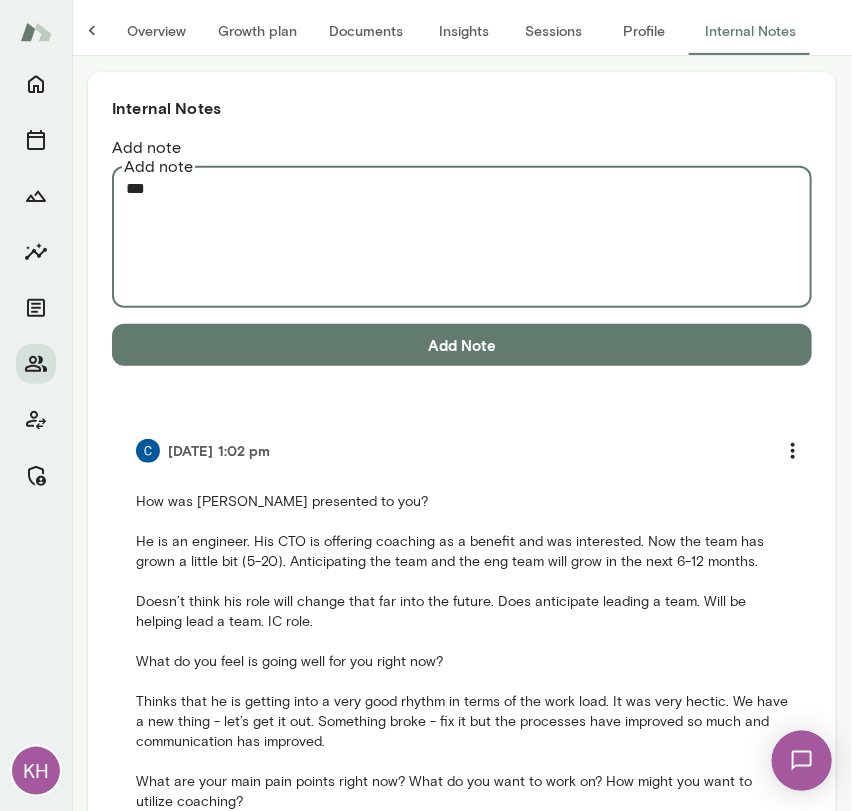 scroll, scrollTop: 0, scrollLeft: 0, axis: both 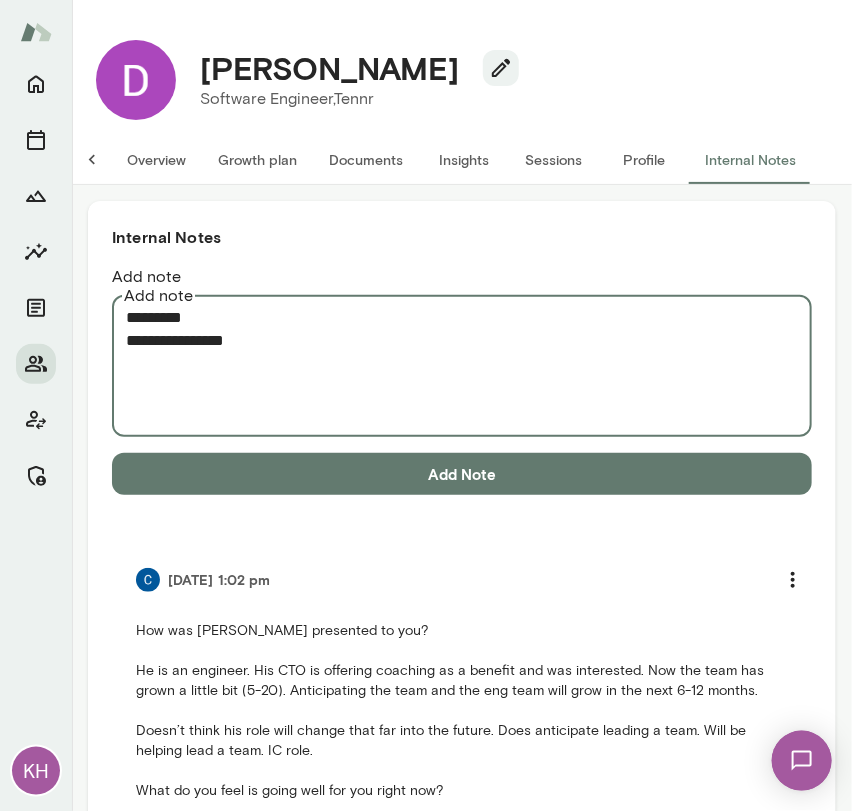 click on "**********" at bounding box center (454, 363) 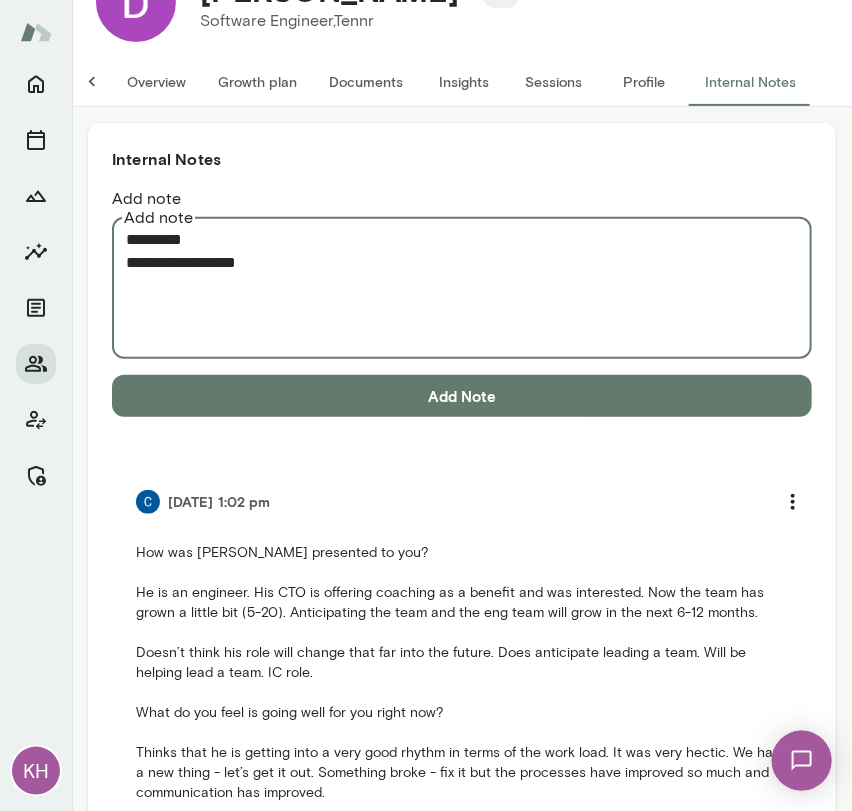 scroll, scrollTop: 327, scrollLeft: 0, axis: vertical 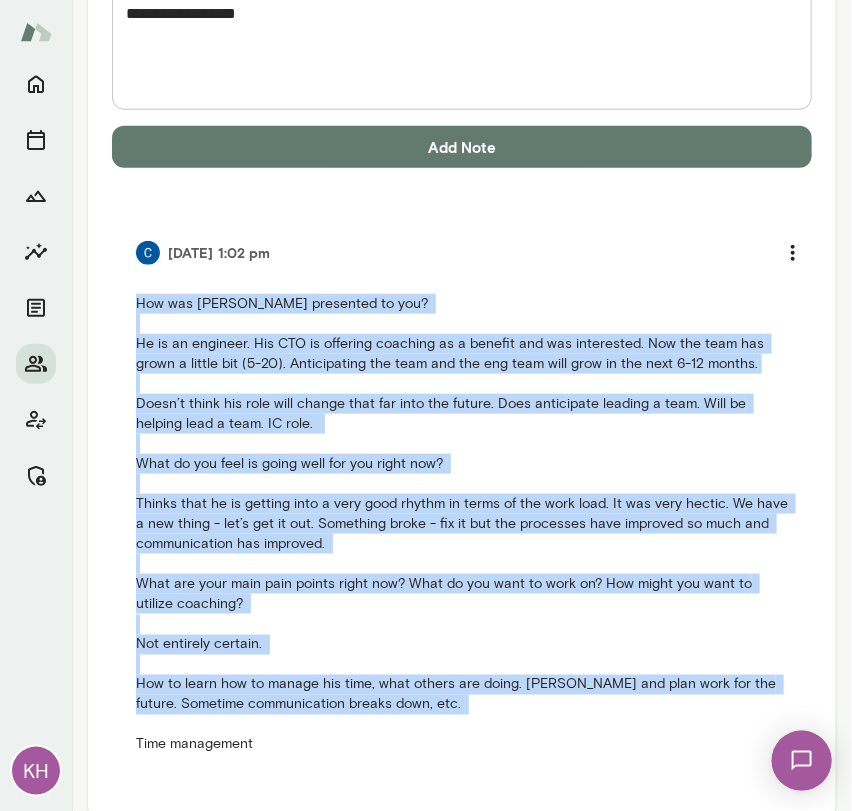 drag, startPoint x: 274, startPoint y: 720, endPoint x: 97, endPoint y: 268, distance: 485.42044 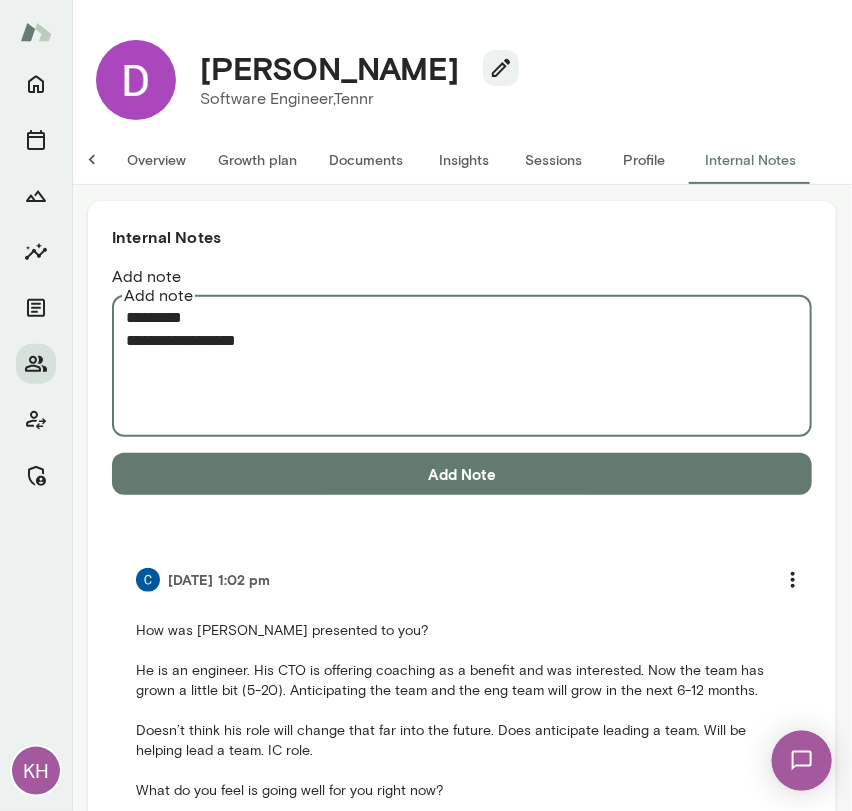 click on "**********" at bounding box center (454, 363) 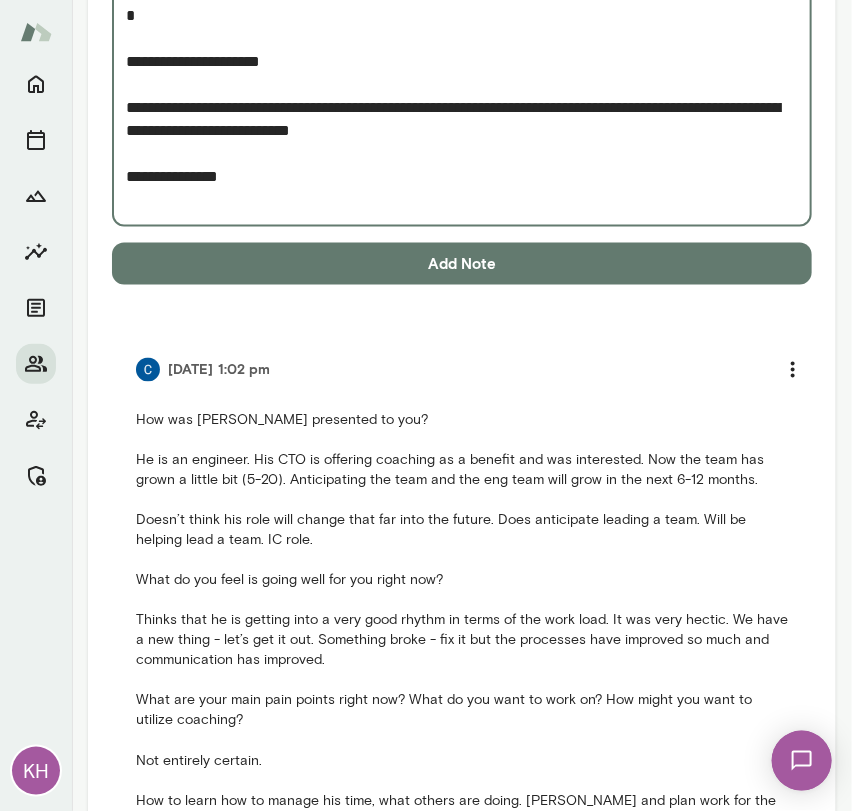 scroll, scrollTop: 719, scrollLeft: 0, axis: vertical 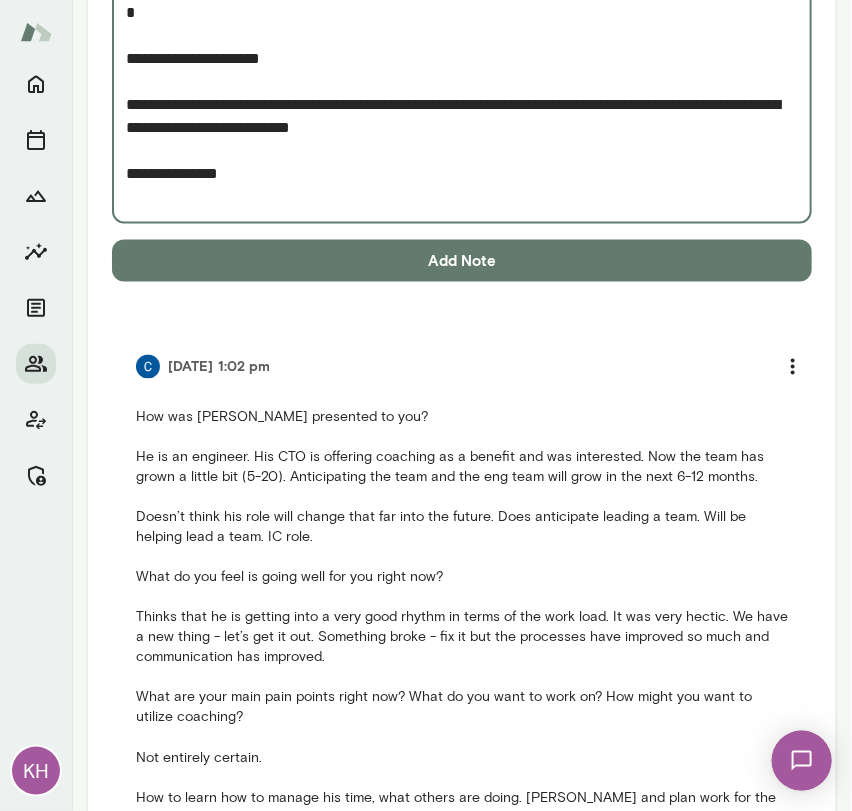 type on "**********" 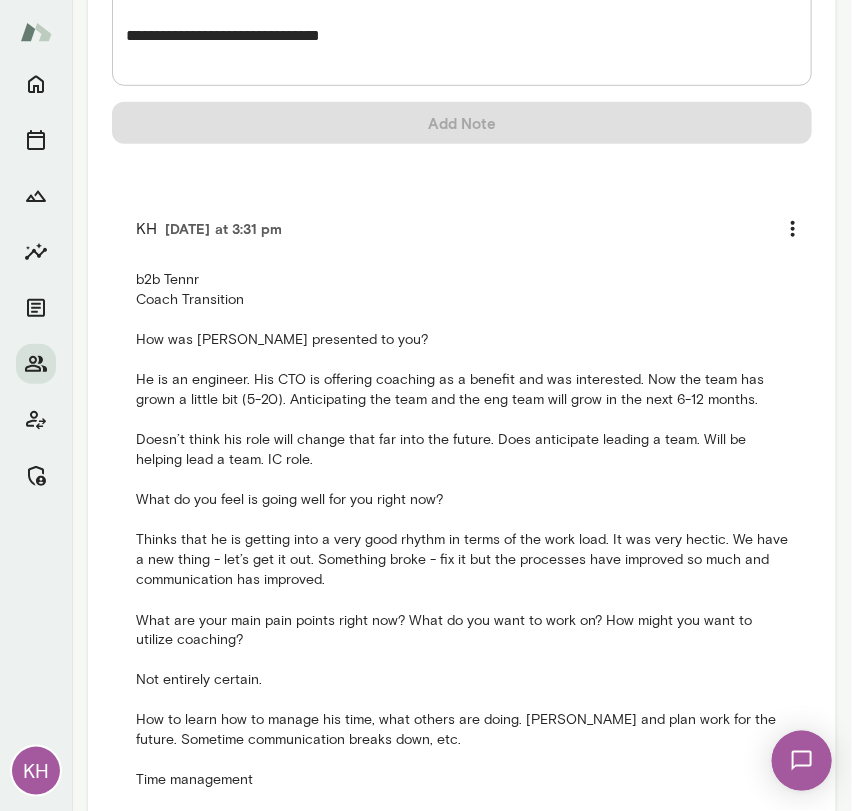 scroll, scrollTop: 0, scrollLeft: 0, axis: both 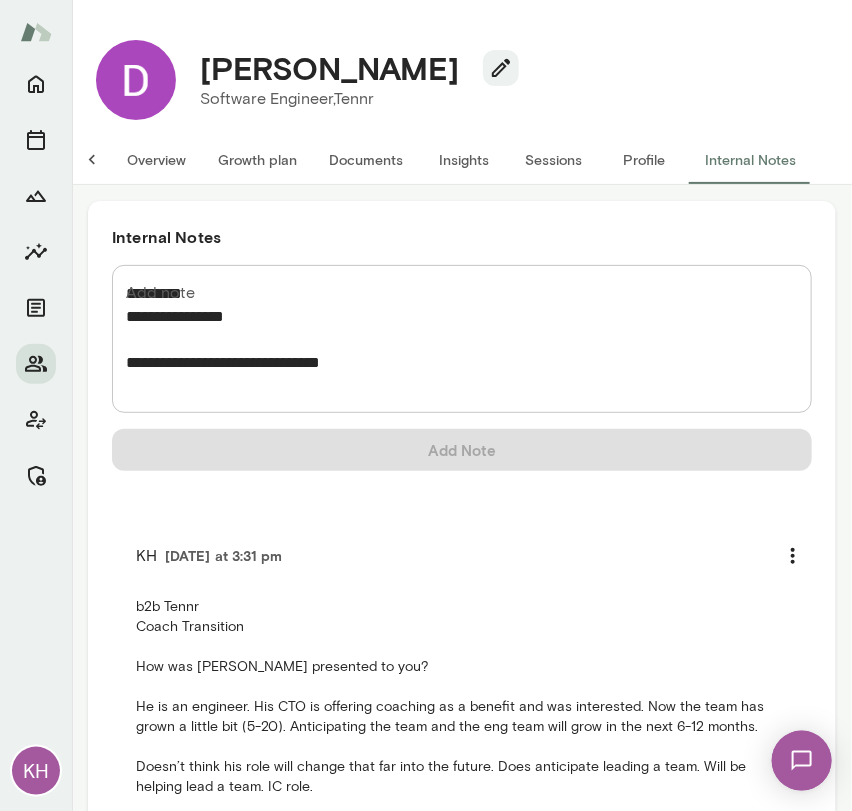 click on "Overview" at bounding box center [156, 160] 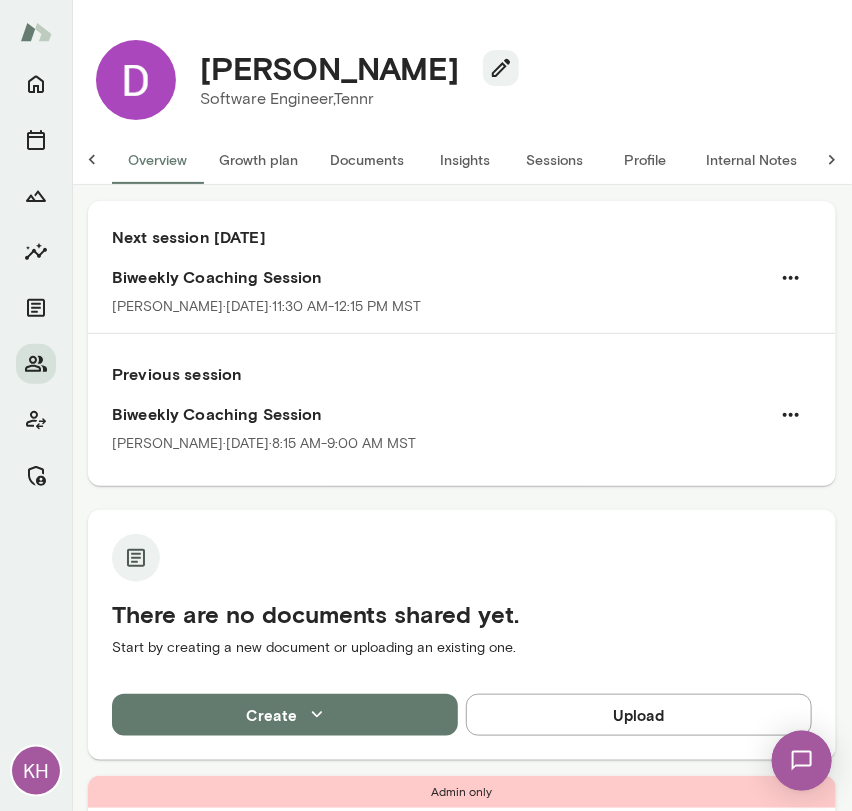 scroll, scrollTop: 0, scrollLeft: 0, axis: both 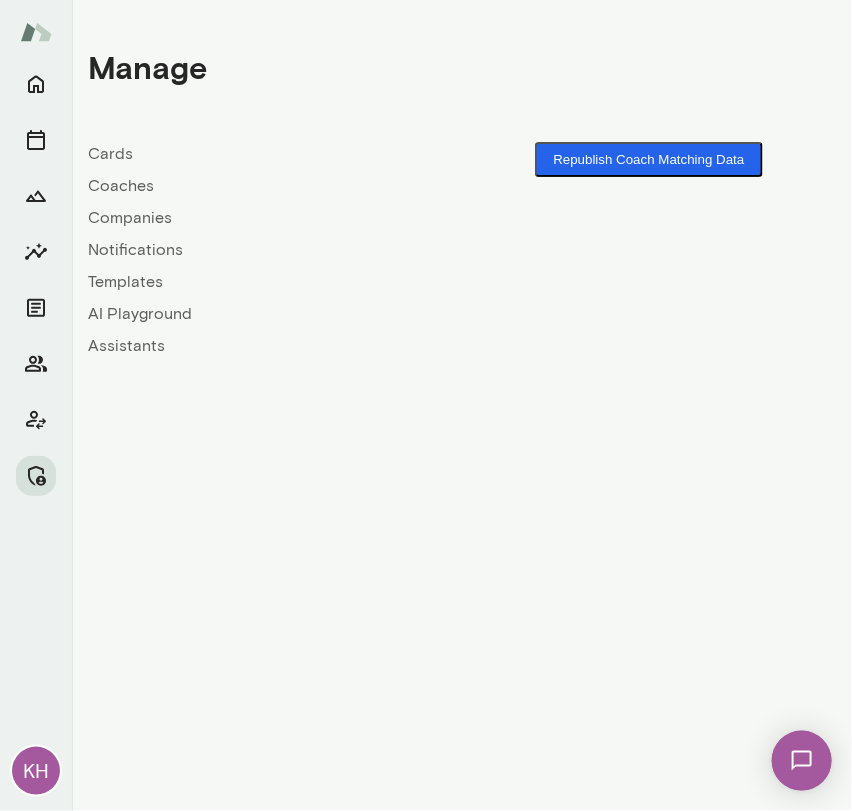 click on "Republish Coach Matching Data" at bounding box center [648, 159] 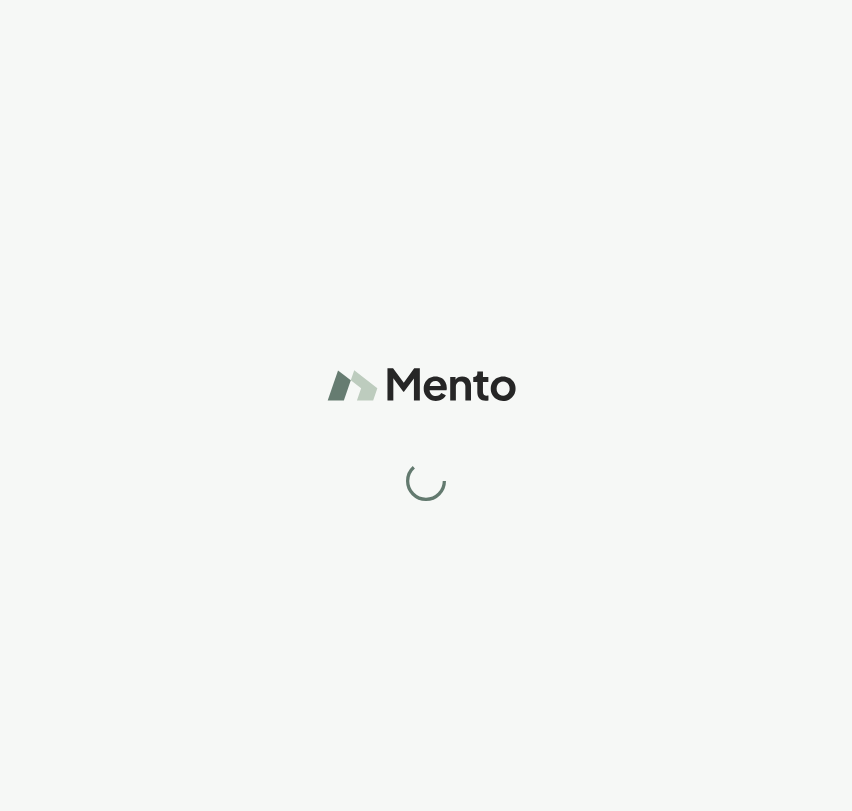 scroll, scrollTop: 0, scrollLeft: 0, axis: both 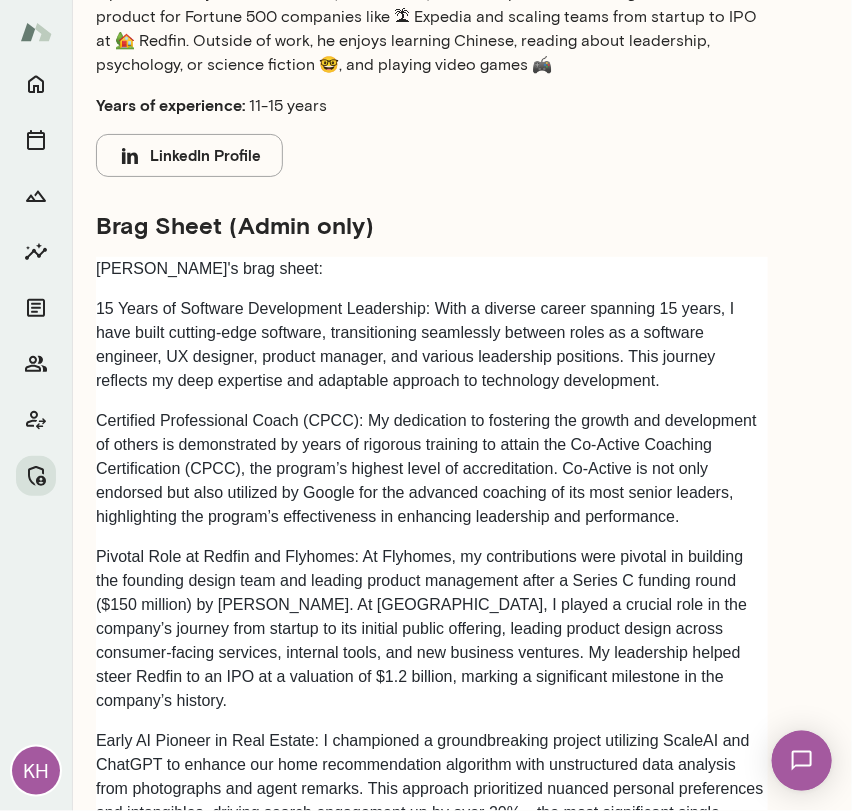 click on "LinkedIn Profile" at bounding box center (189, 155) 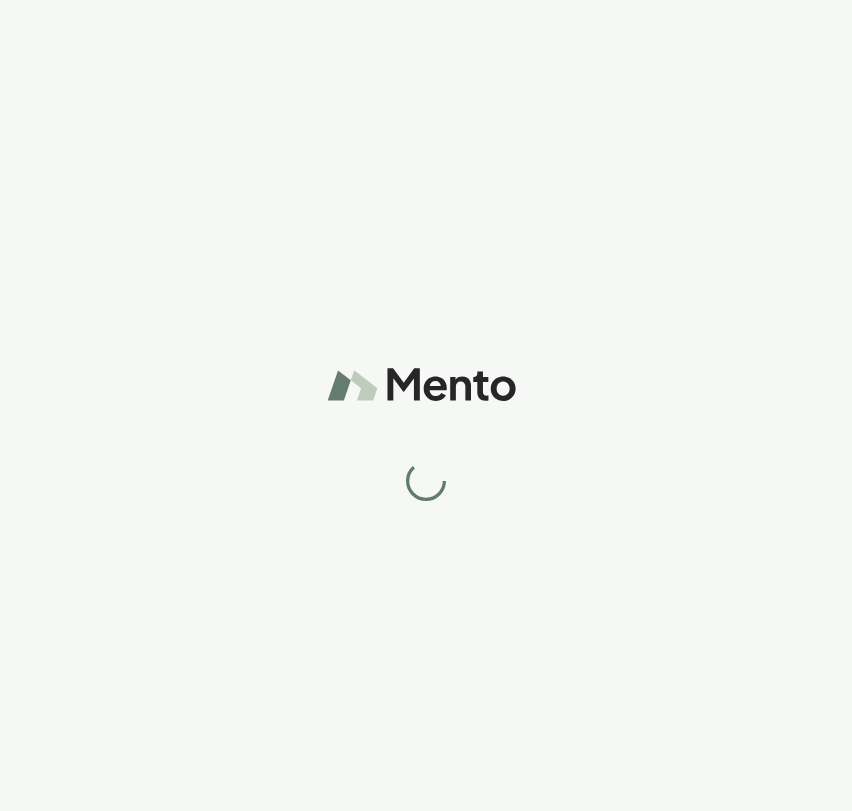 scroll, scrollTop: 0, scrollLeft: 0, axis: both 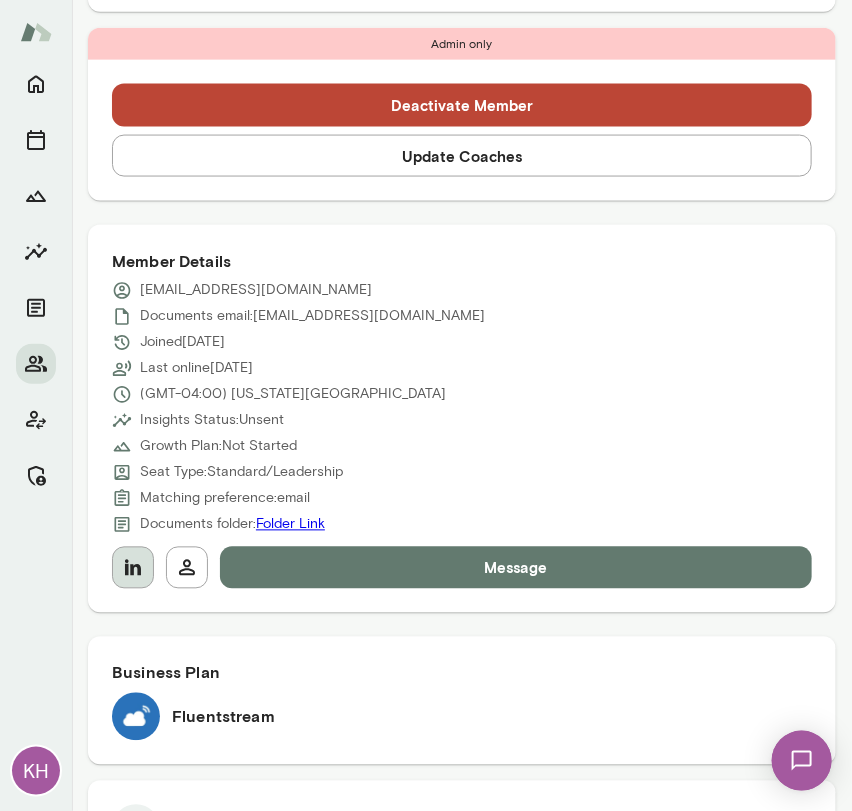 click 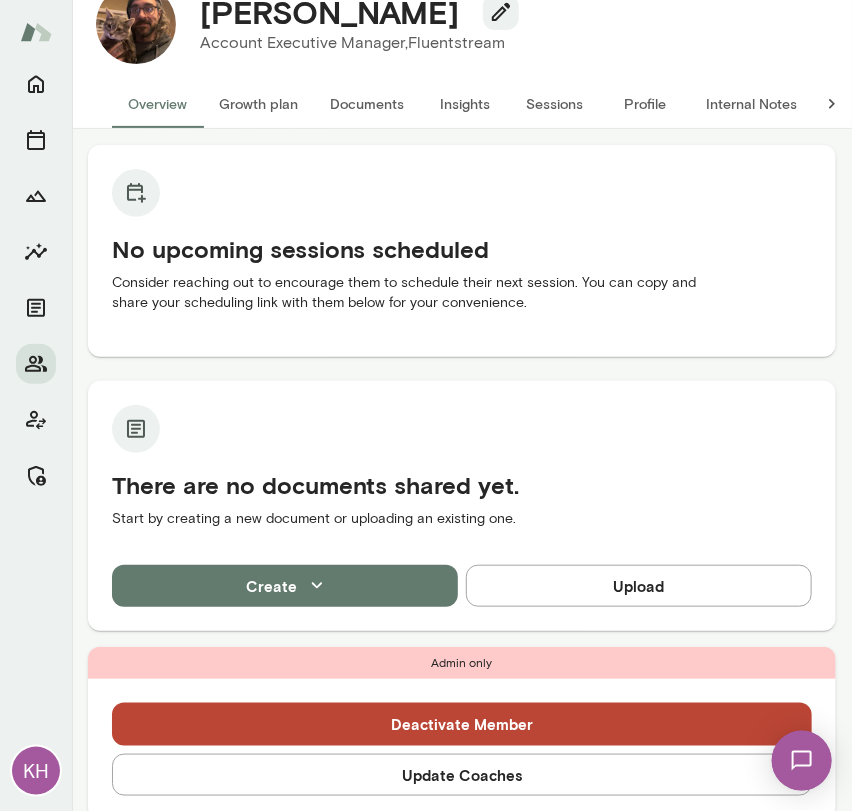 scroll, scrollTop: 0, scrollLeft: 0, axis: both 